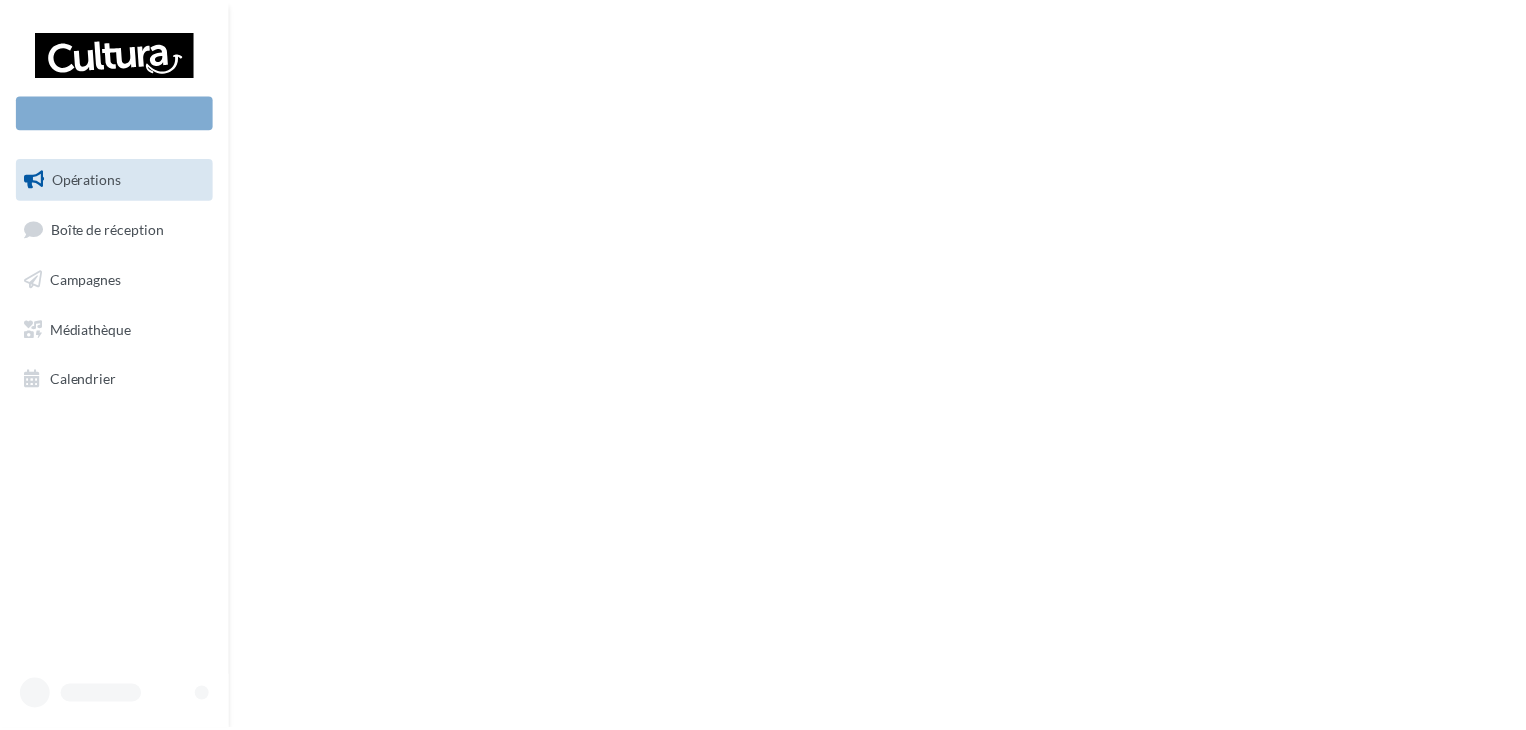 scroll, scrollTop: 0, scrollLeft: 0, axis: both 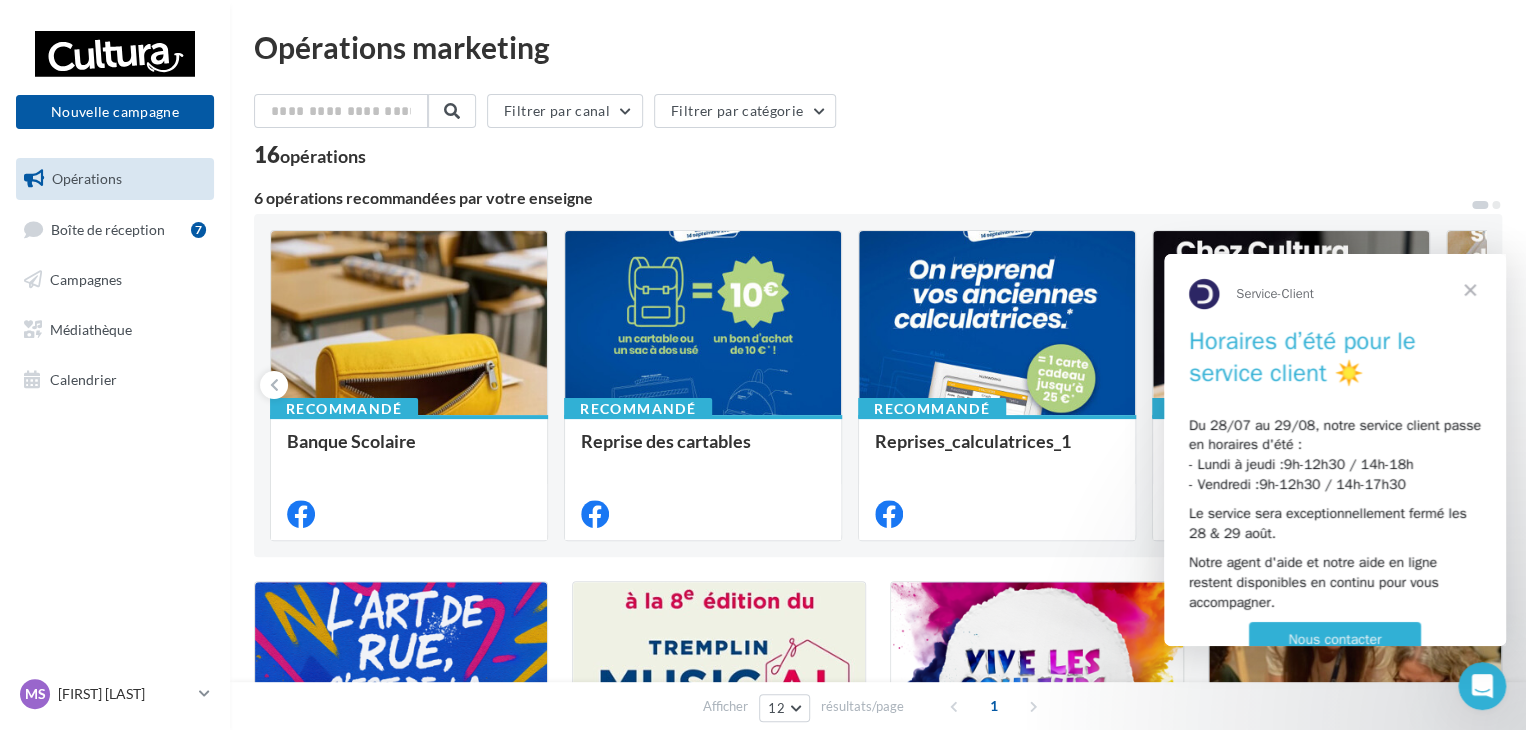 click at bounding box center (1470, 290) 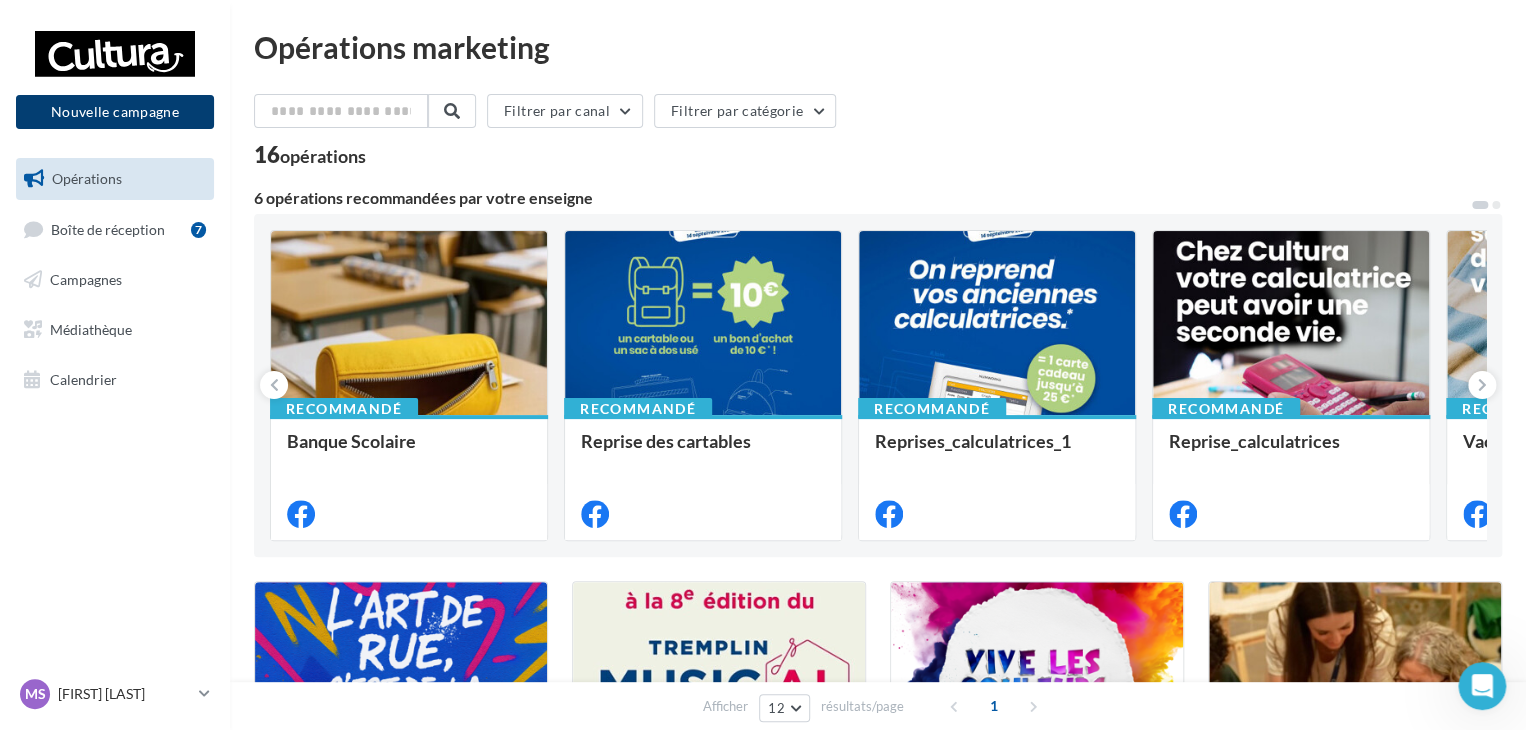 click on "Nouvelle campagne" at bounding box center (115, 112) 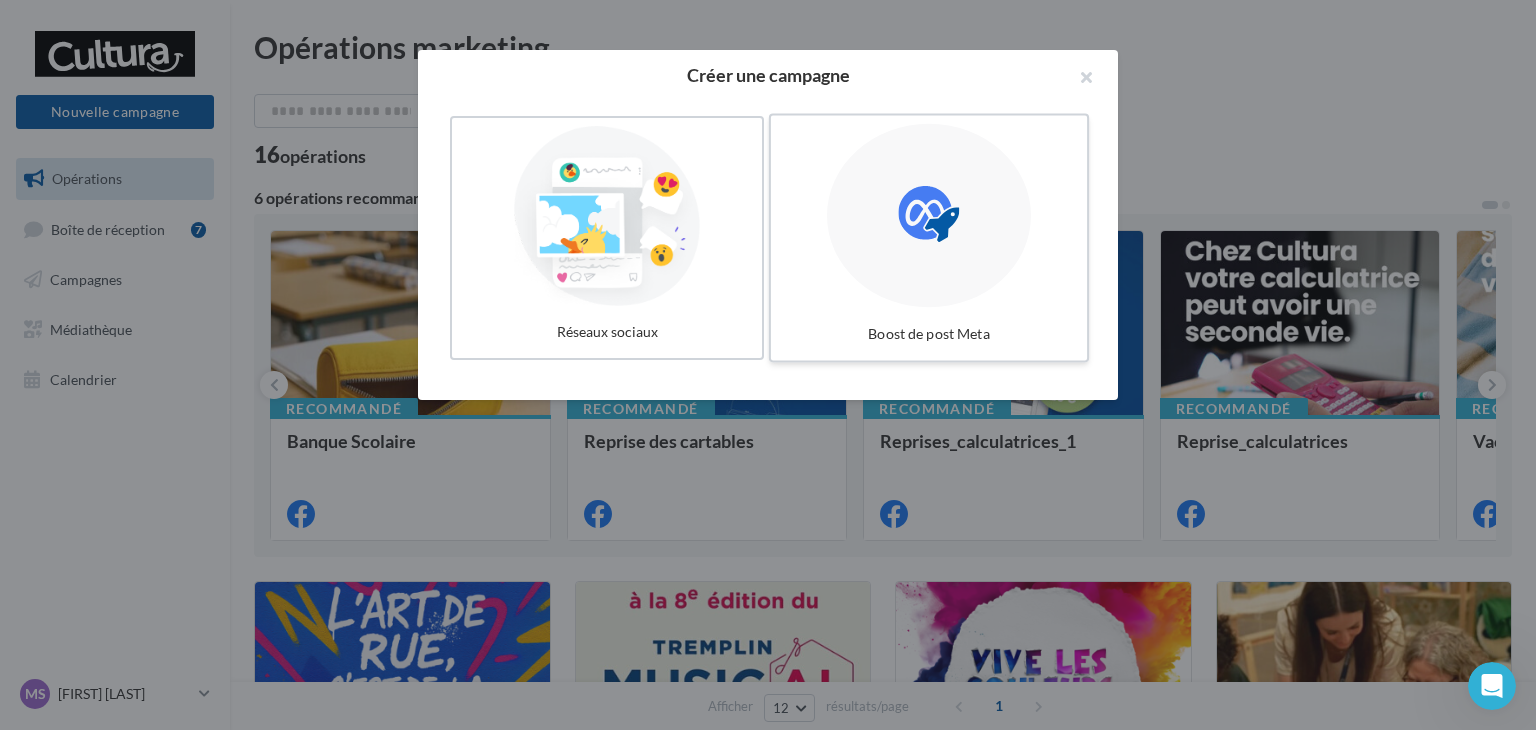 click on "Boost de post Meta" at bounding box center [929, 238] 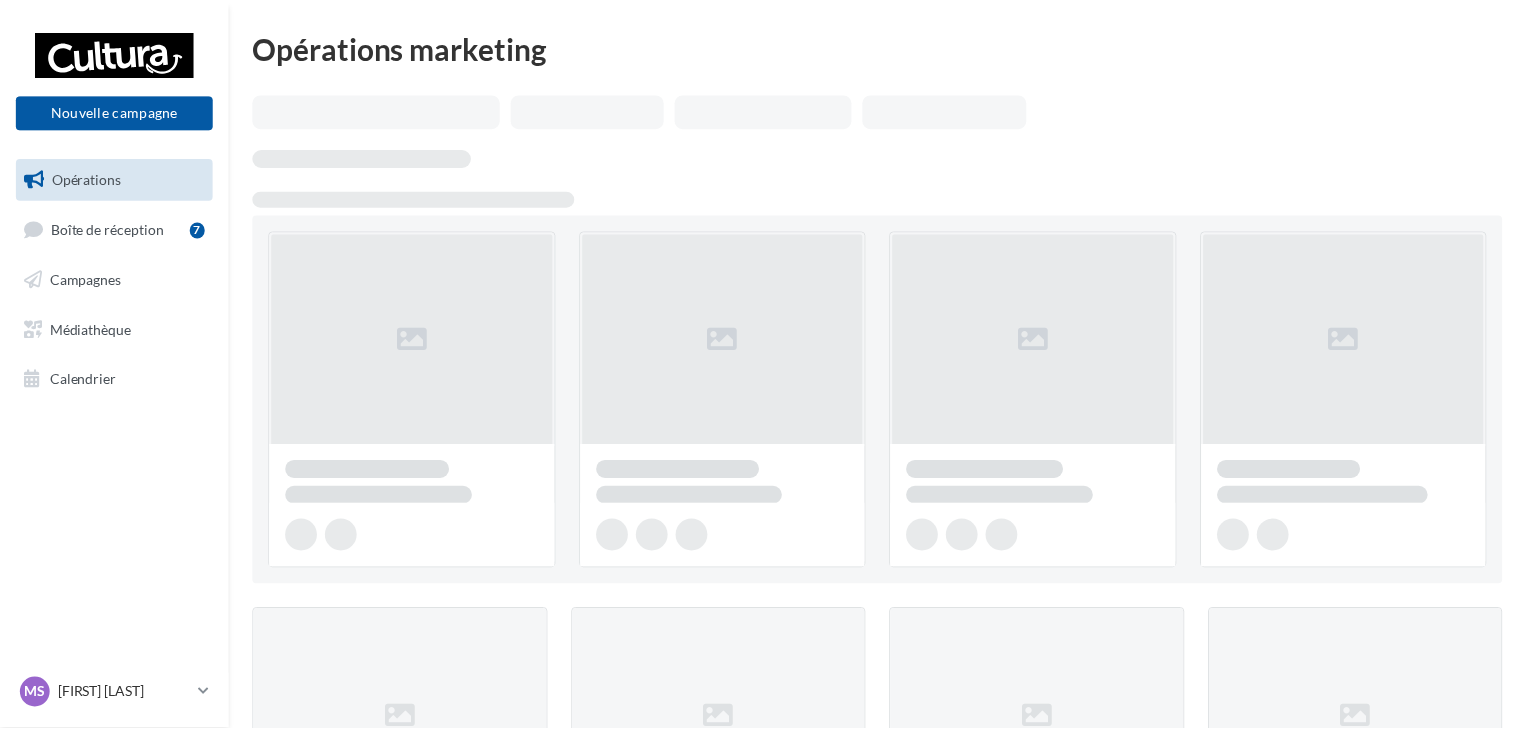 scroll, scrollTop: 0, scrollLeft: 0, axis: both 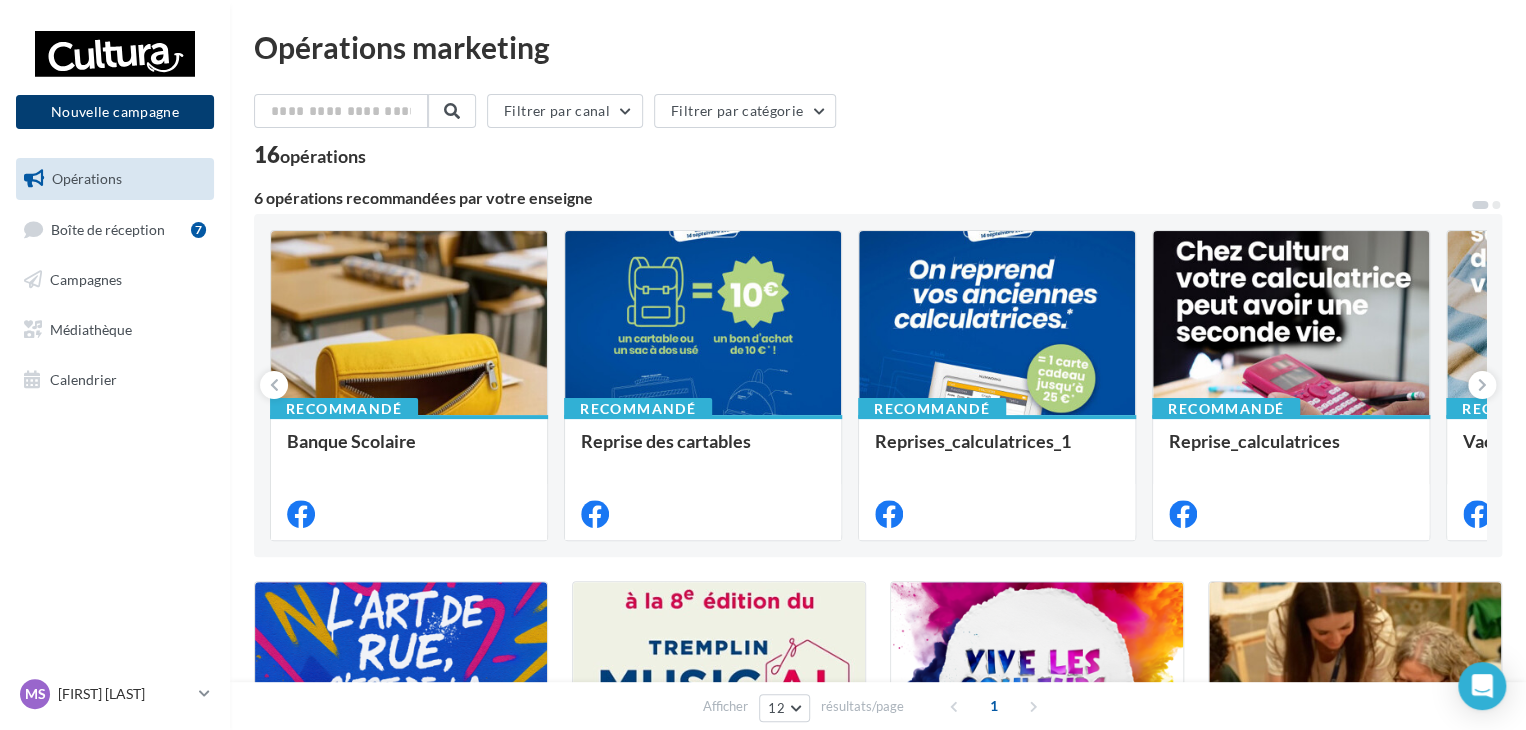click on "Nouvelle campagne" at bounding box center (115, 112) 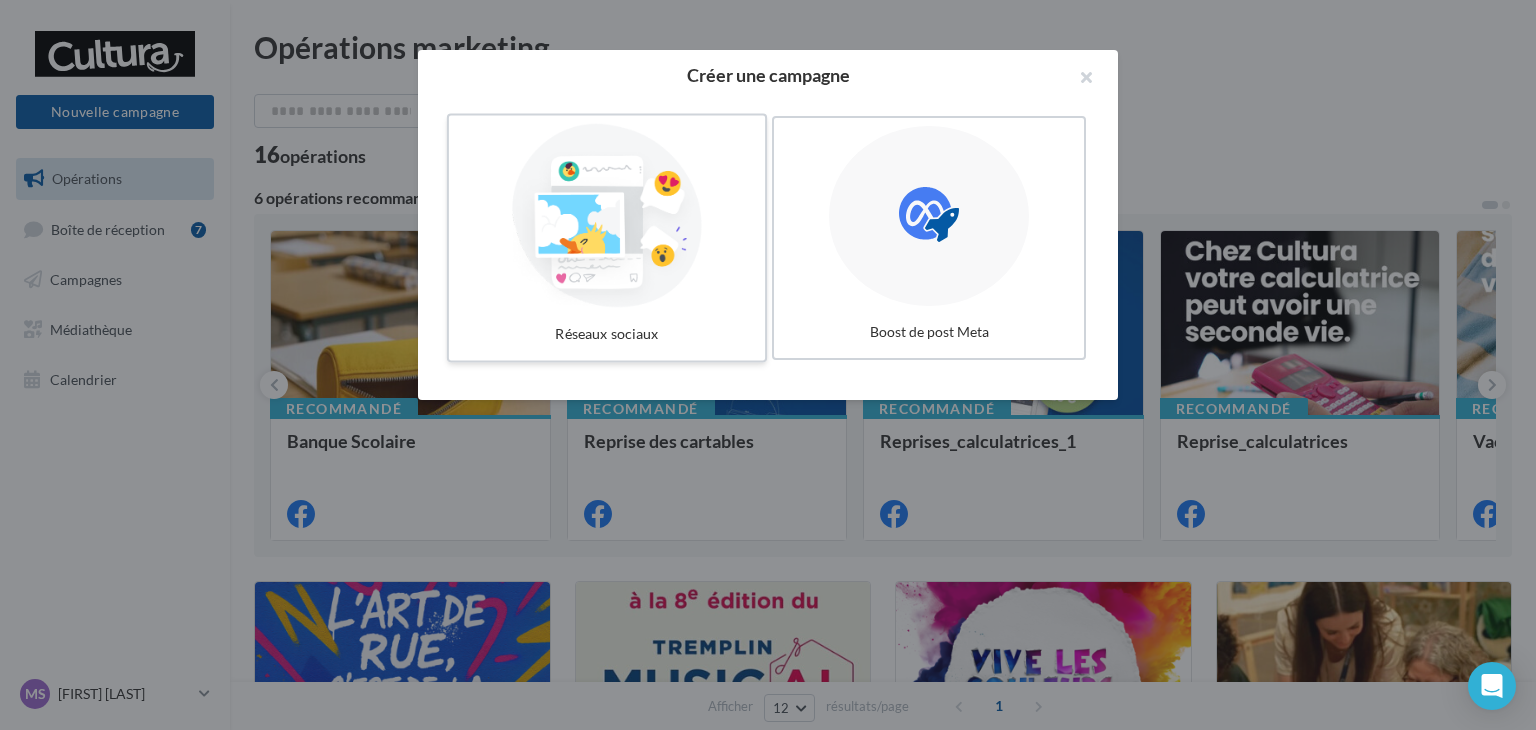 click at bounding box center (607, 216) 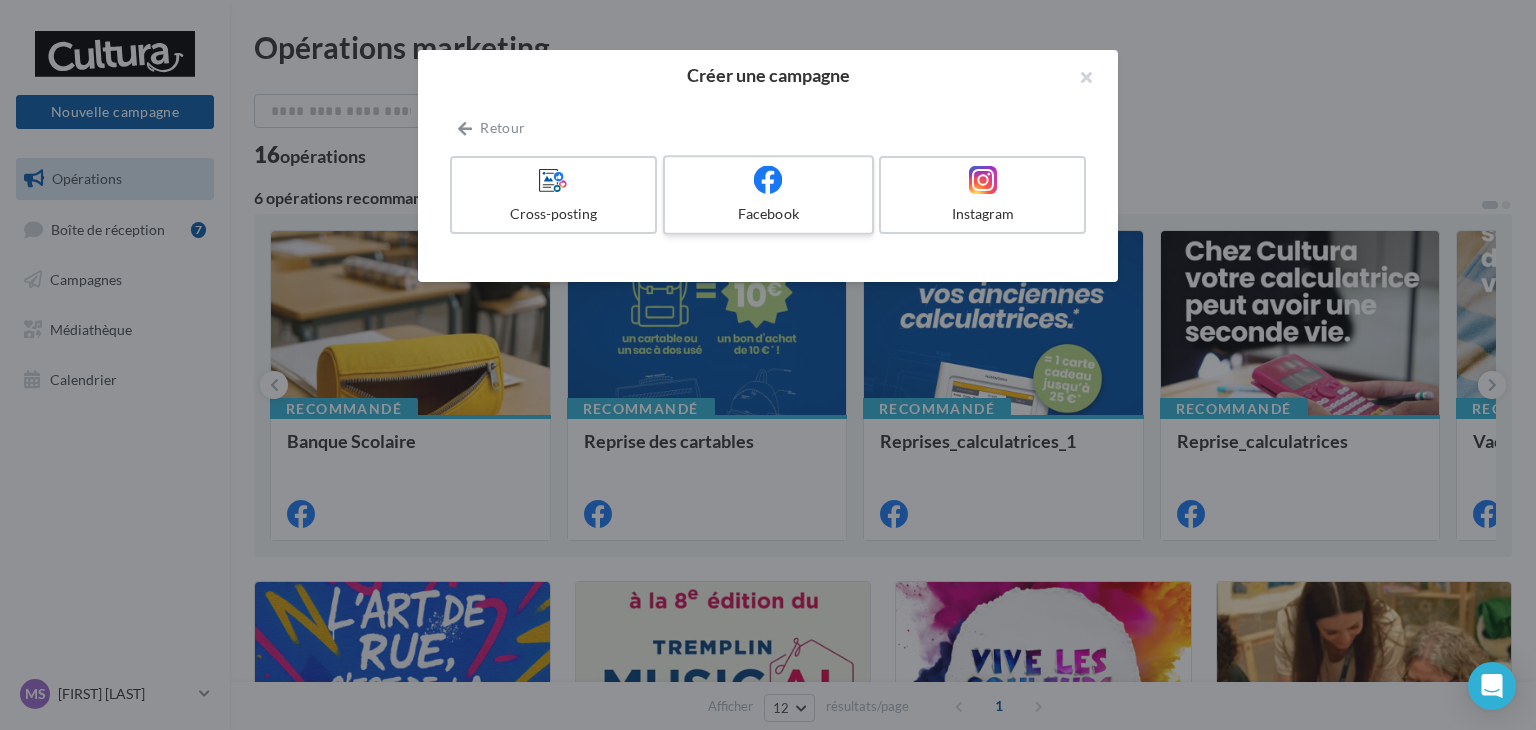 click at bounding box center [768, 180] 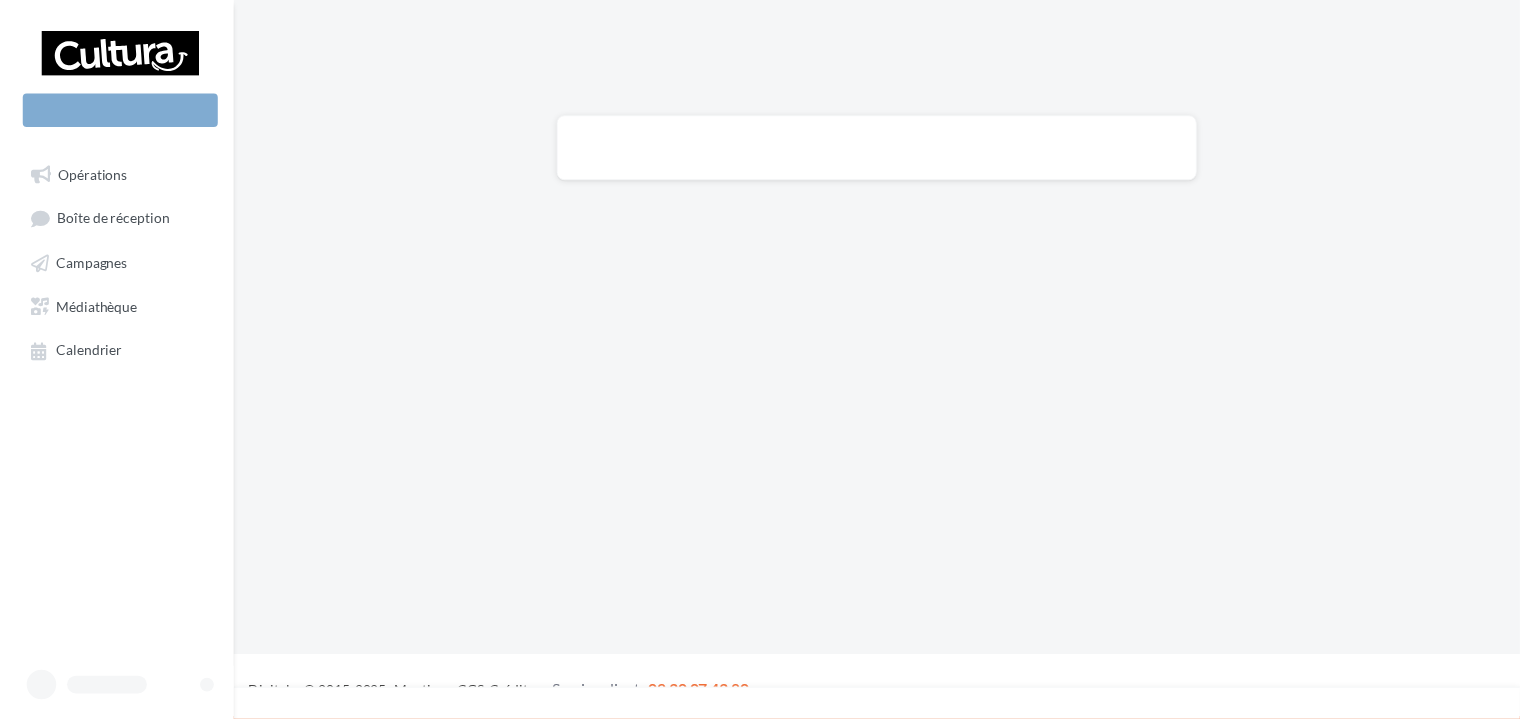 scroll, scrollTop: 0, scrollLeft: 0, axis: both 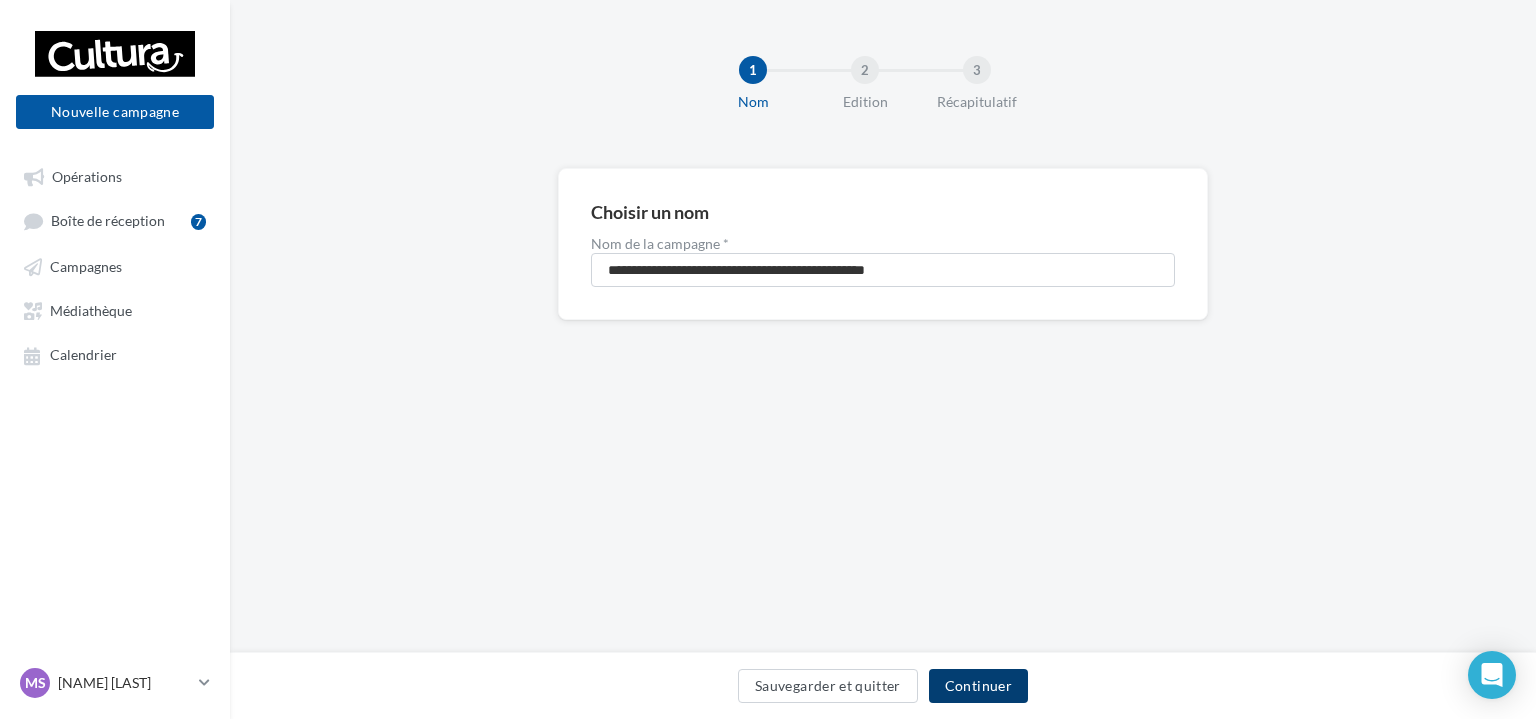 click on "Continuer" at bounding box center (978, 686) 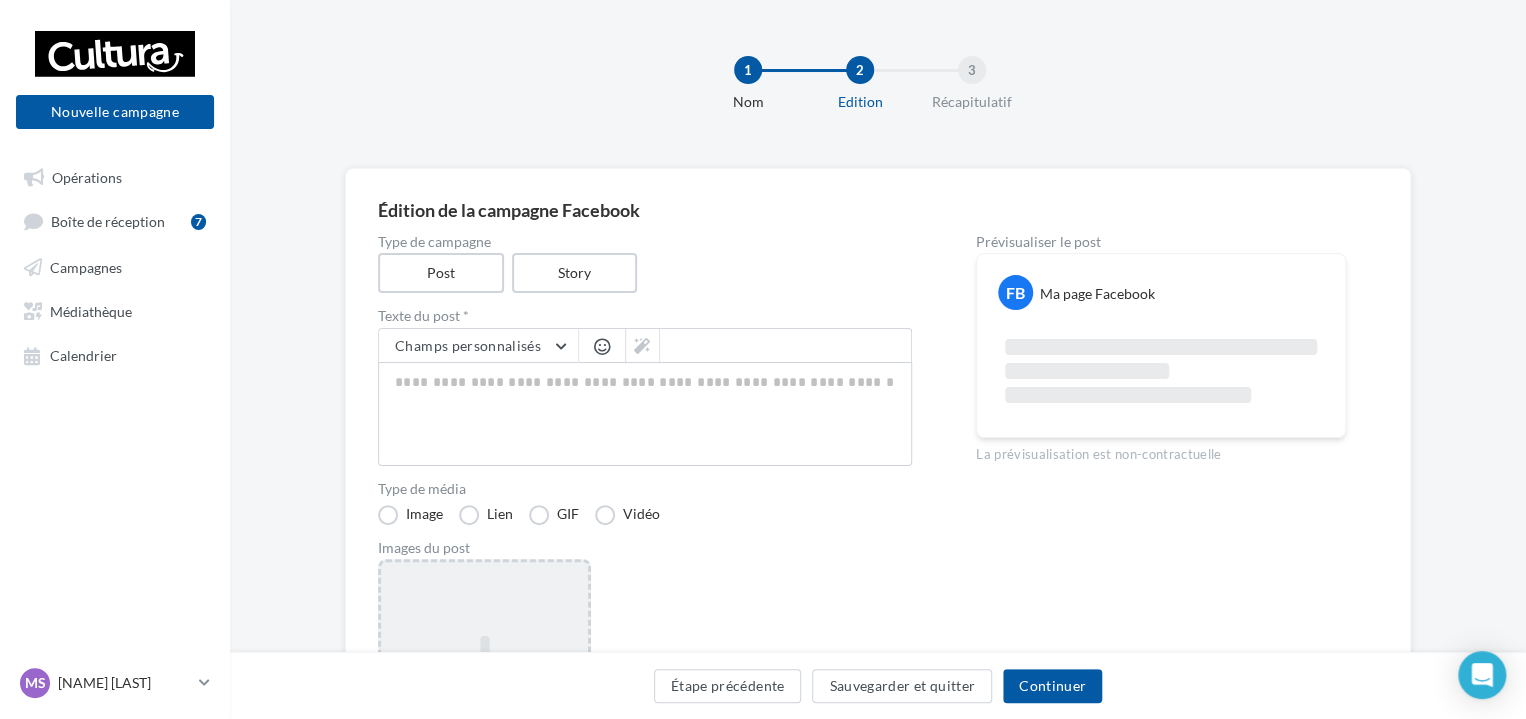 click on "Ajouter une image     Format: png, jpg" at bounding box center (484, 689) 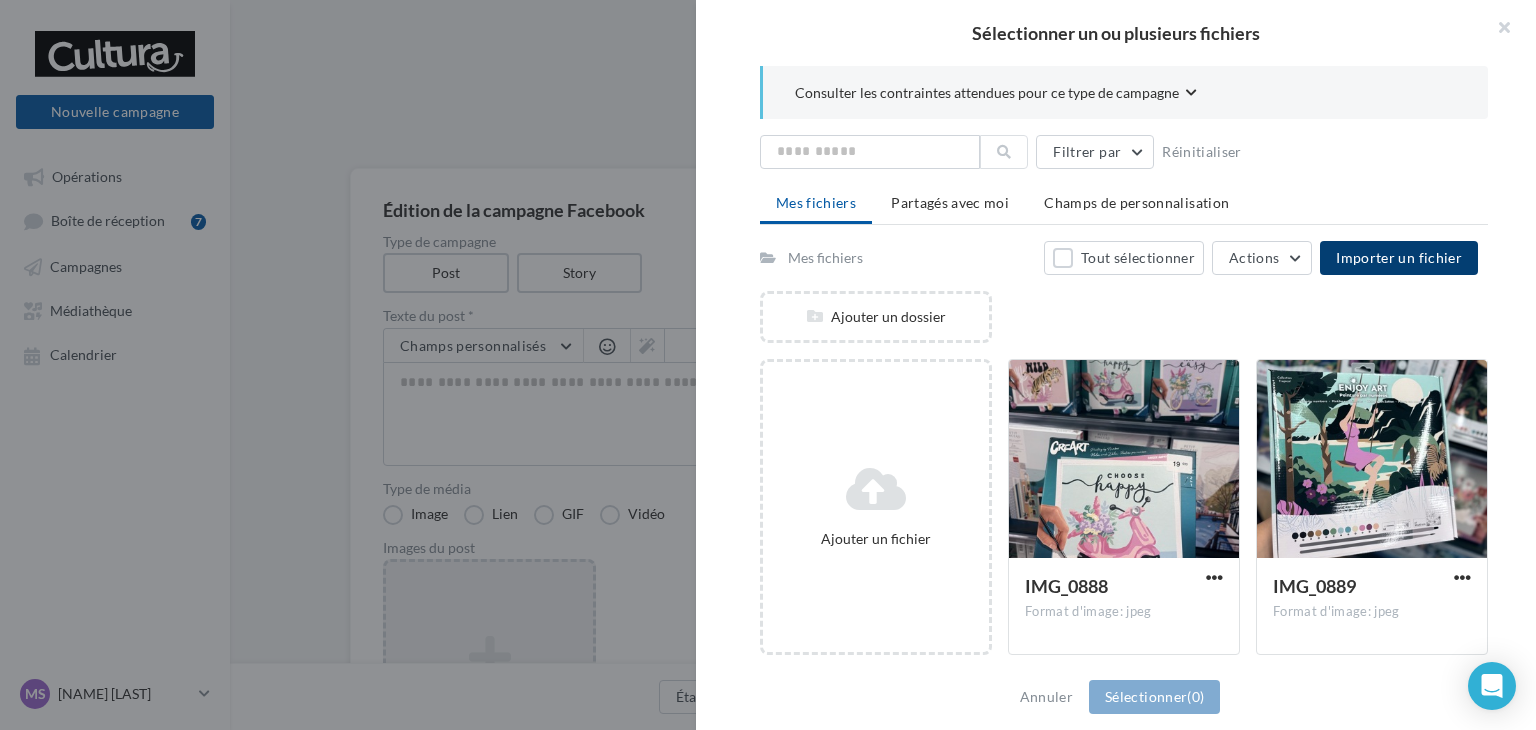 click on "Importer un fichier" at bounding box center [1399, 257] 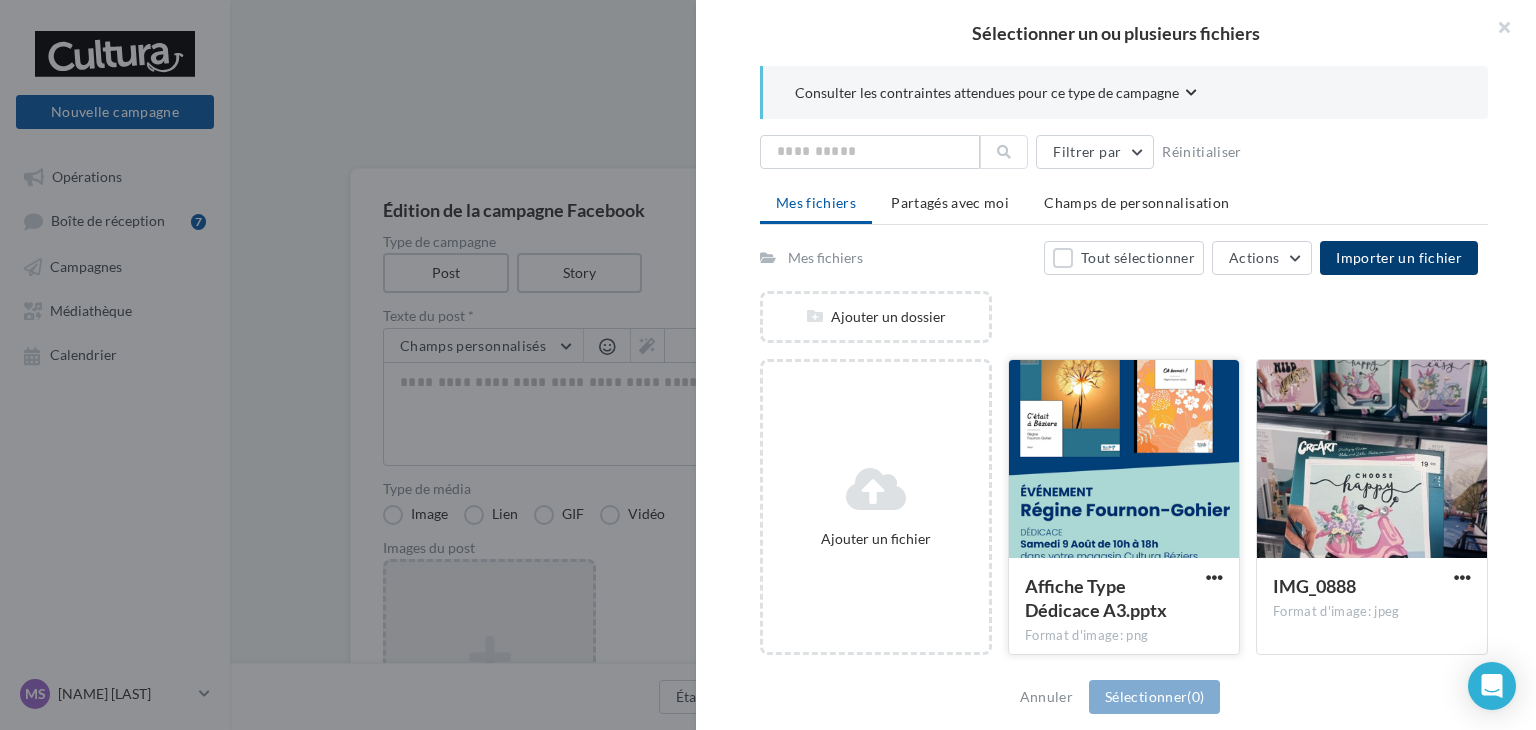 click at bounding box center [1124, 460] 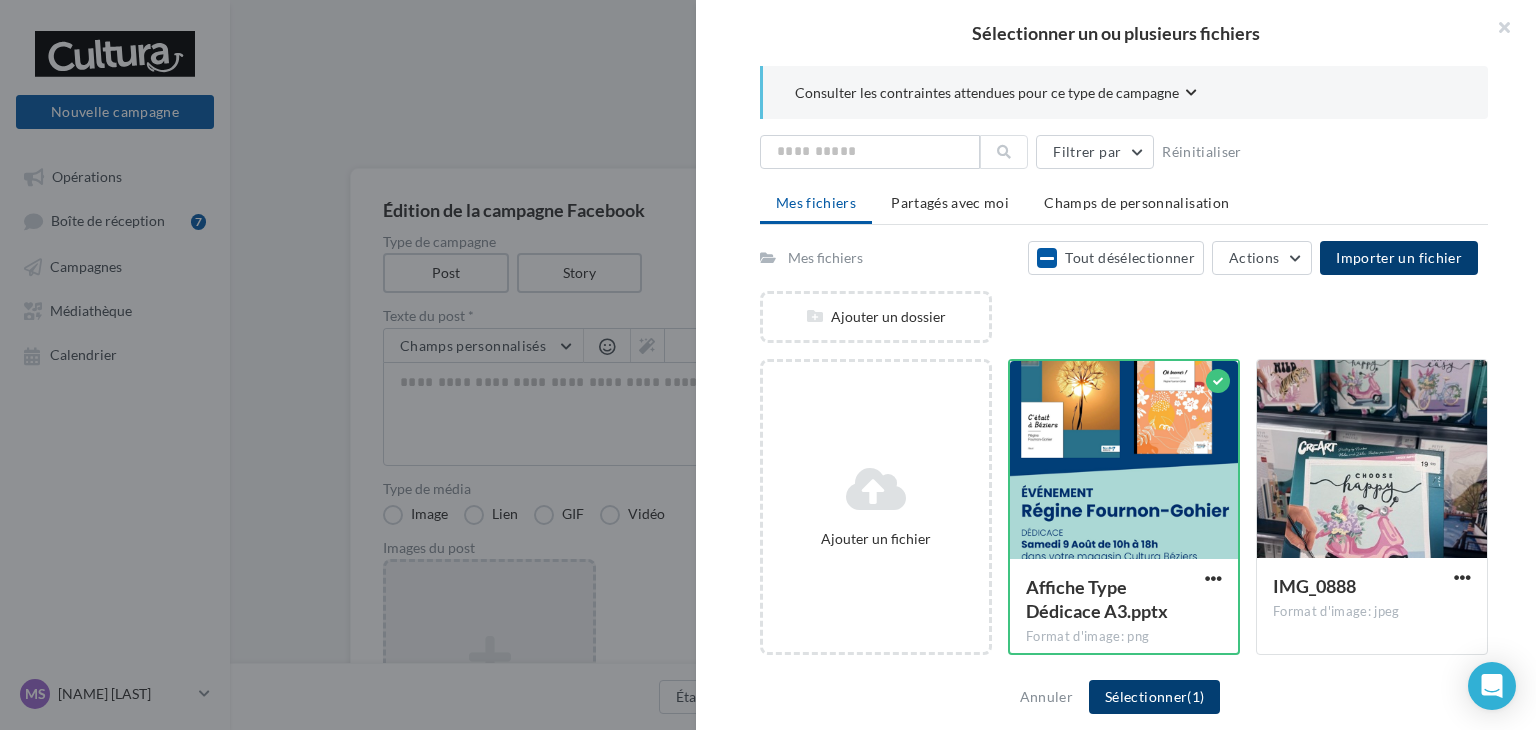 click on "Sélectionner   (1)" at bounding box center (1154, 697) 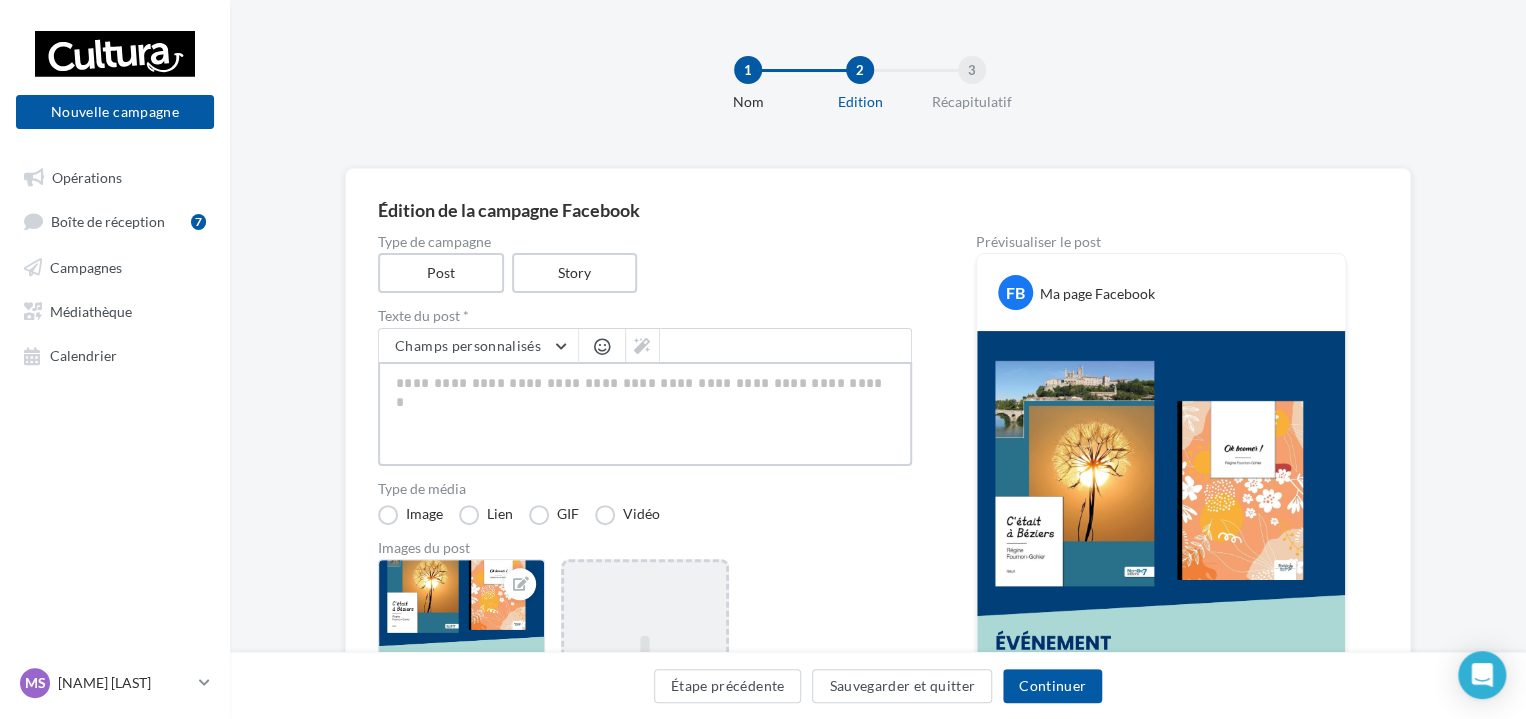 click at bounding box center (645, 414) 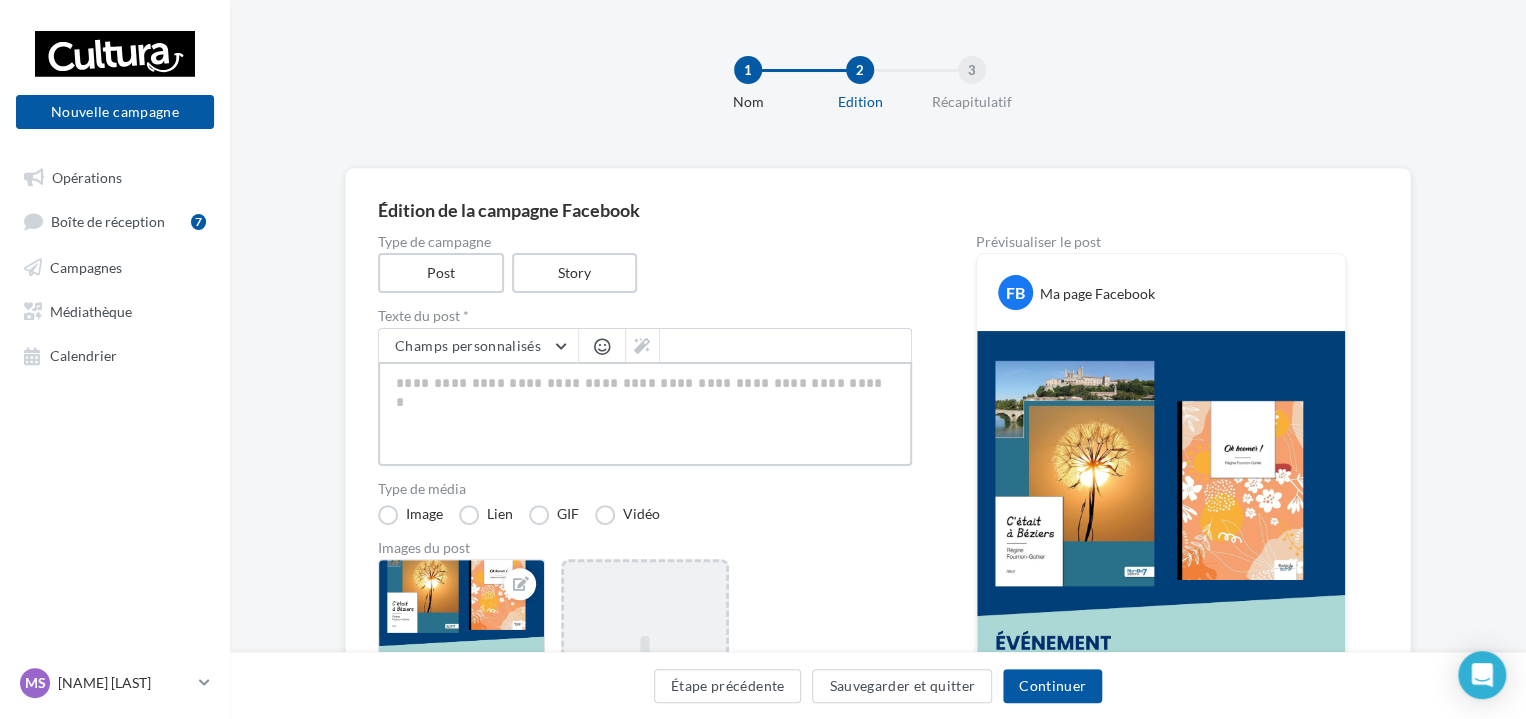 type on "*" 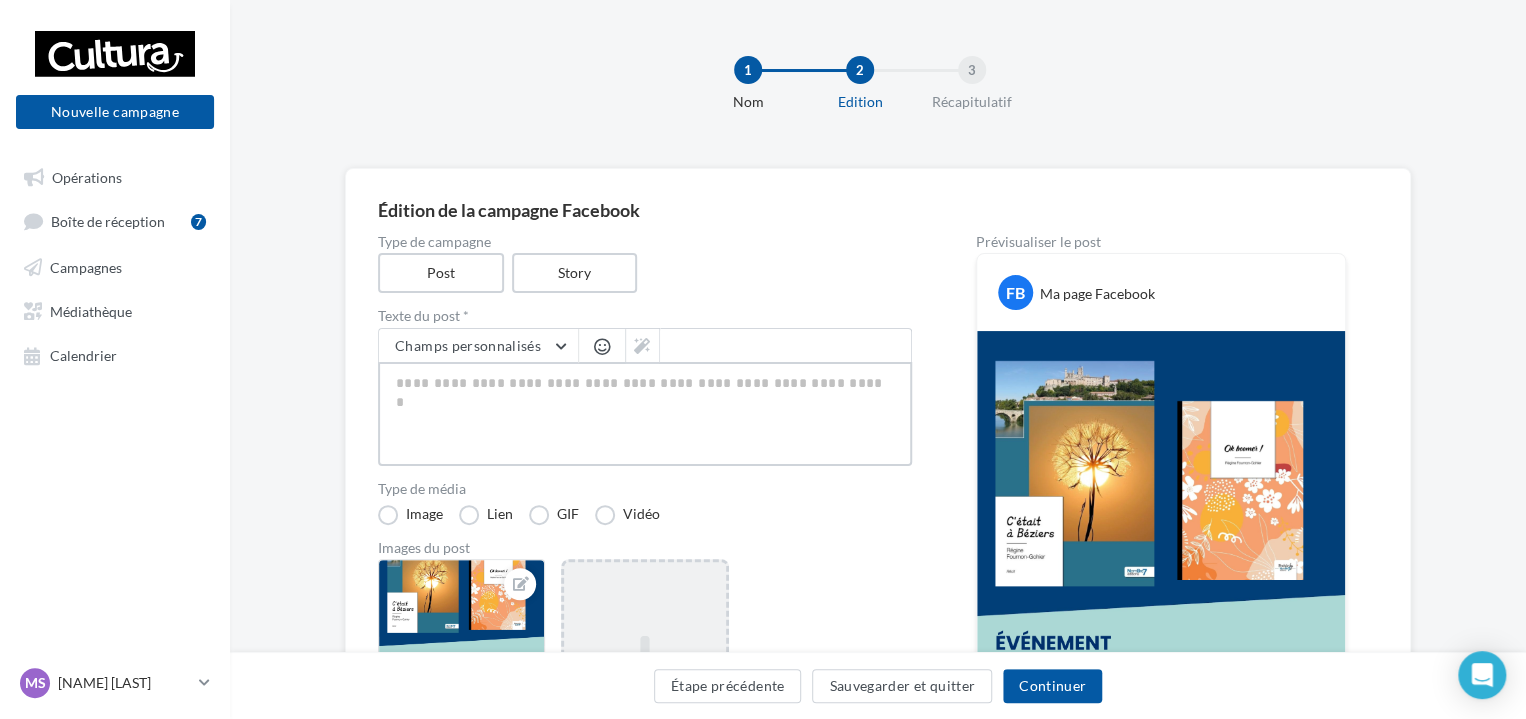 type on "*" 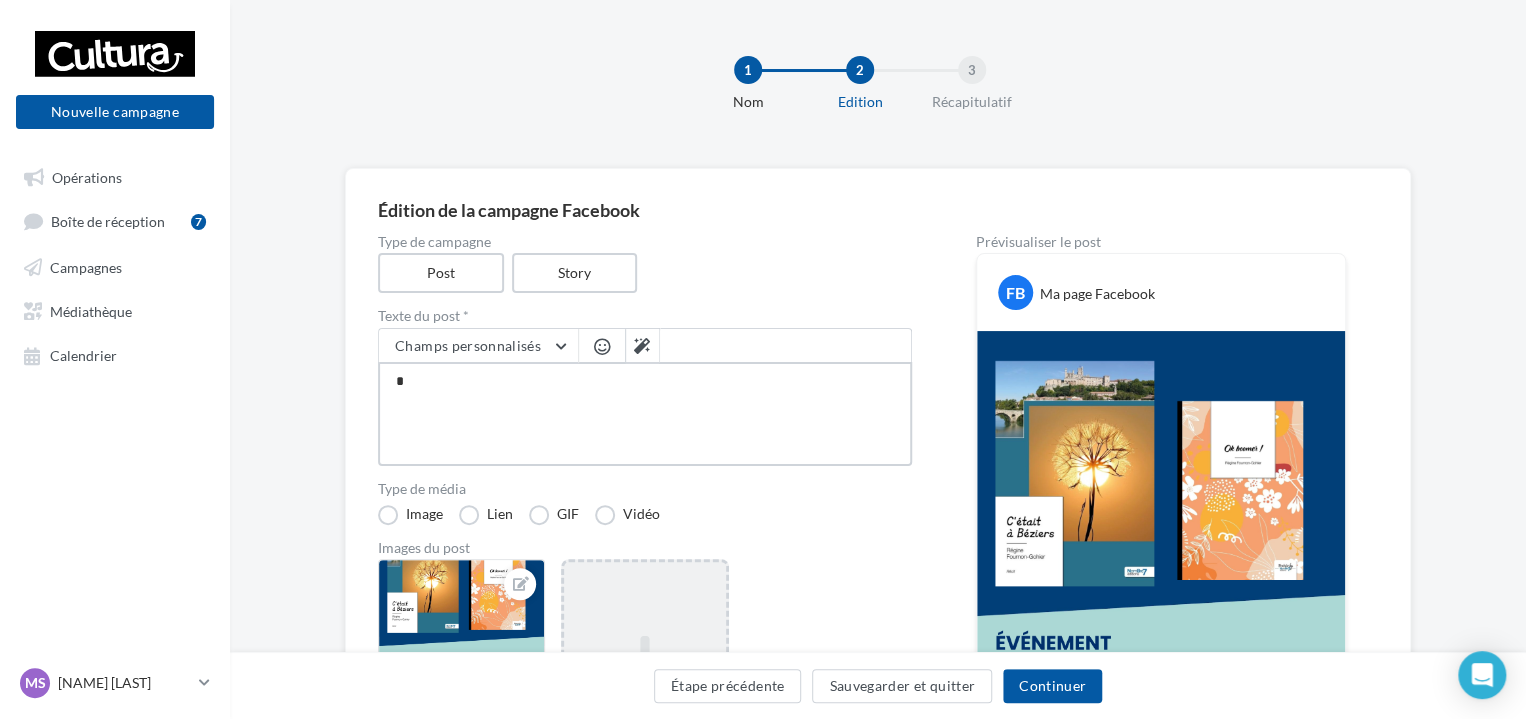 type on "**" 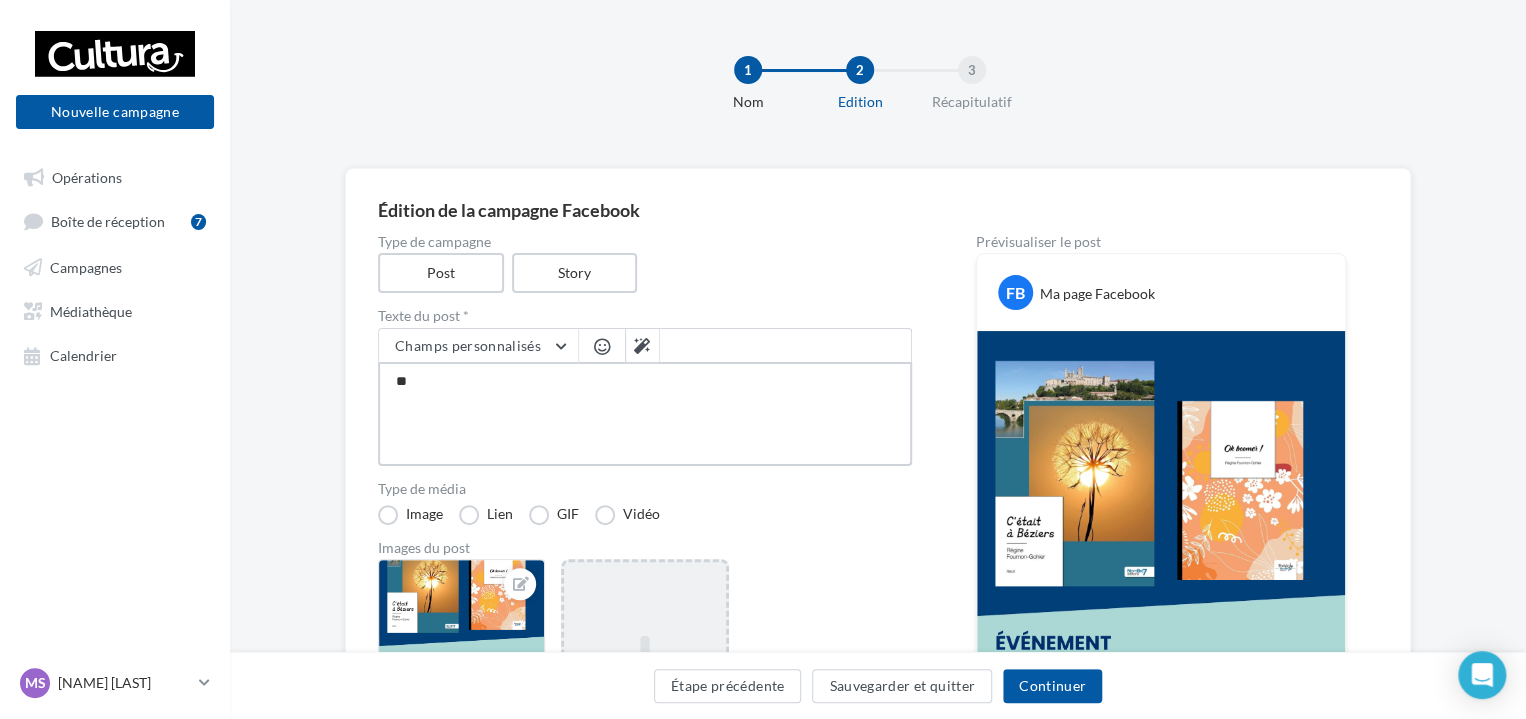 type on "***" 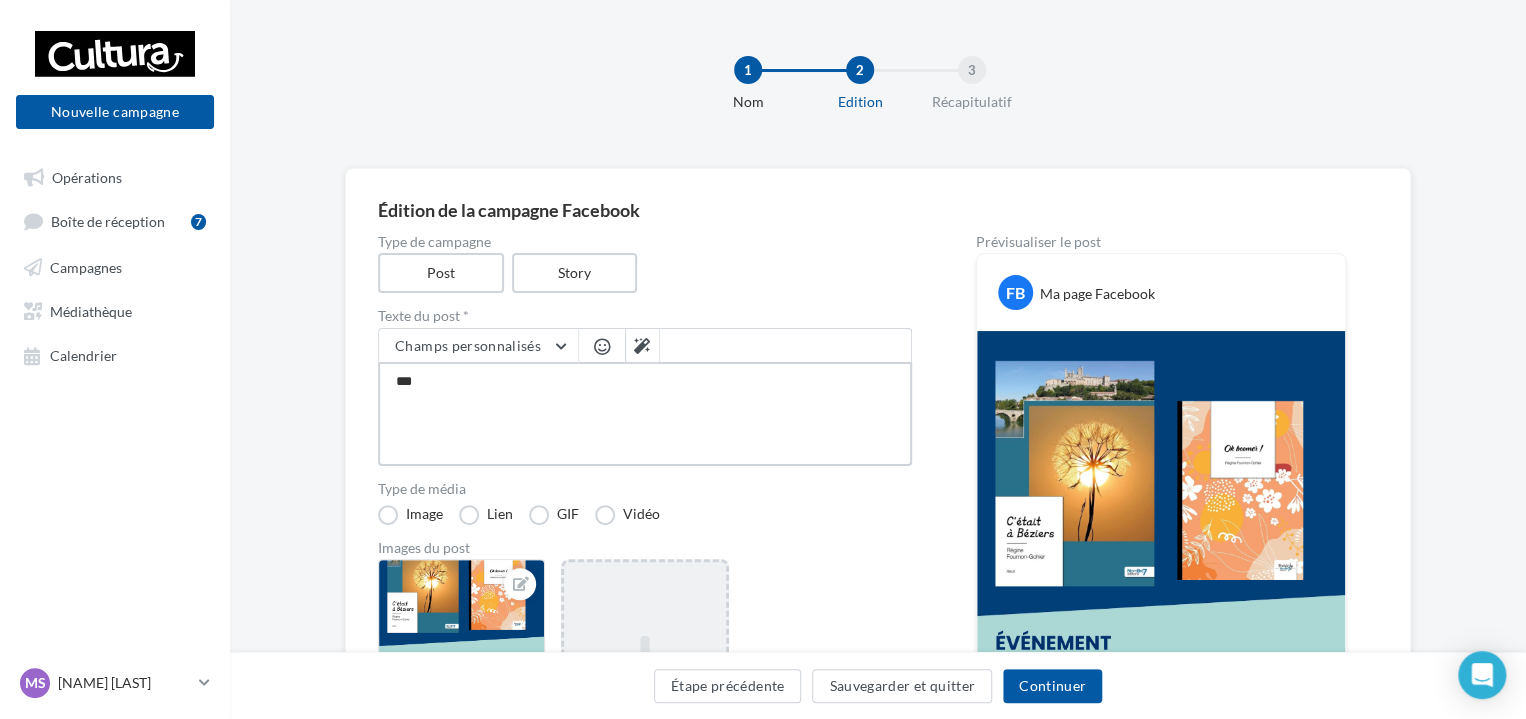 type on "****" 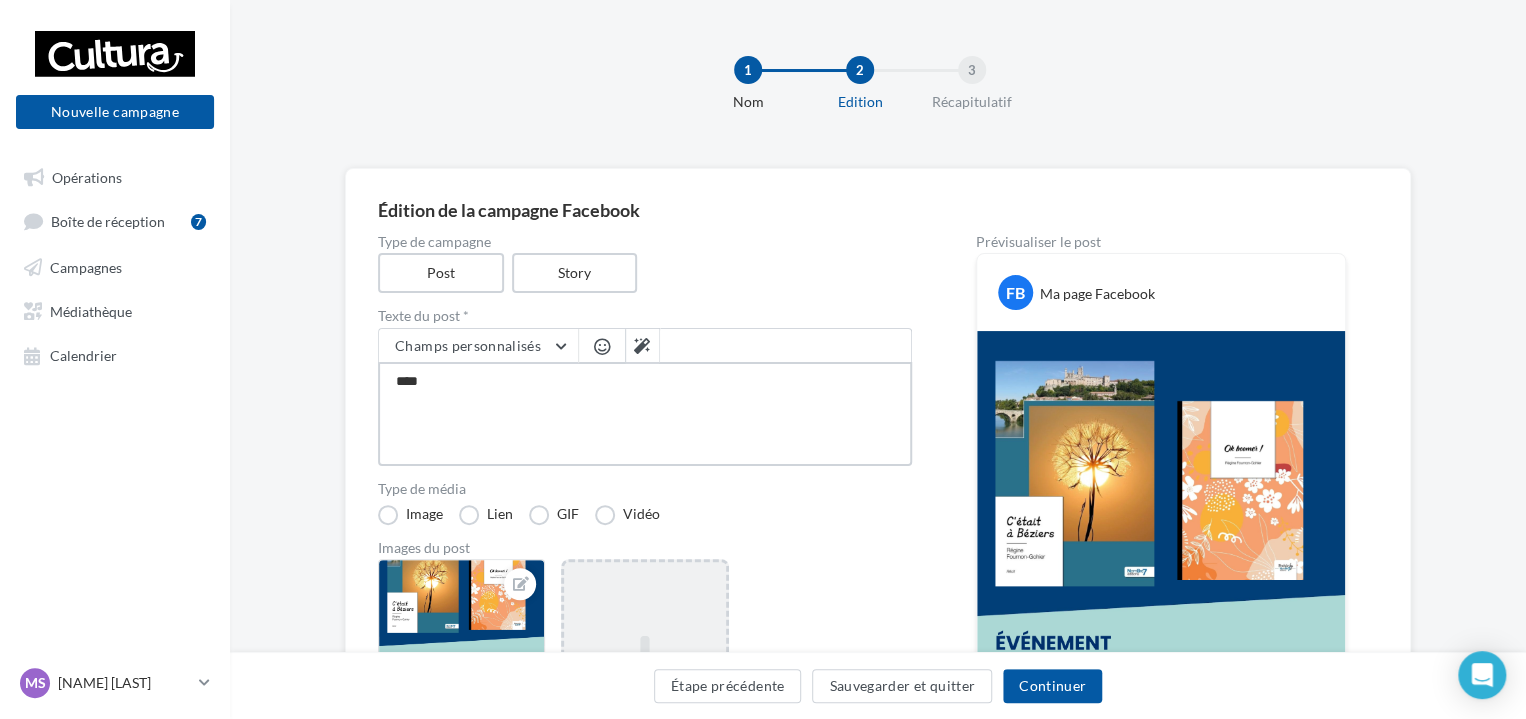 type on "*****" 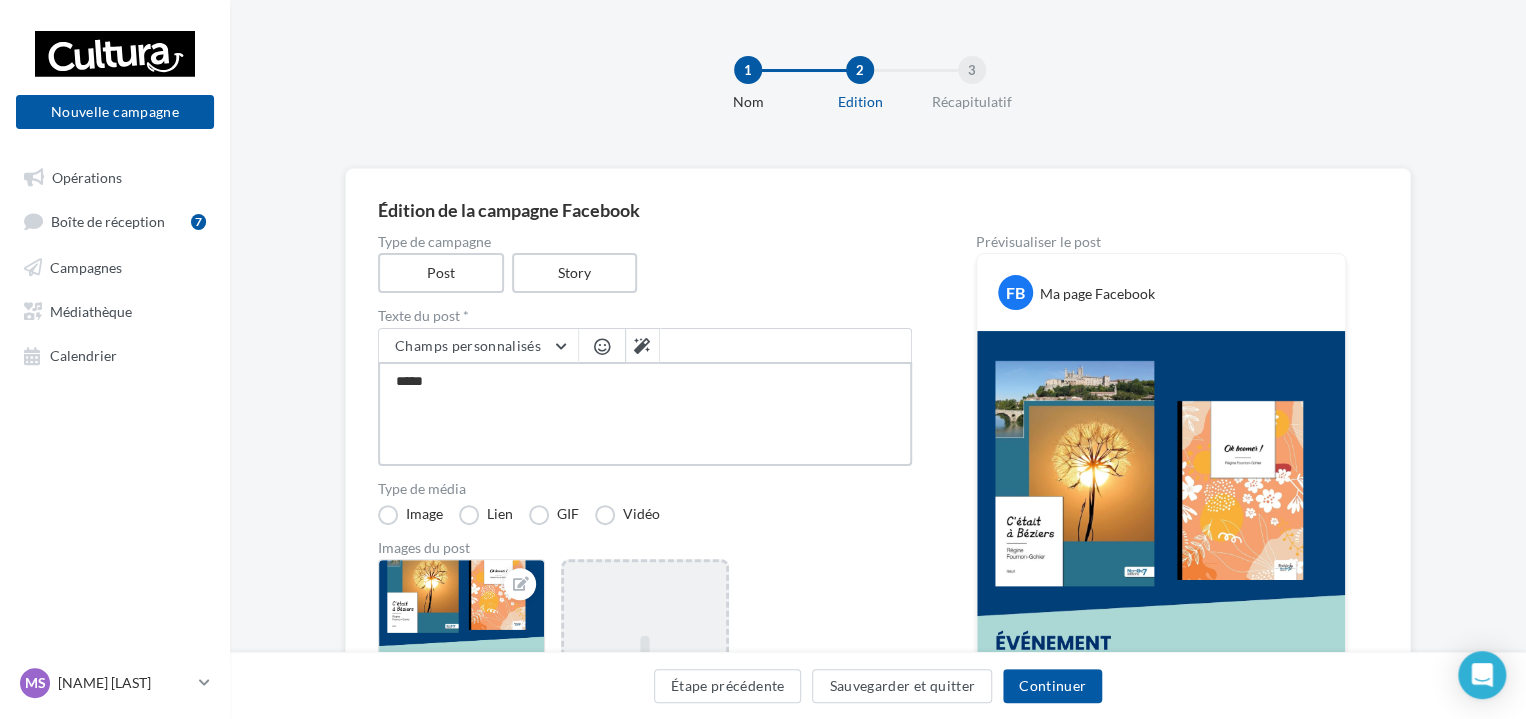 type on "******" 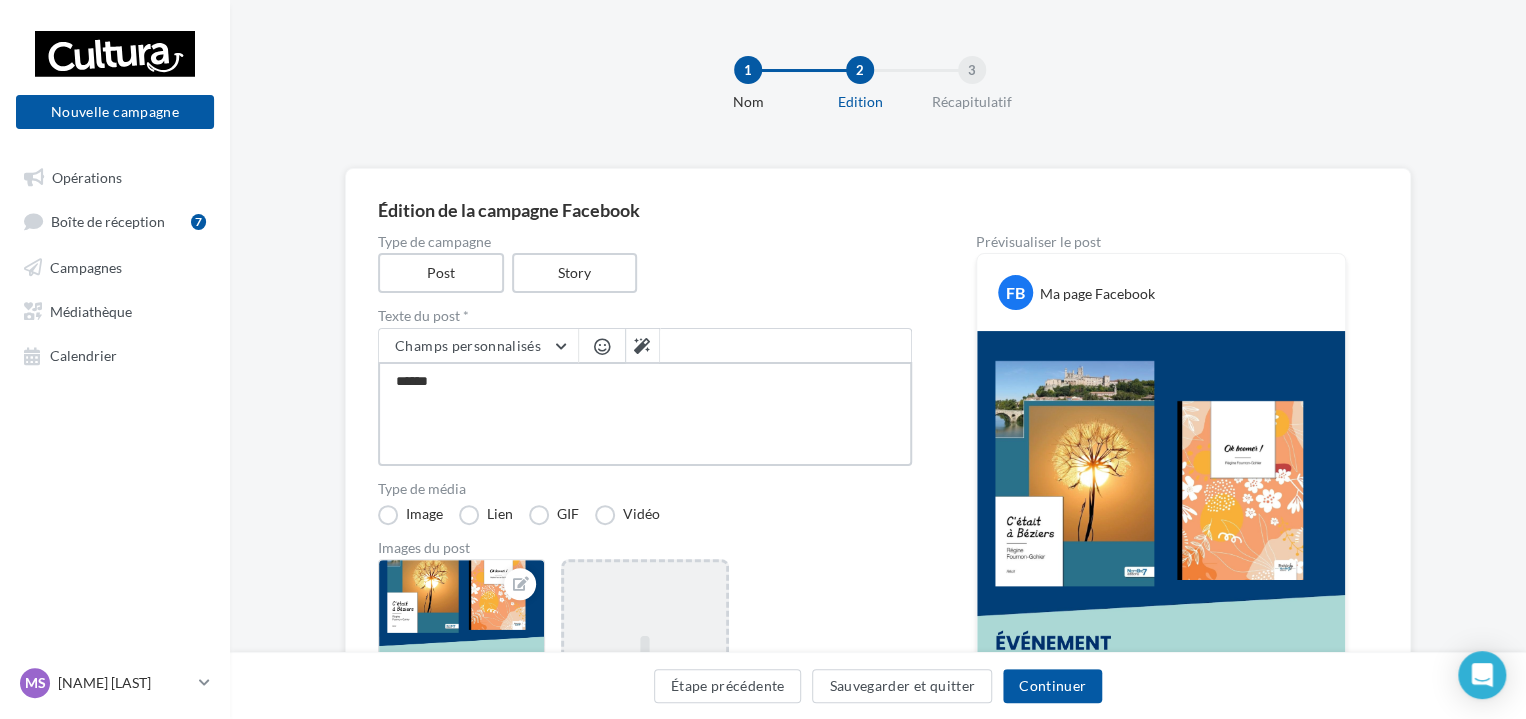 type on "*******" 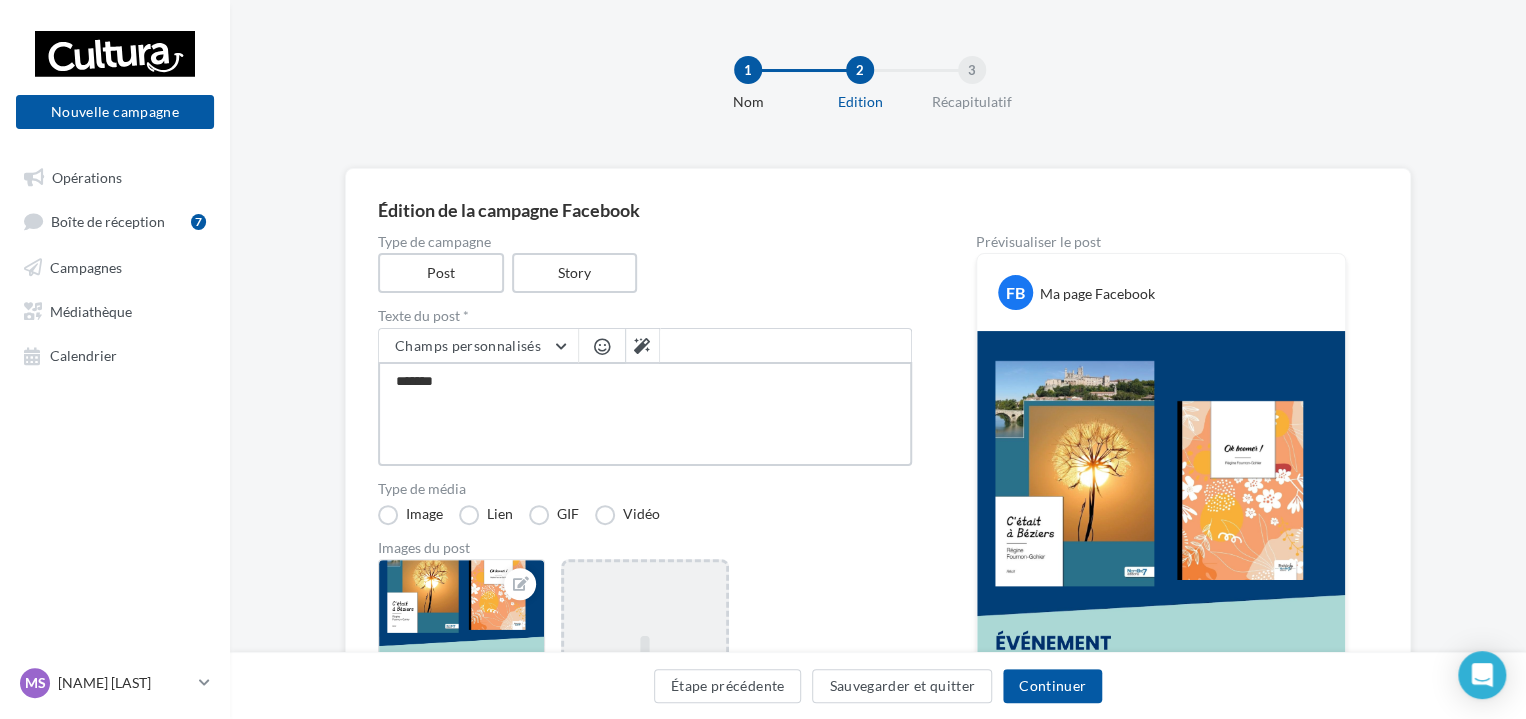 type on "********" 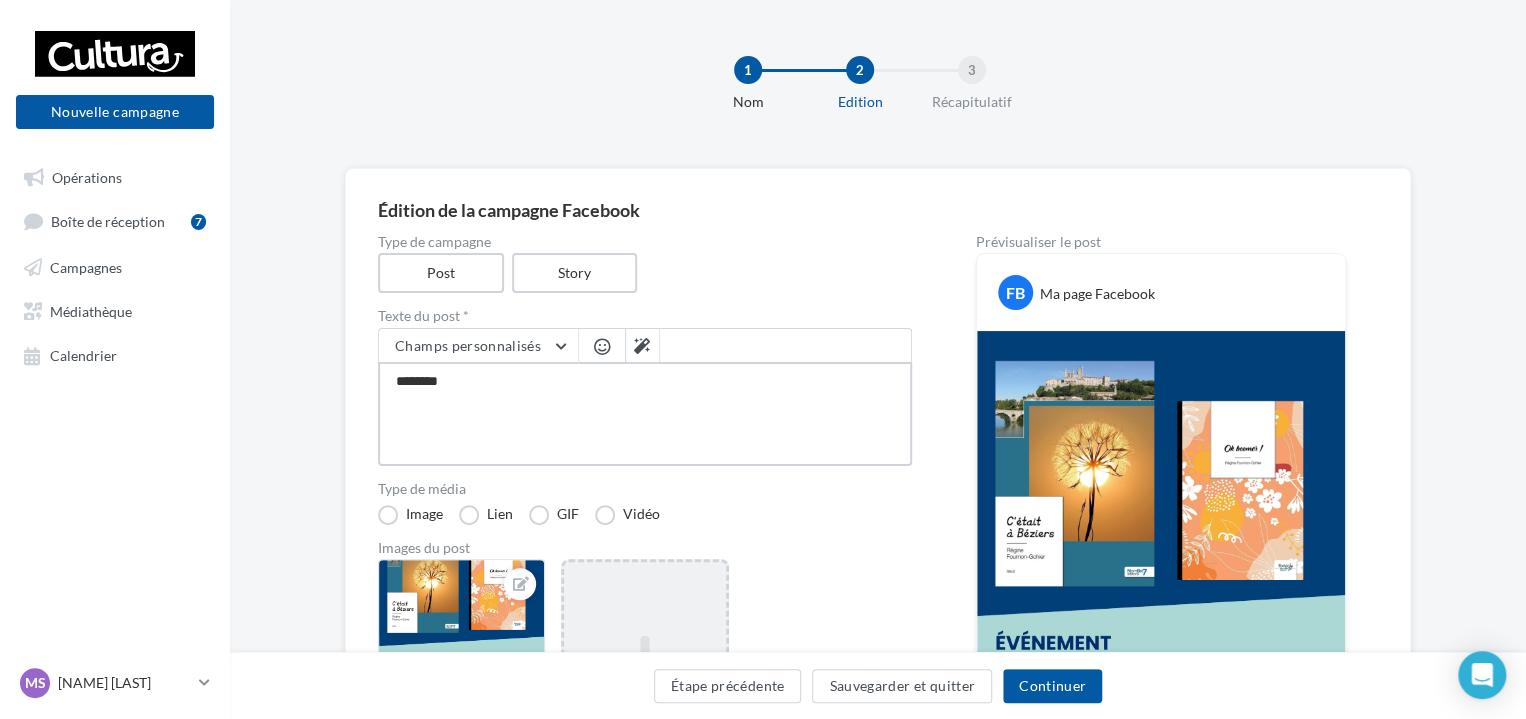 type on "*********" 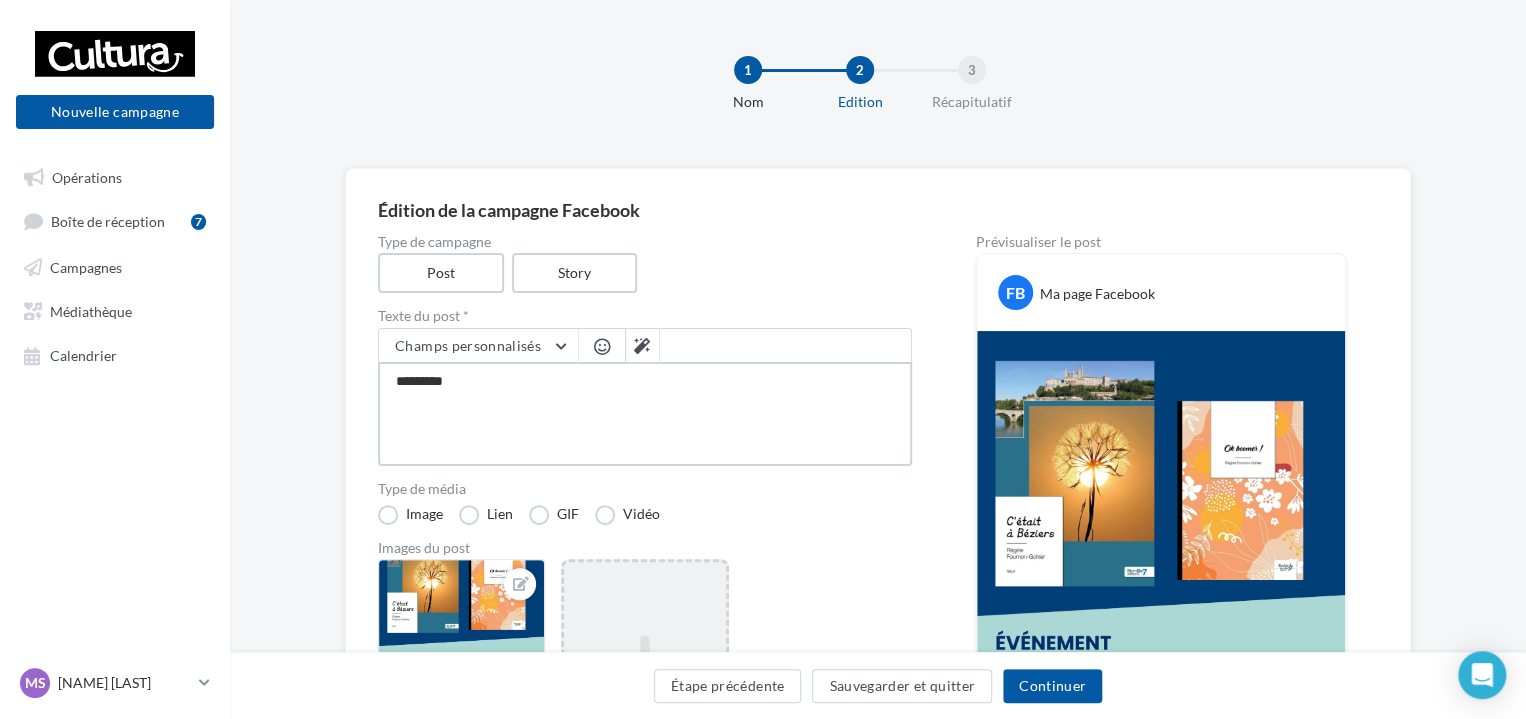 type on "**********" 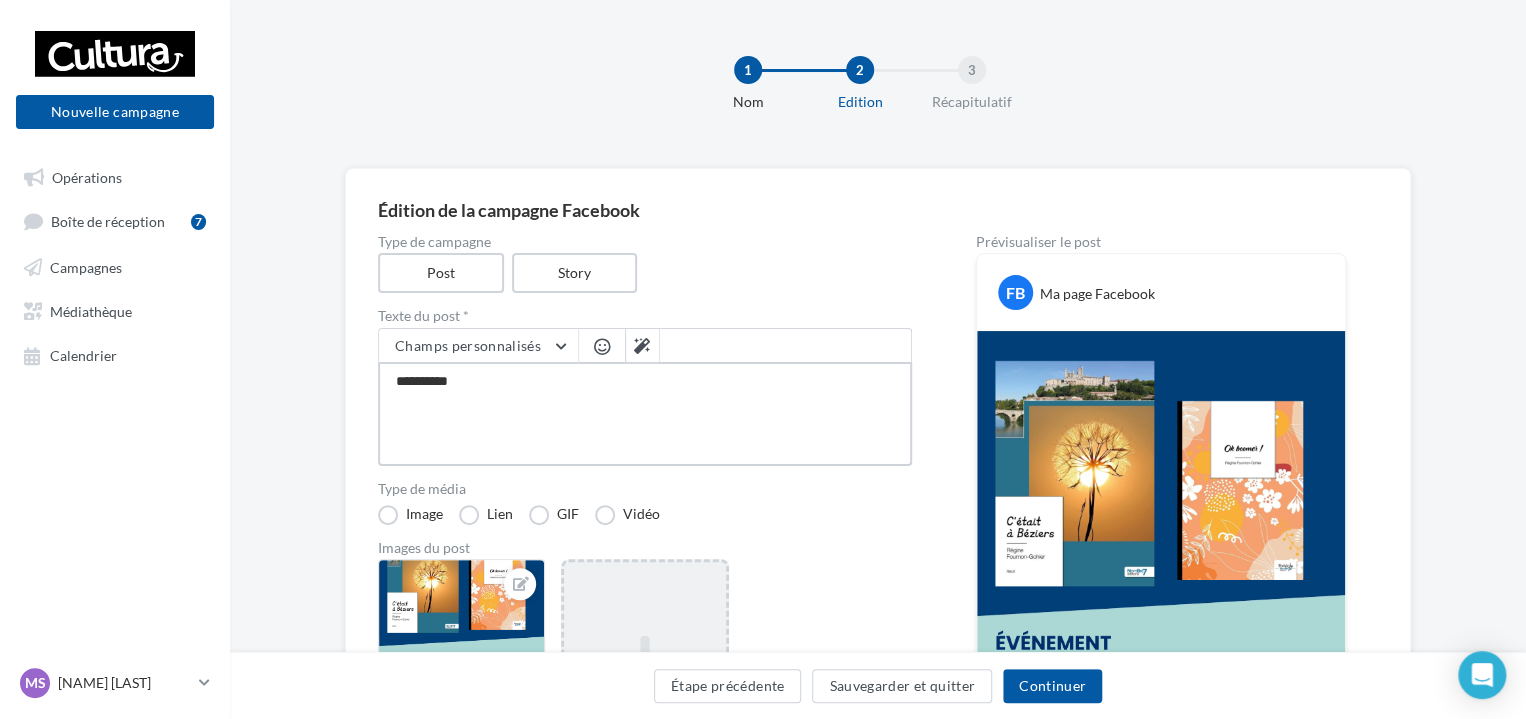type on "**********" 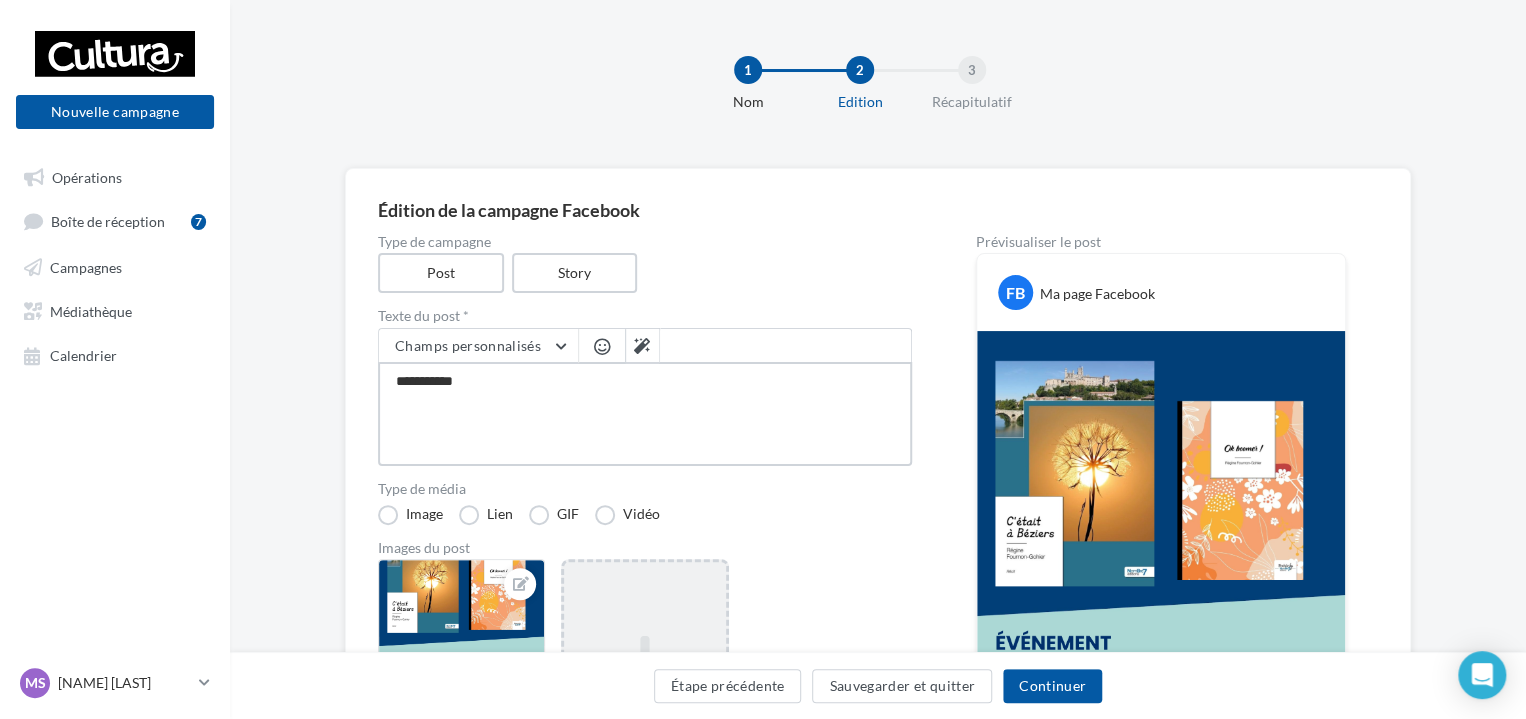 type on "**********" 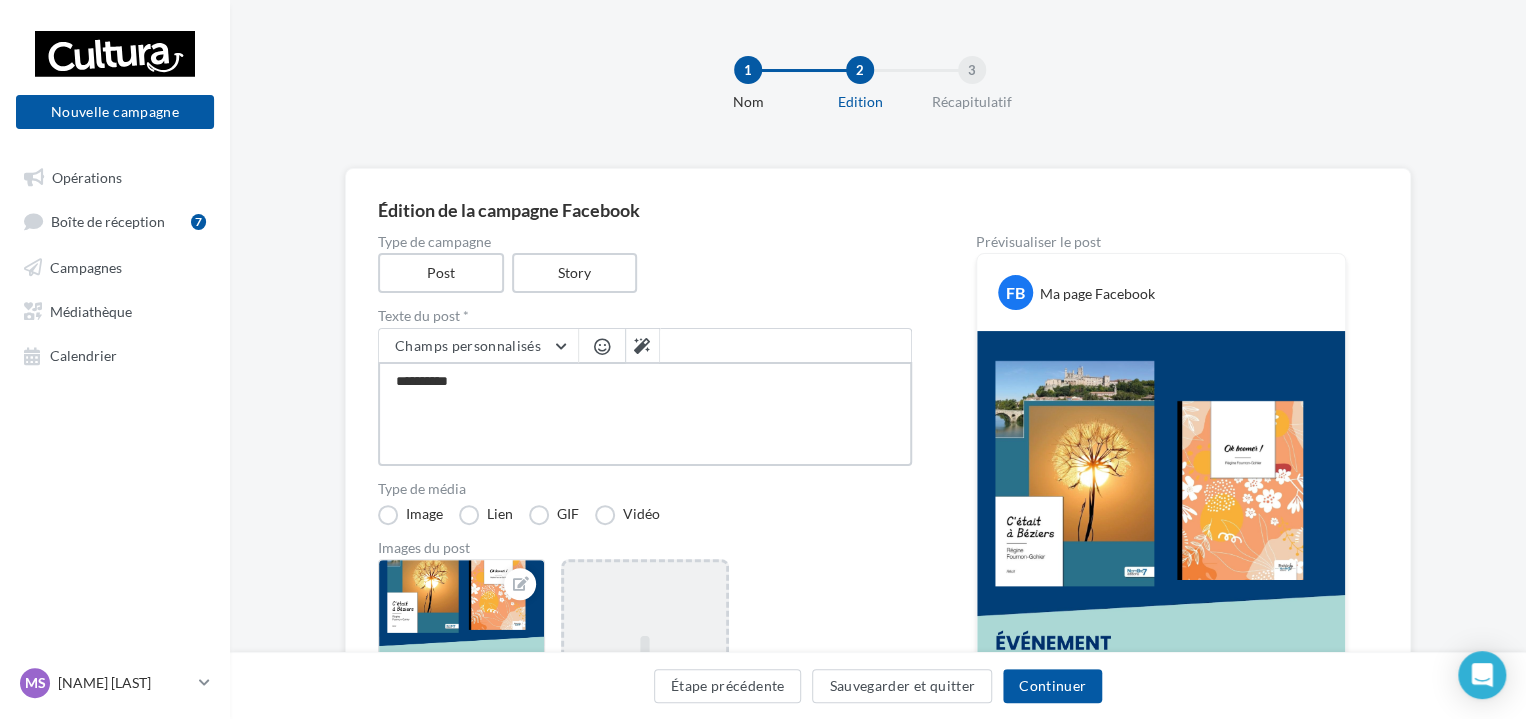 type on "**********" 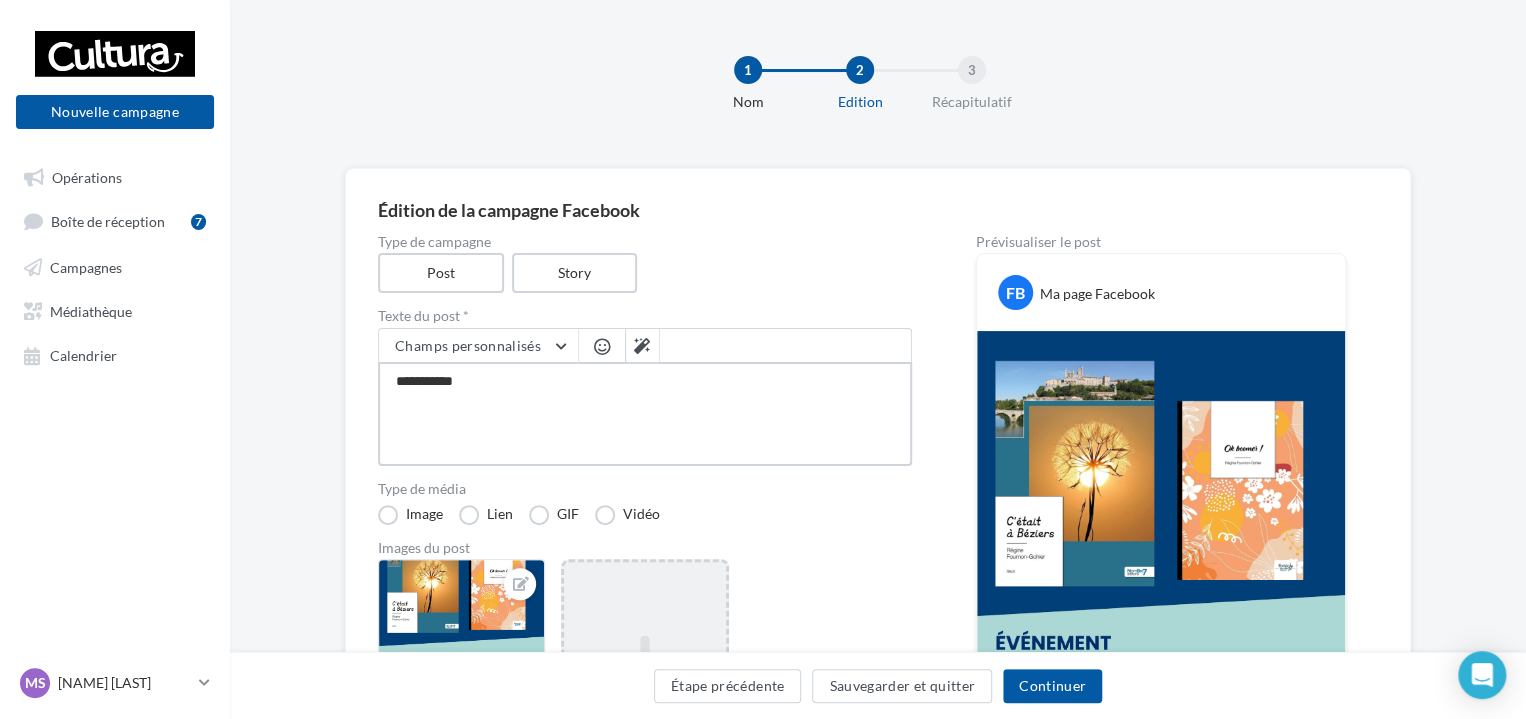 type on "**********" 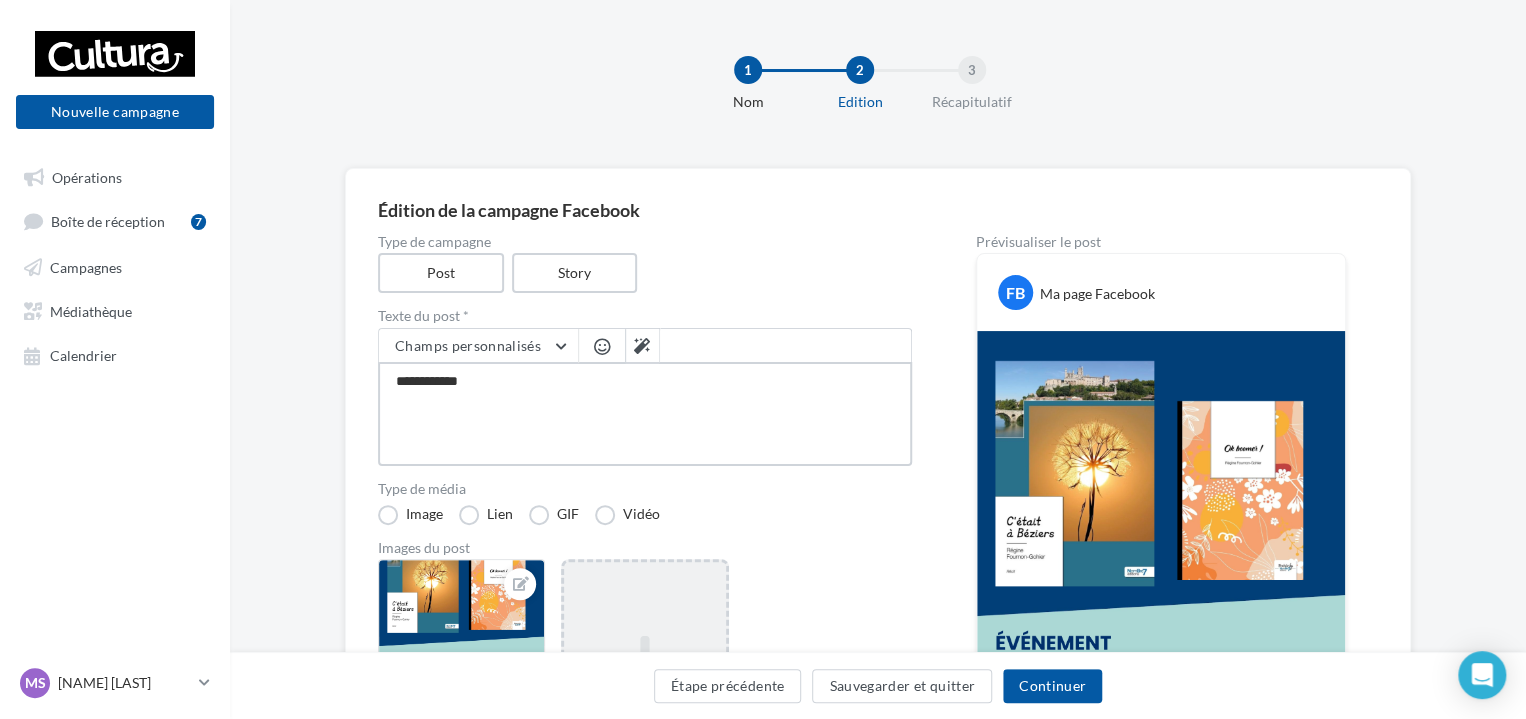 type on "**********" 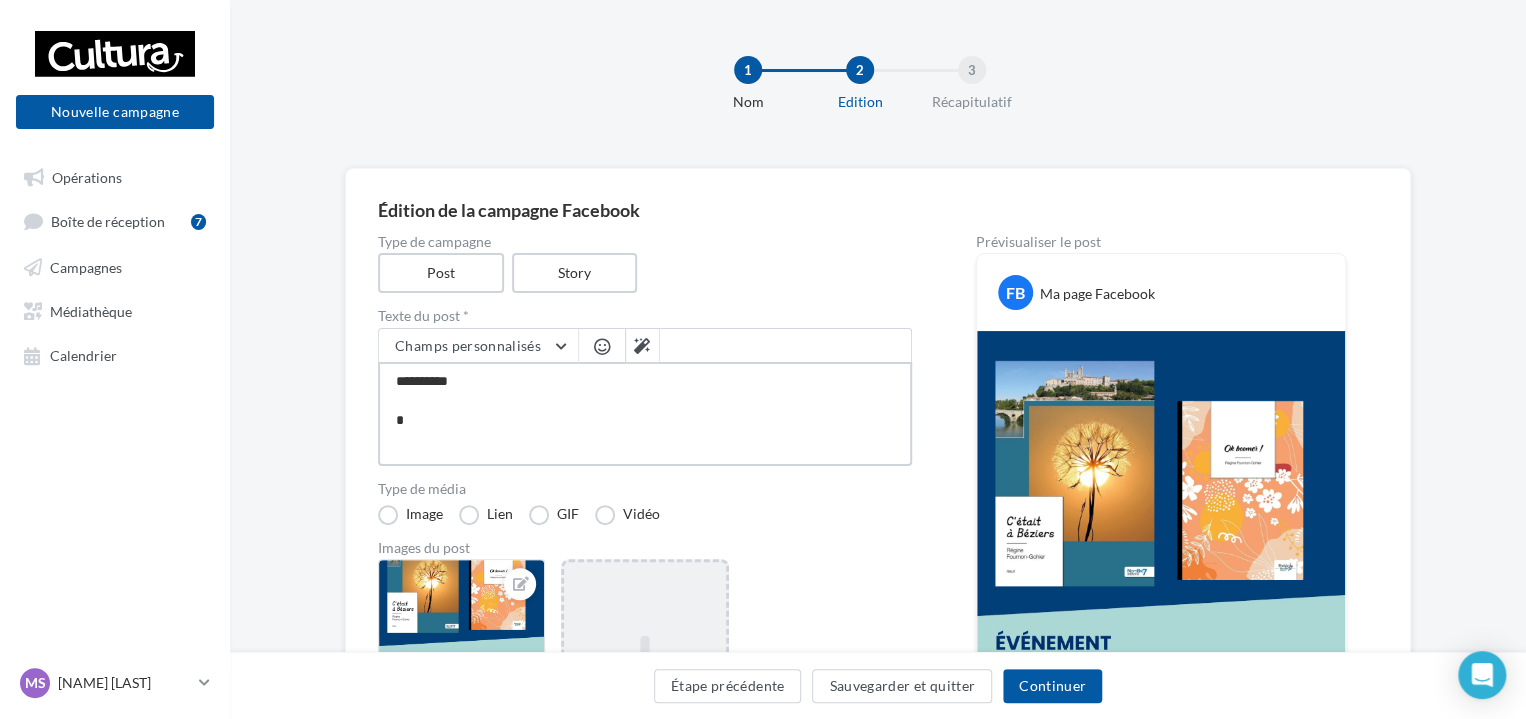type on "**********" 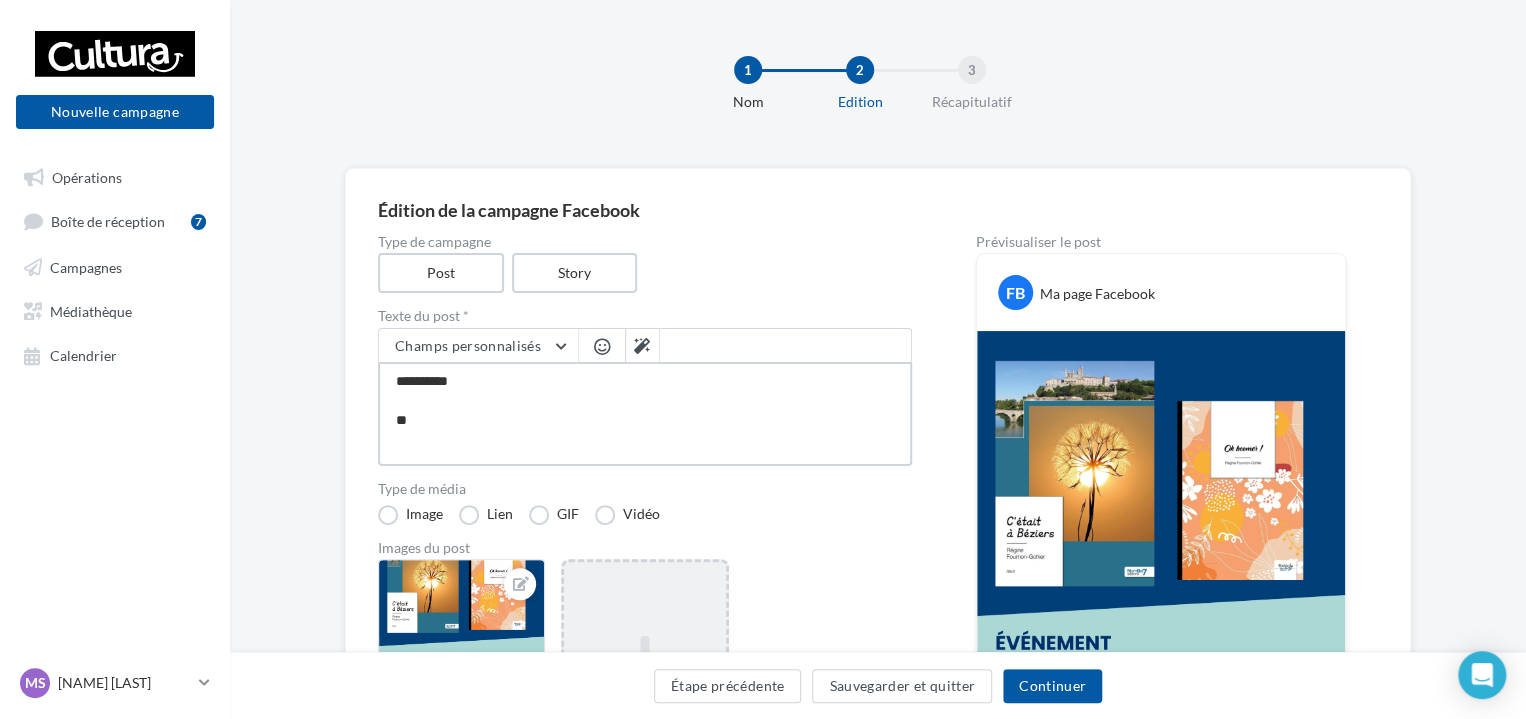 type on "**********" 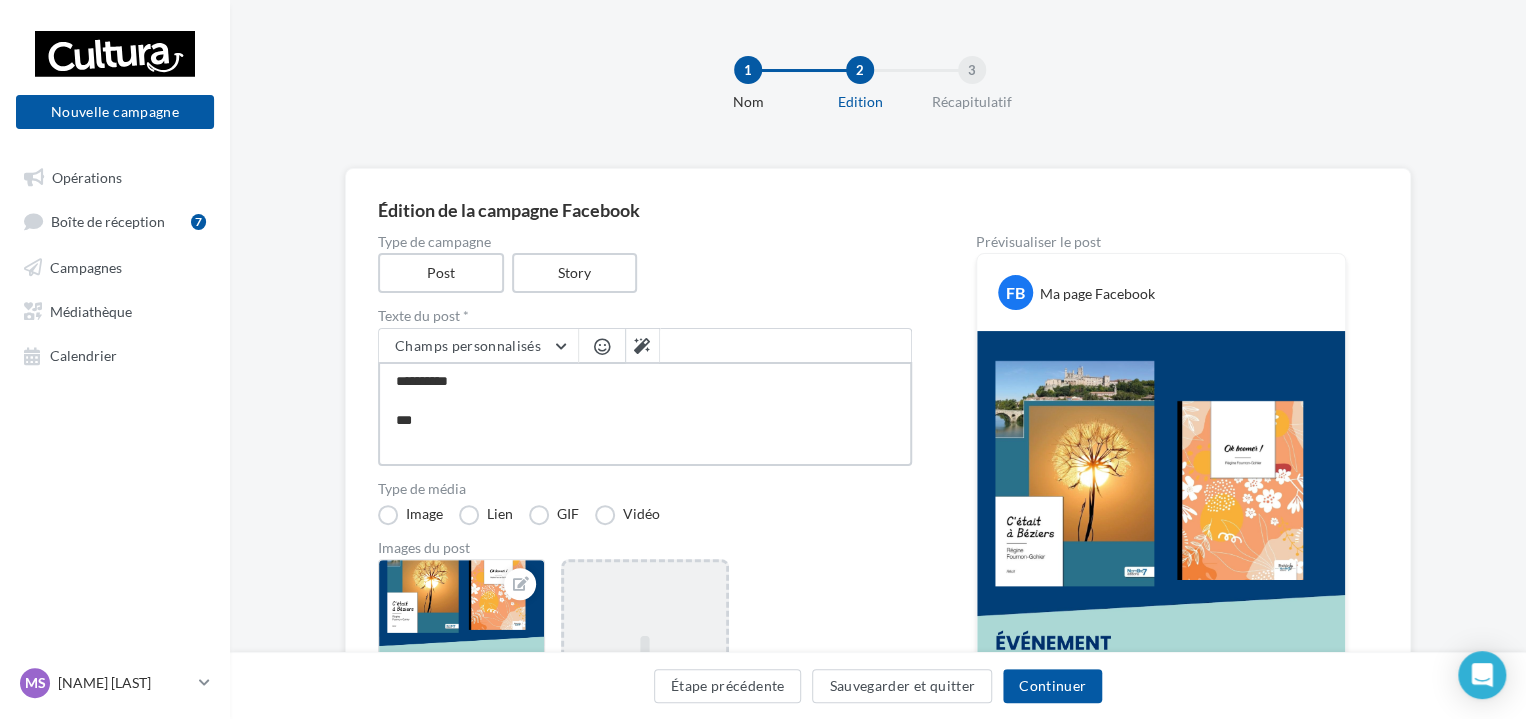 type on "**********" 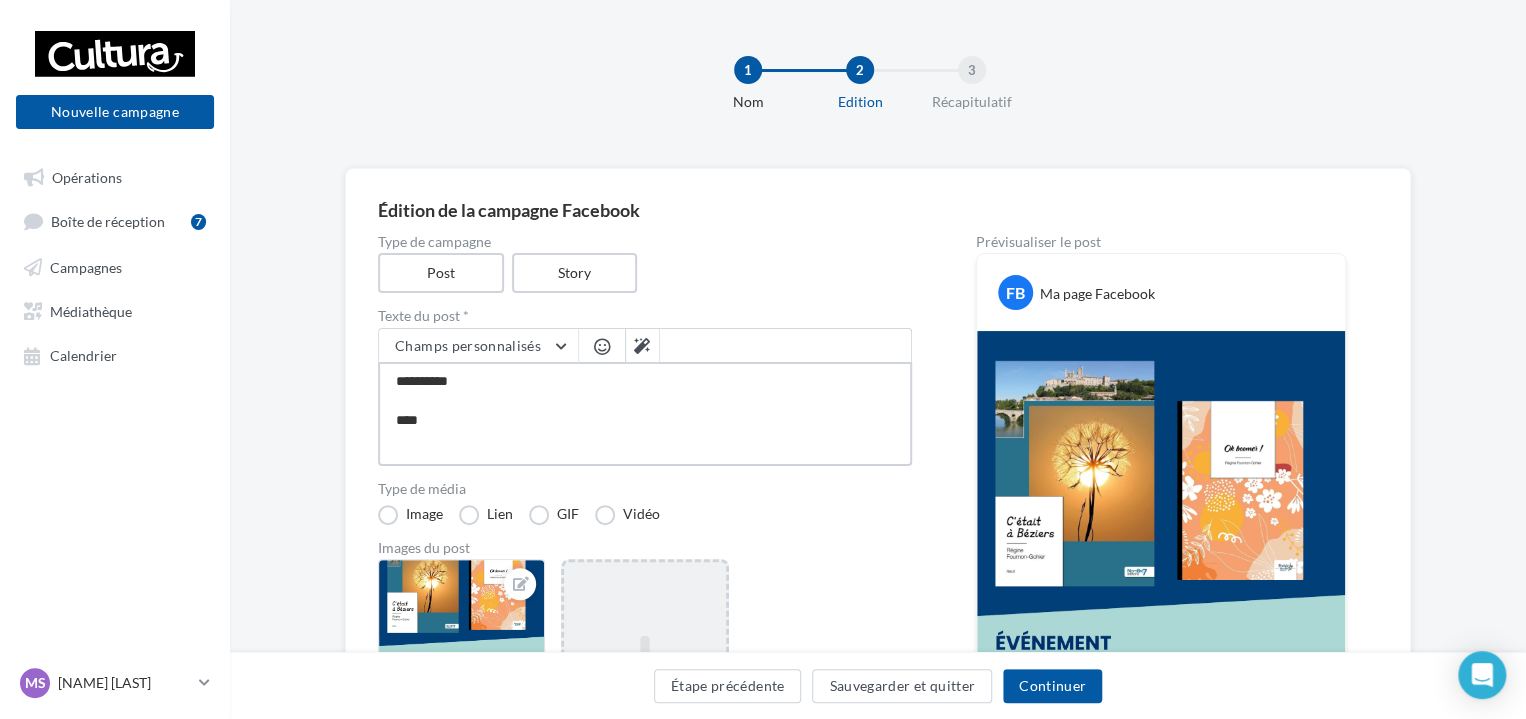 type on "**********" 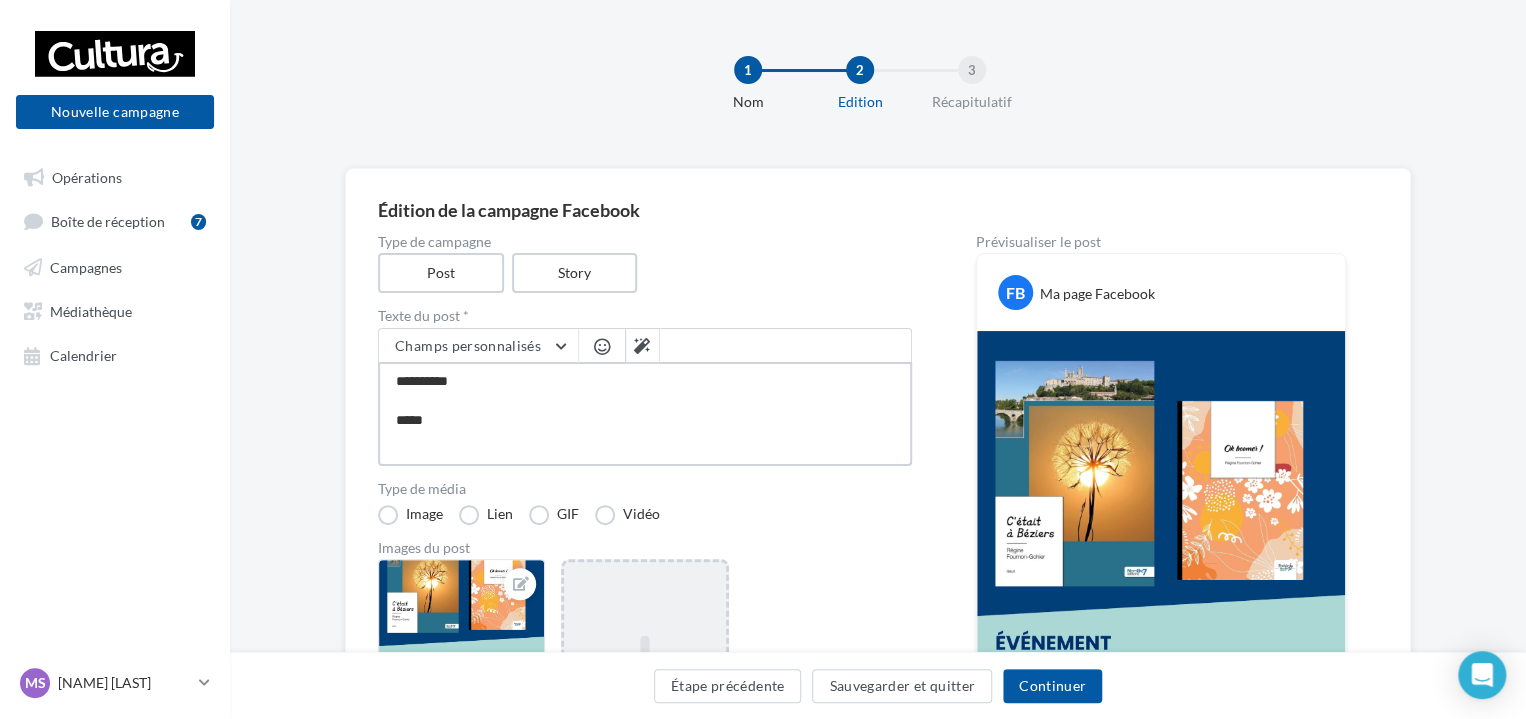 type on "**********" 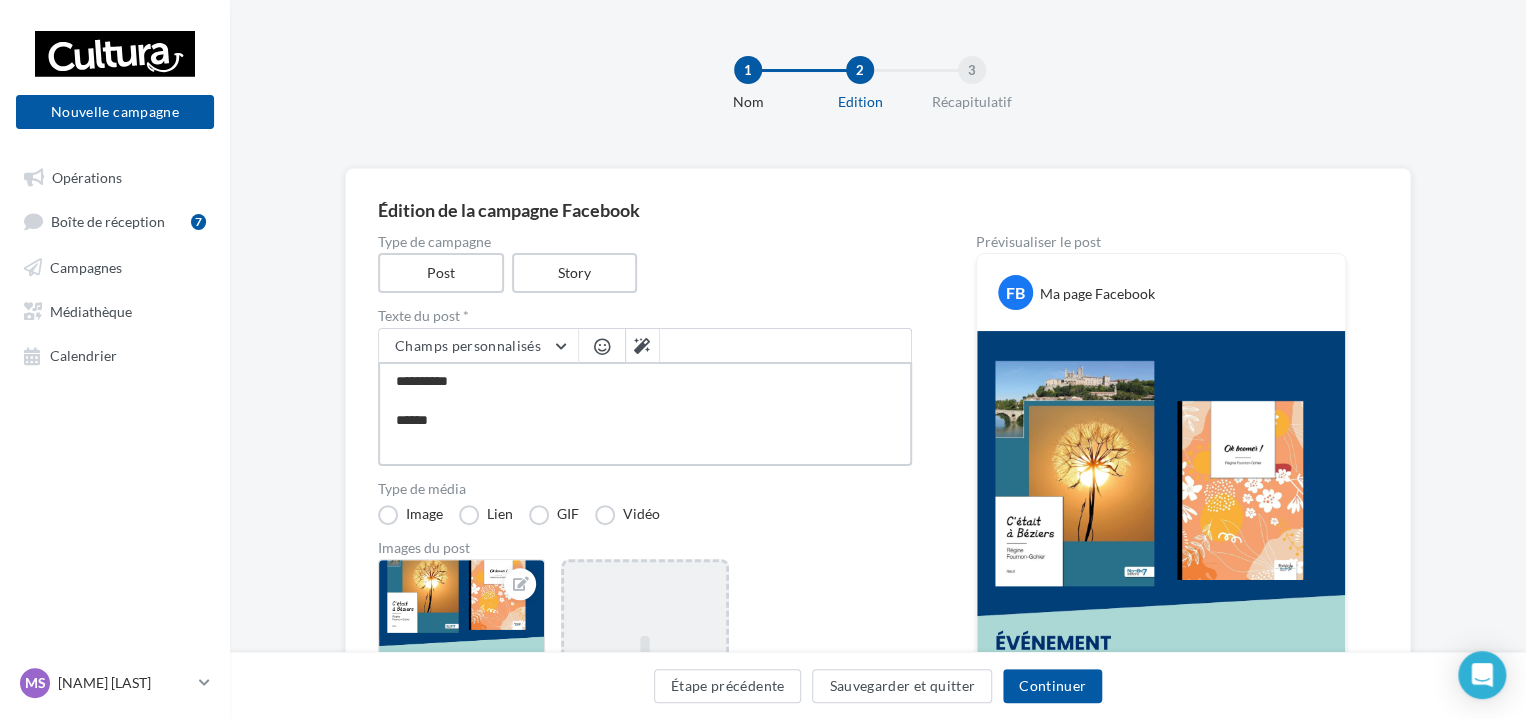type on "**********" 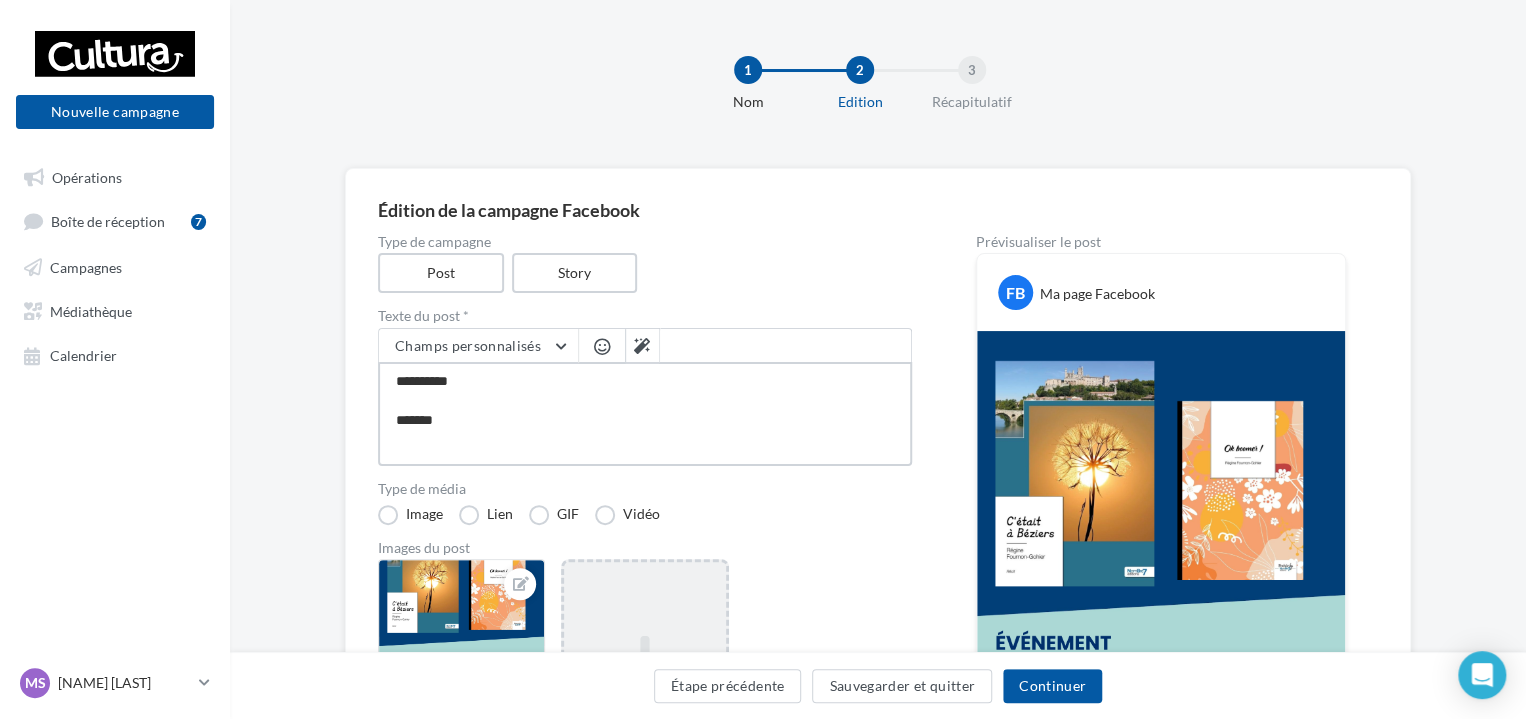 type on "**********" 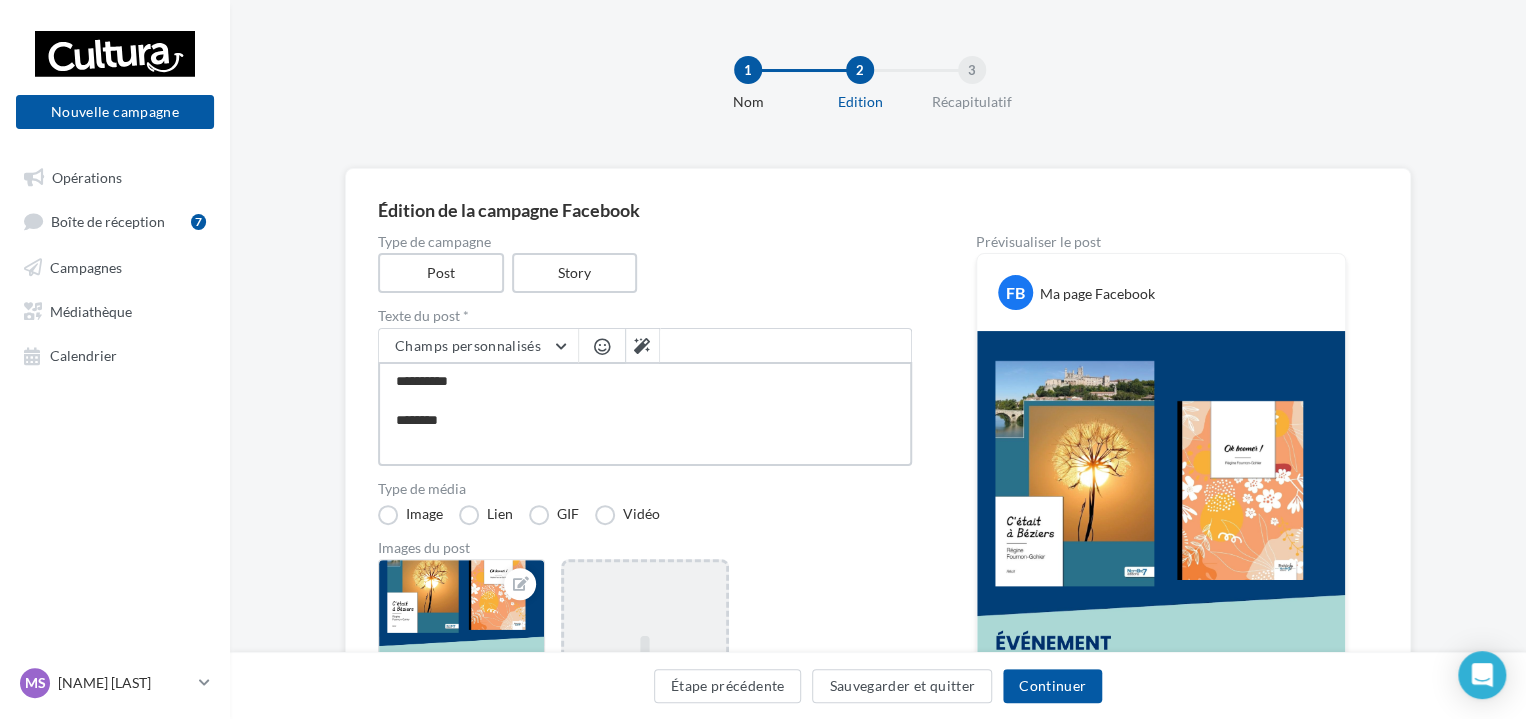 type on "**********" 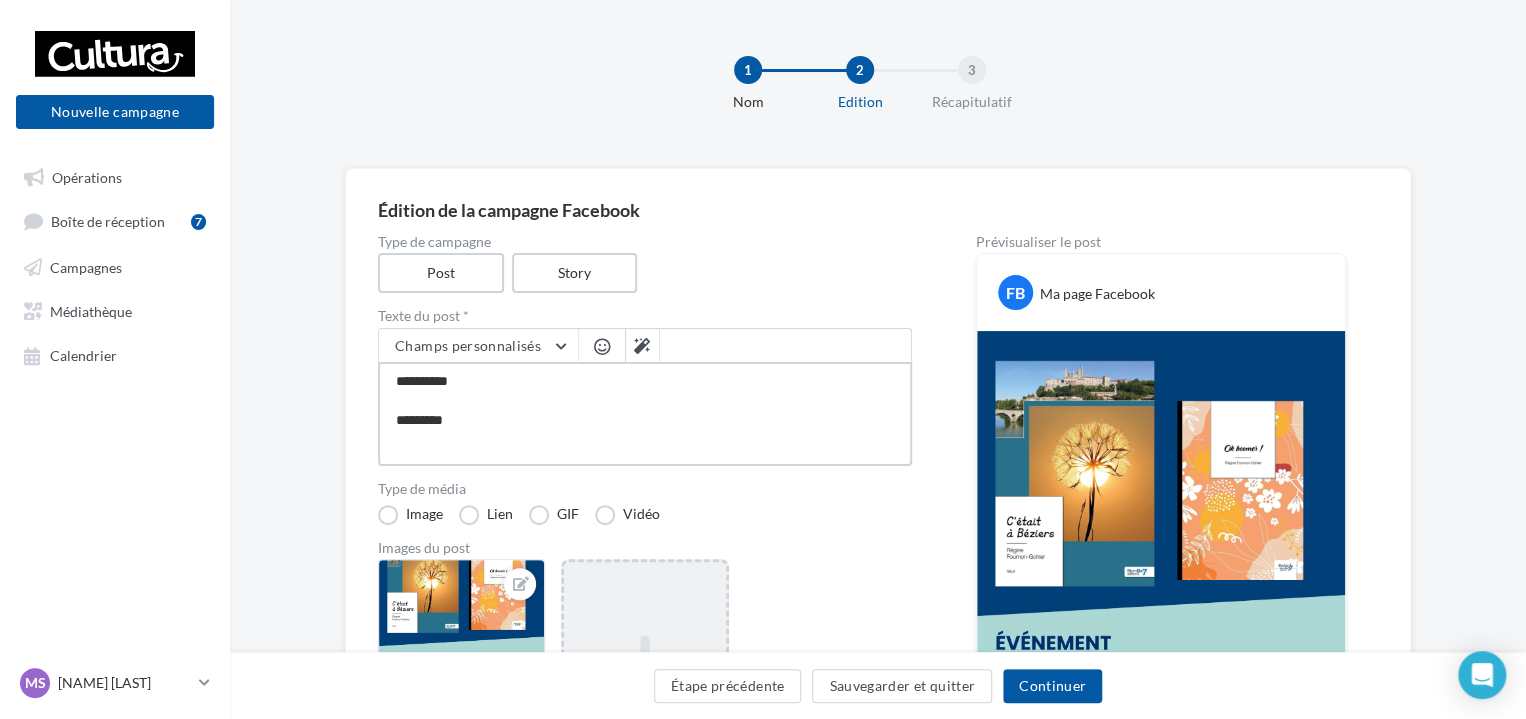 type on "**********" 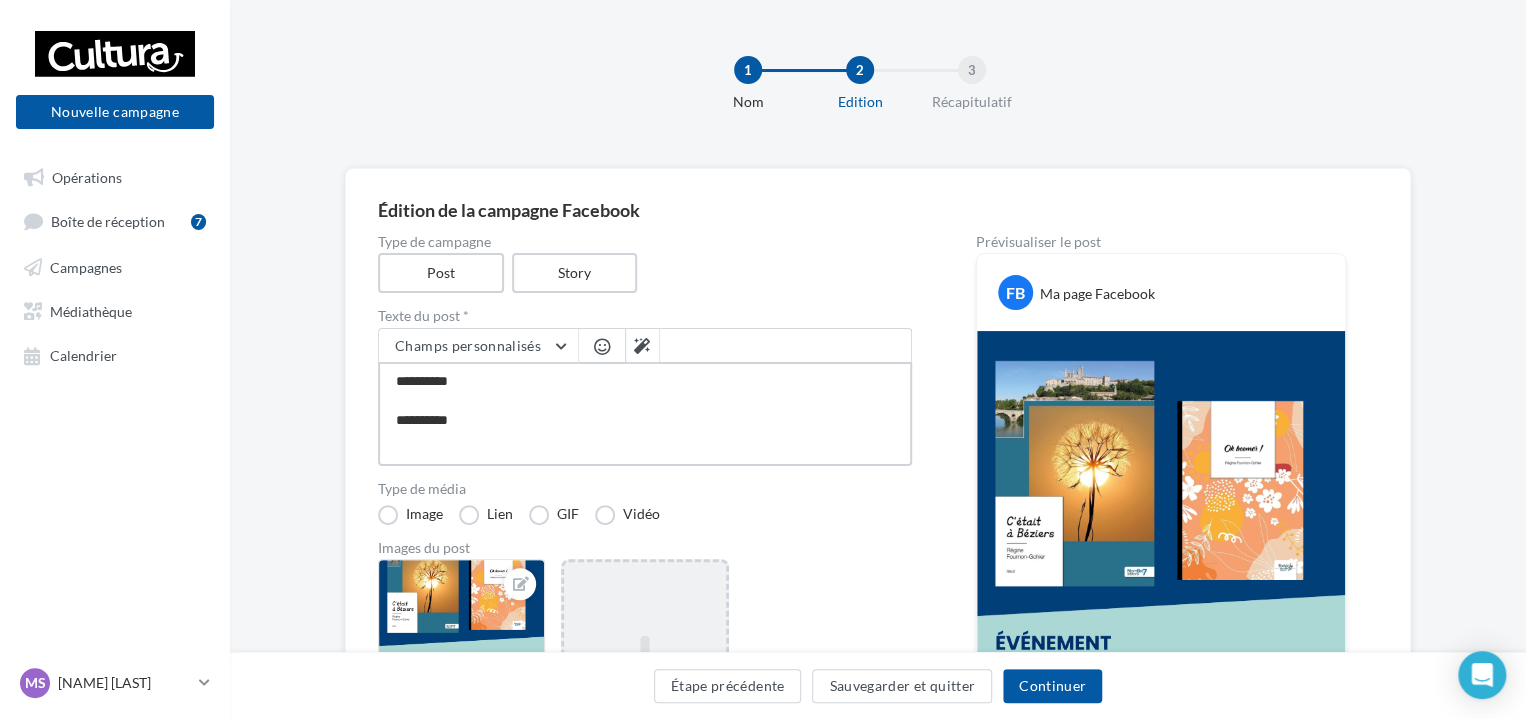 type on "**********" 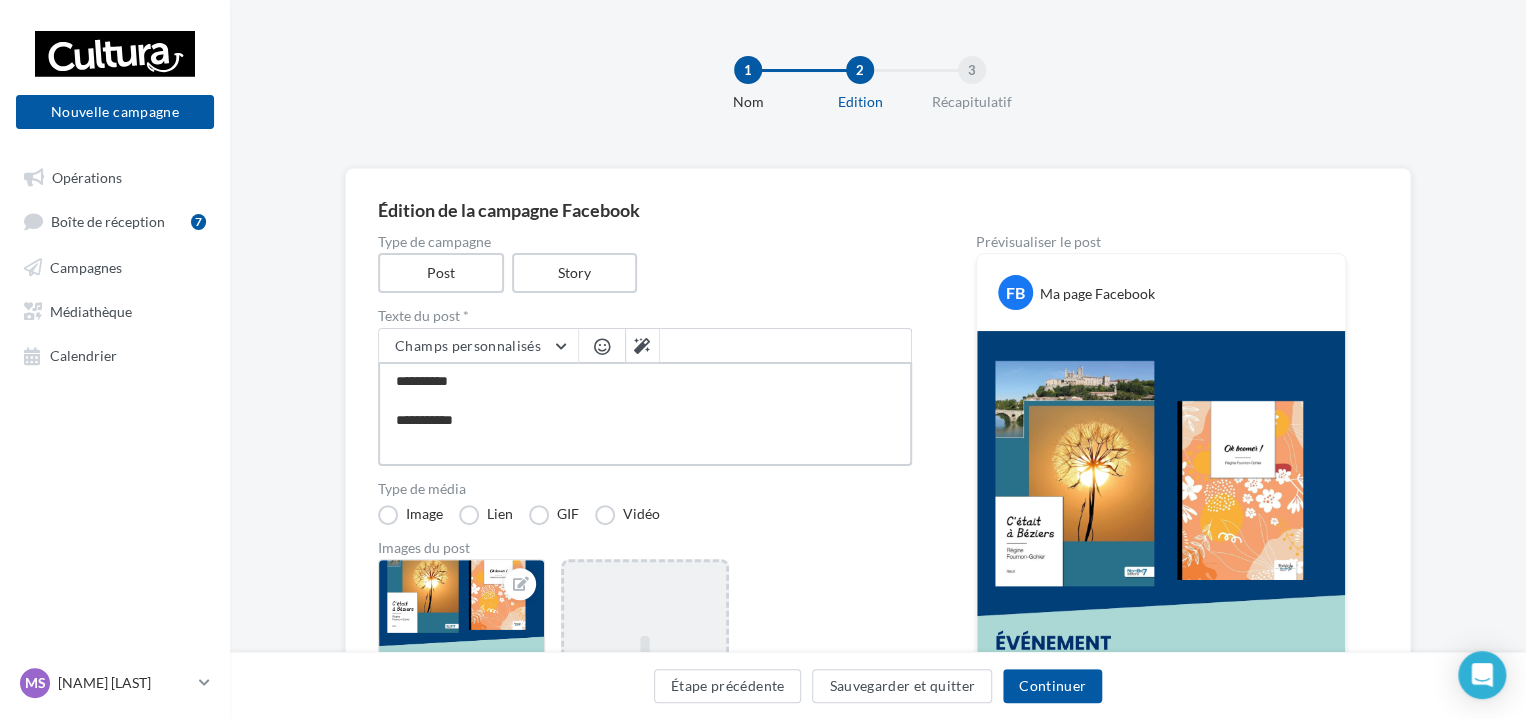 type on "**********" 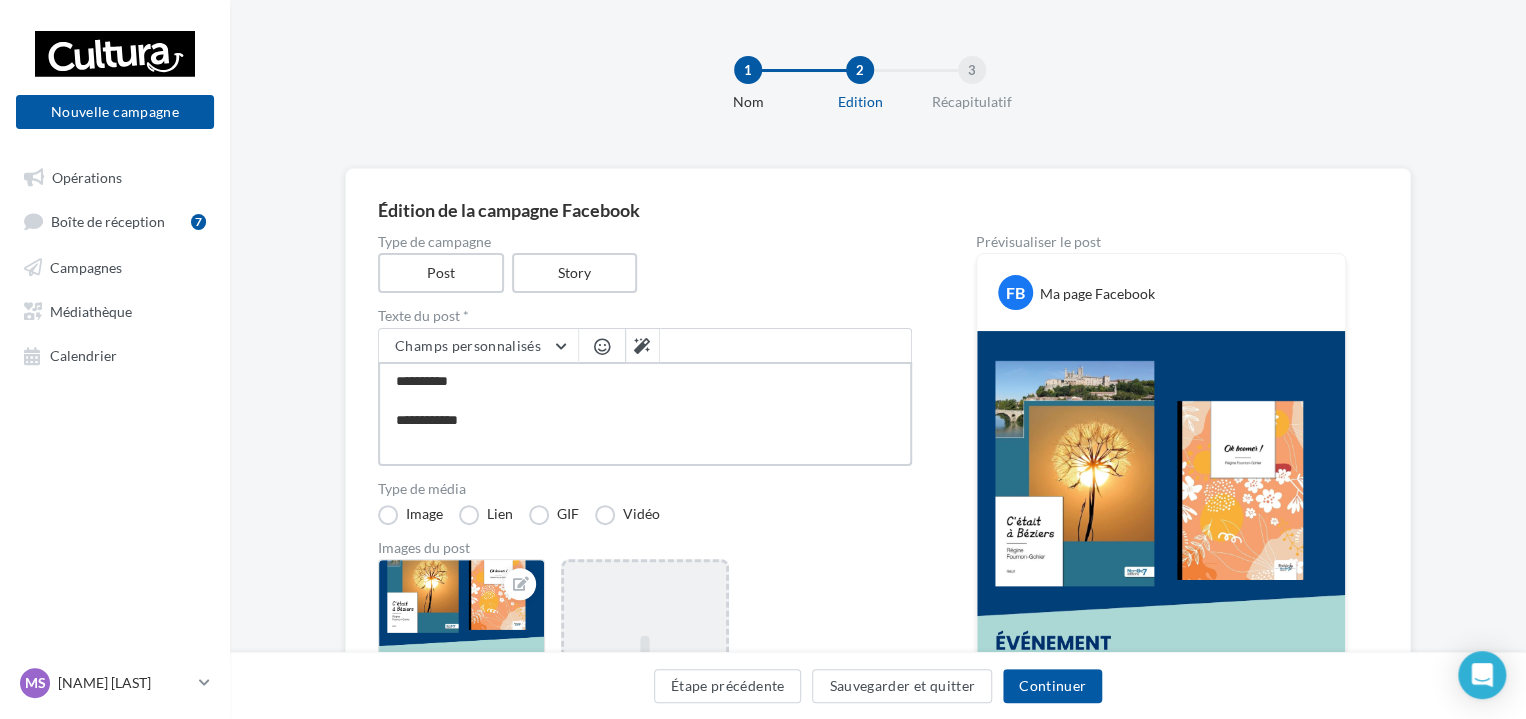 type on "**********" 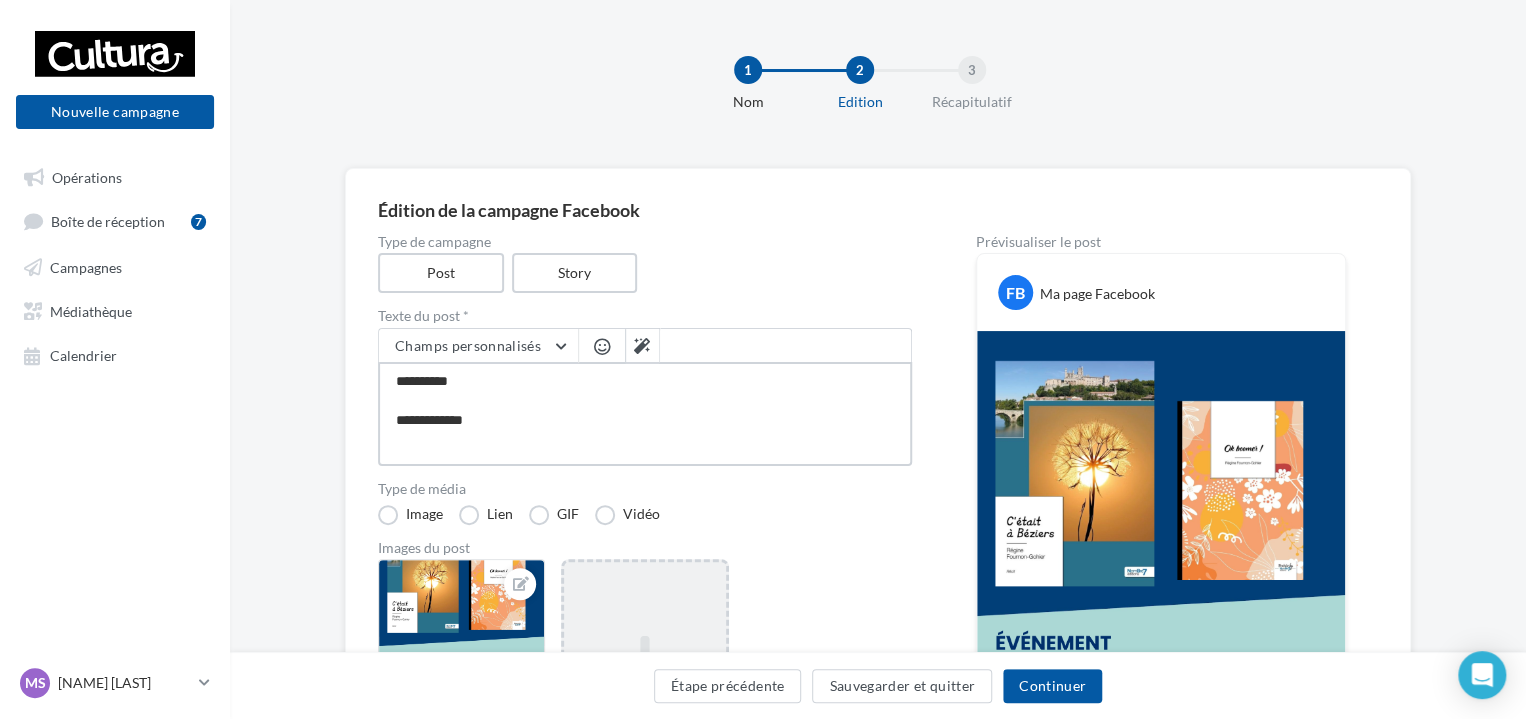 type on "**********" 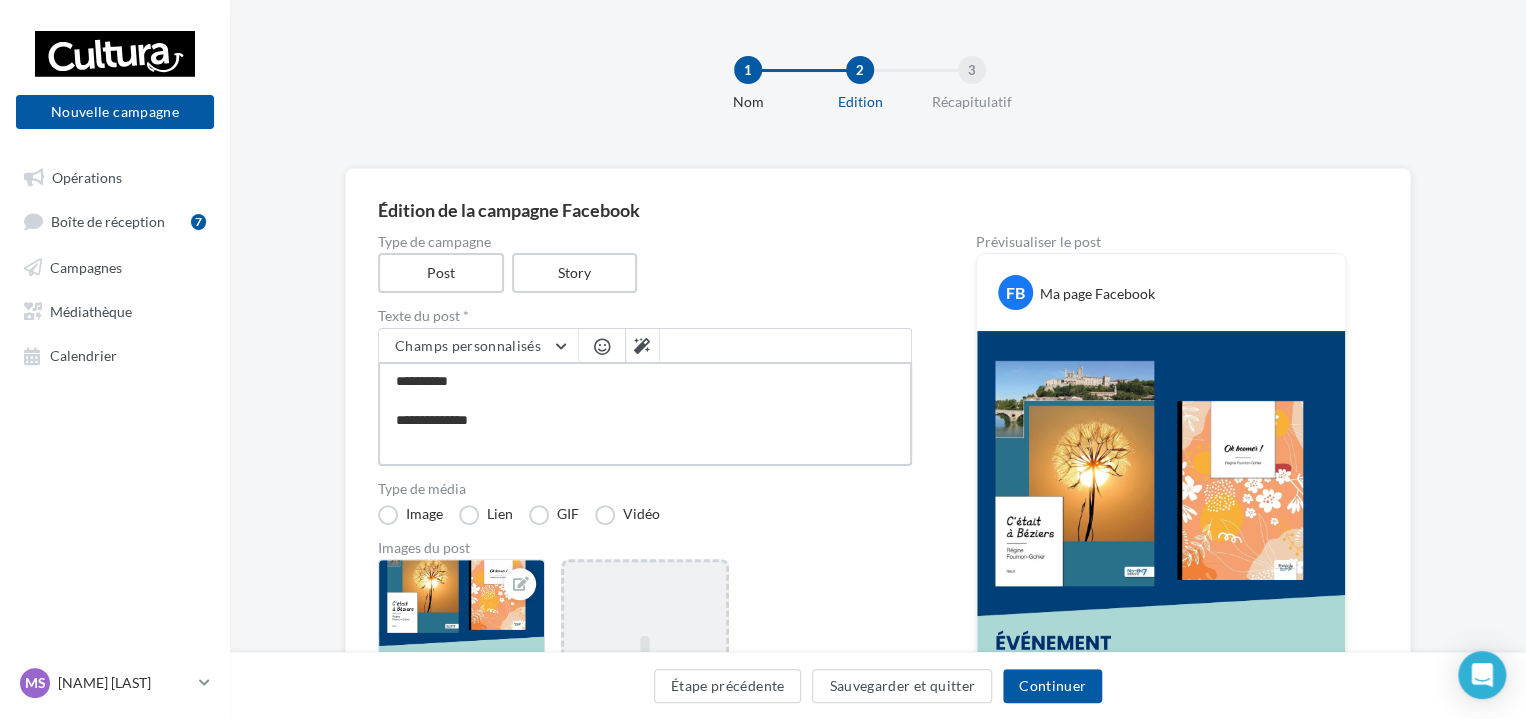 type on "**********" 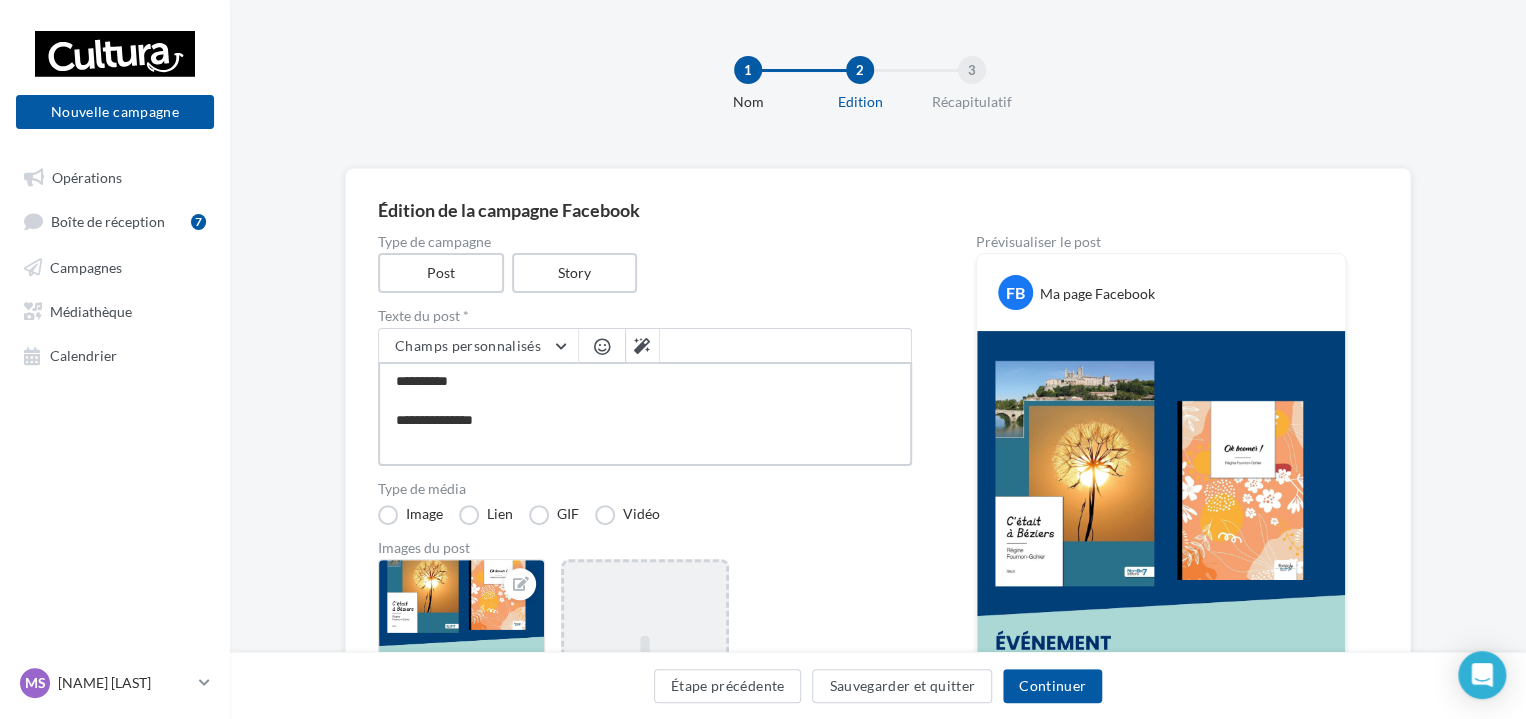type on "**********" 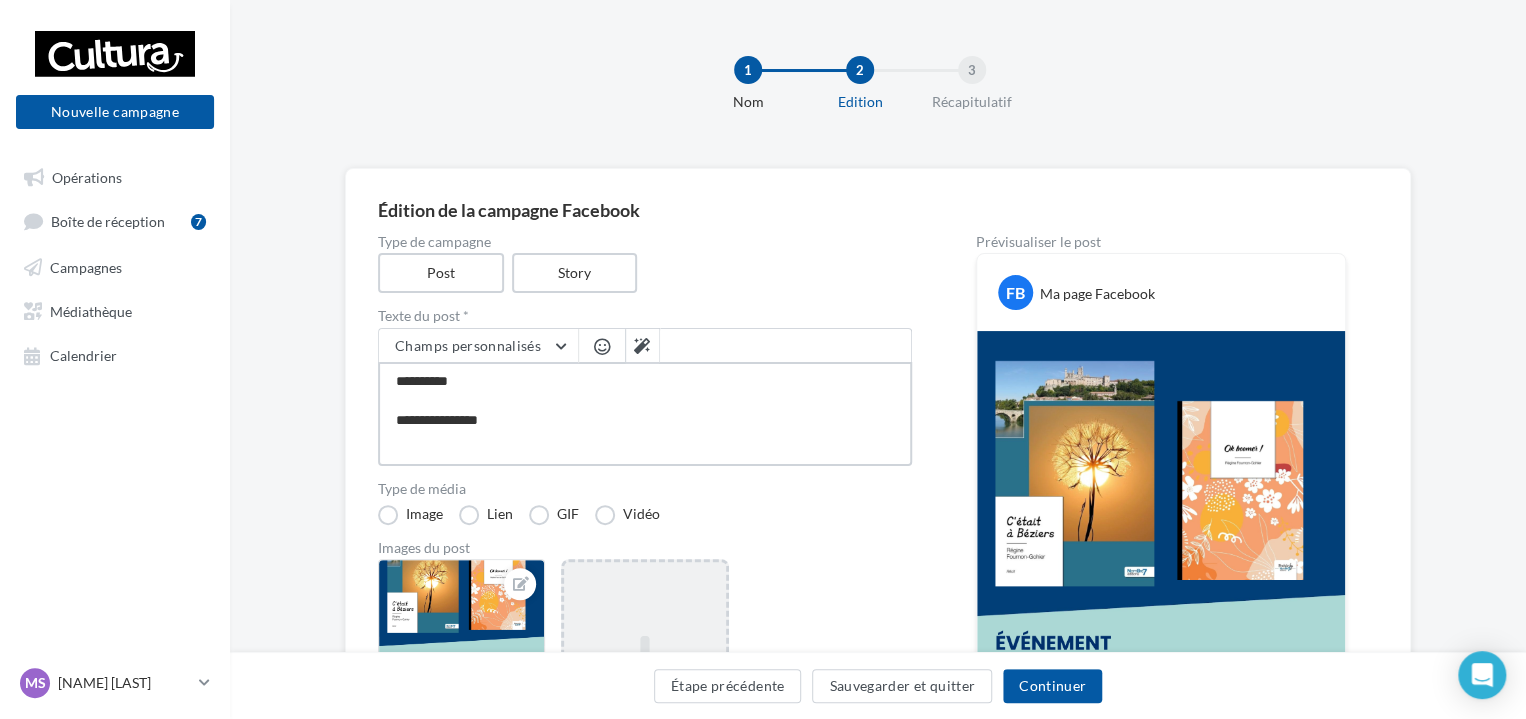 type on "**********" 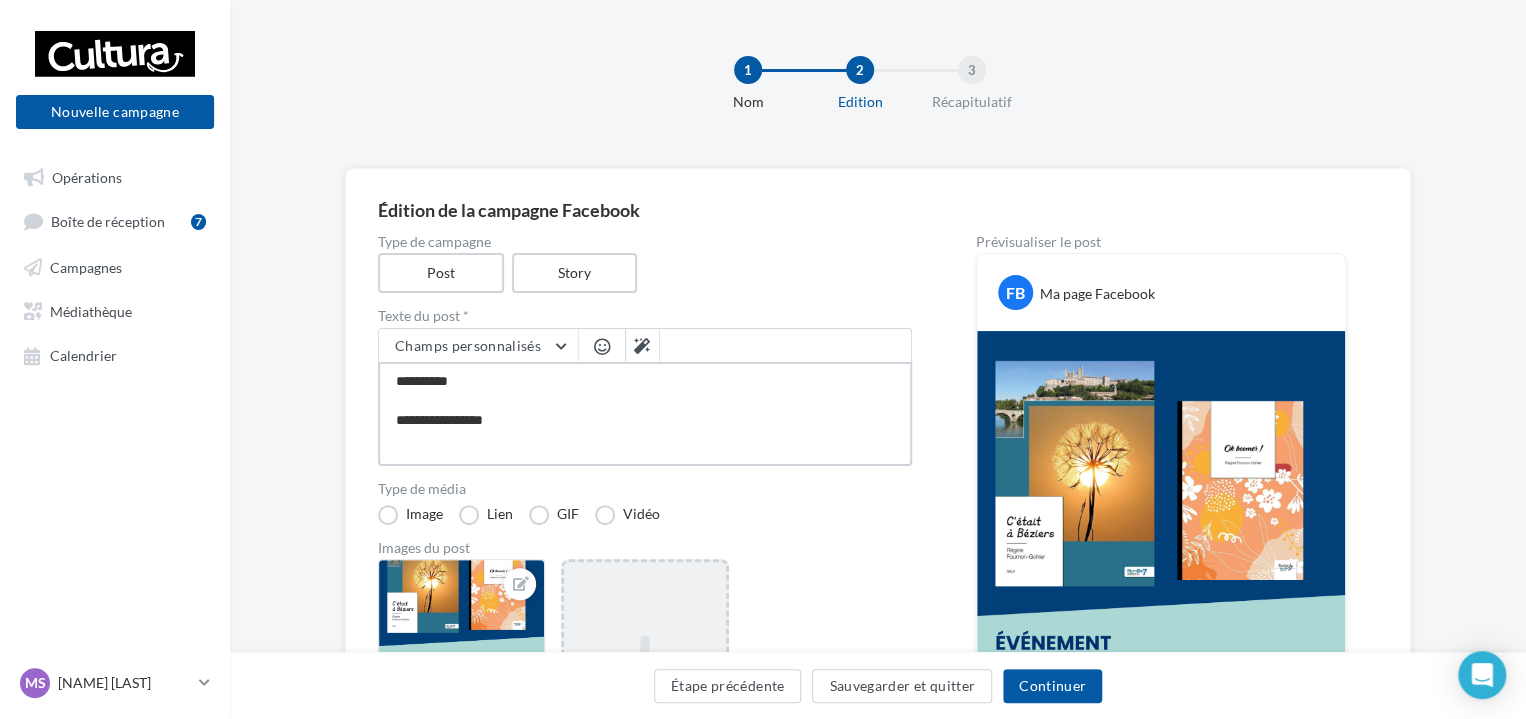 type on "**********" 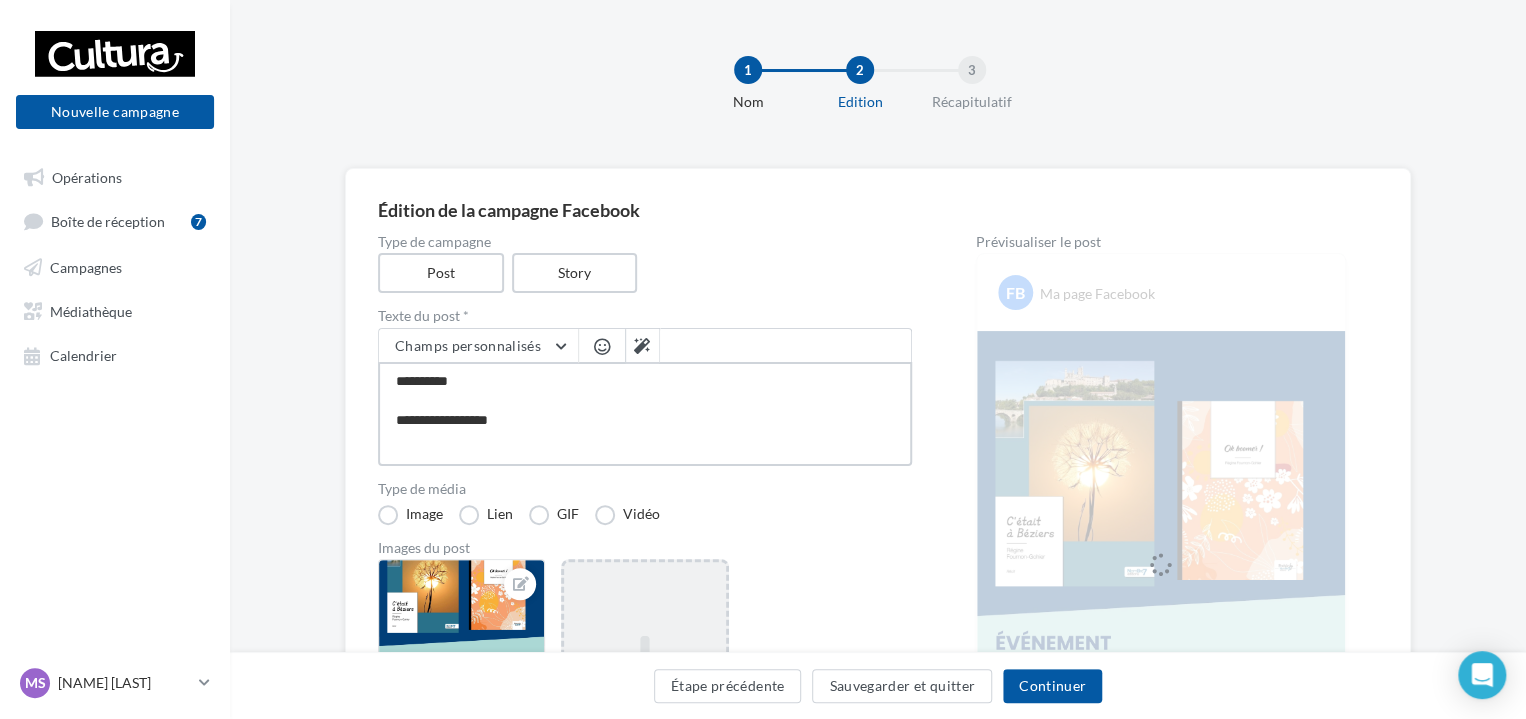 type on "**********" 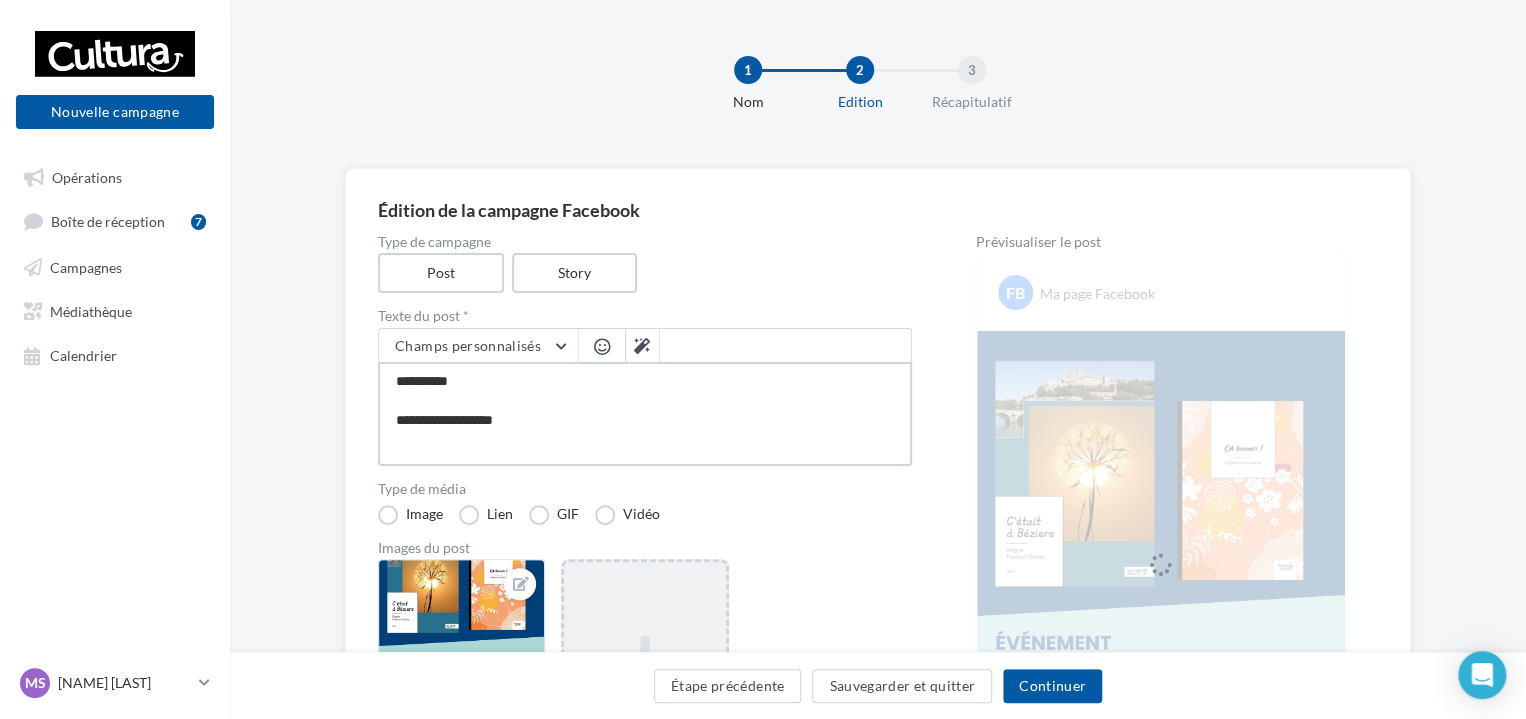 type on "**********" 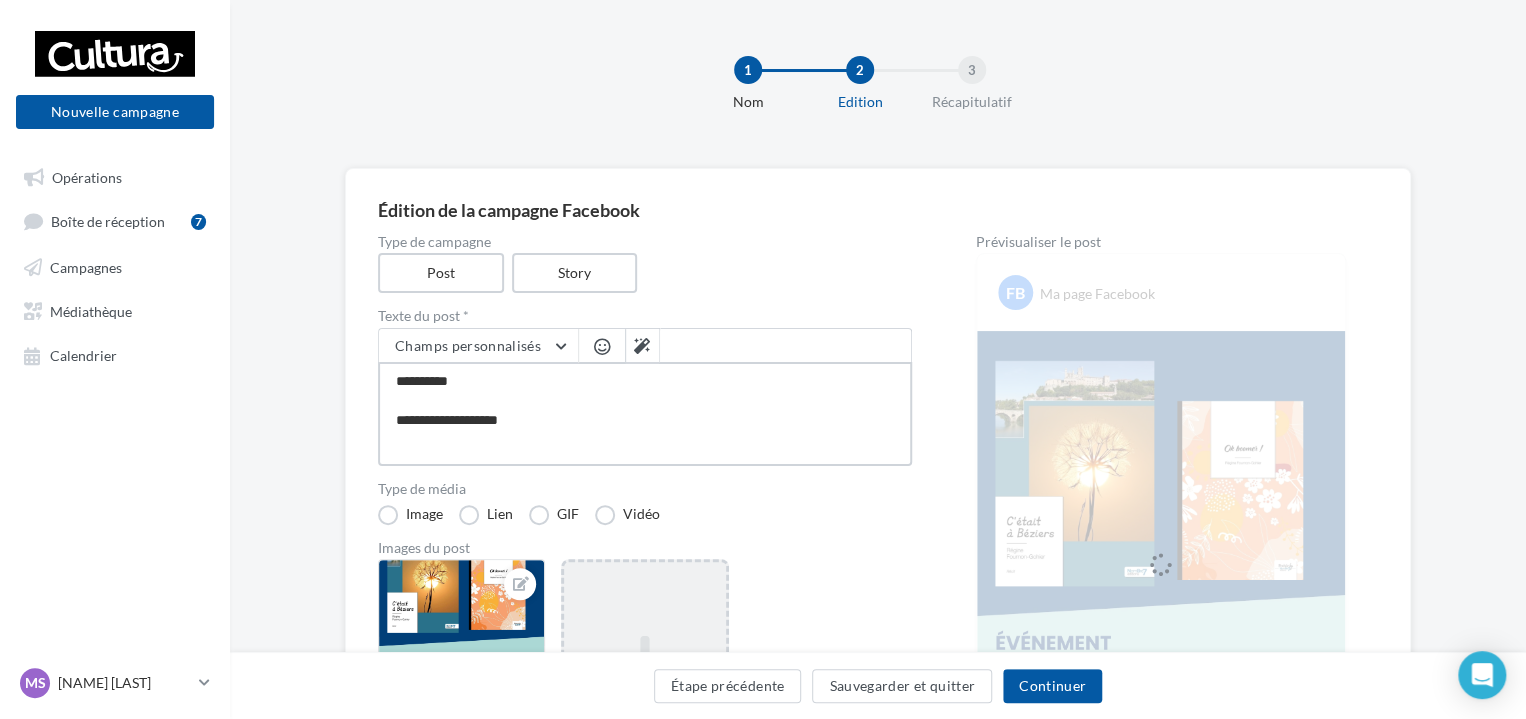 type on "**********" 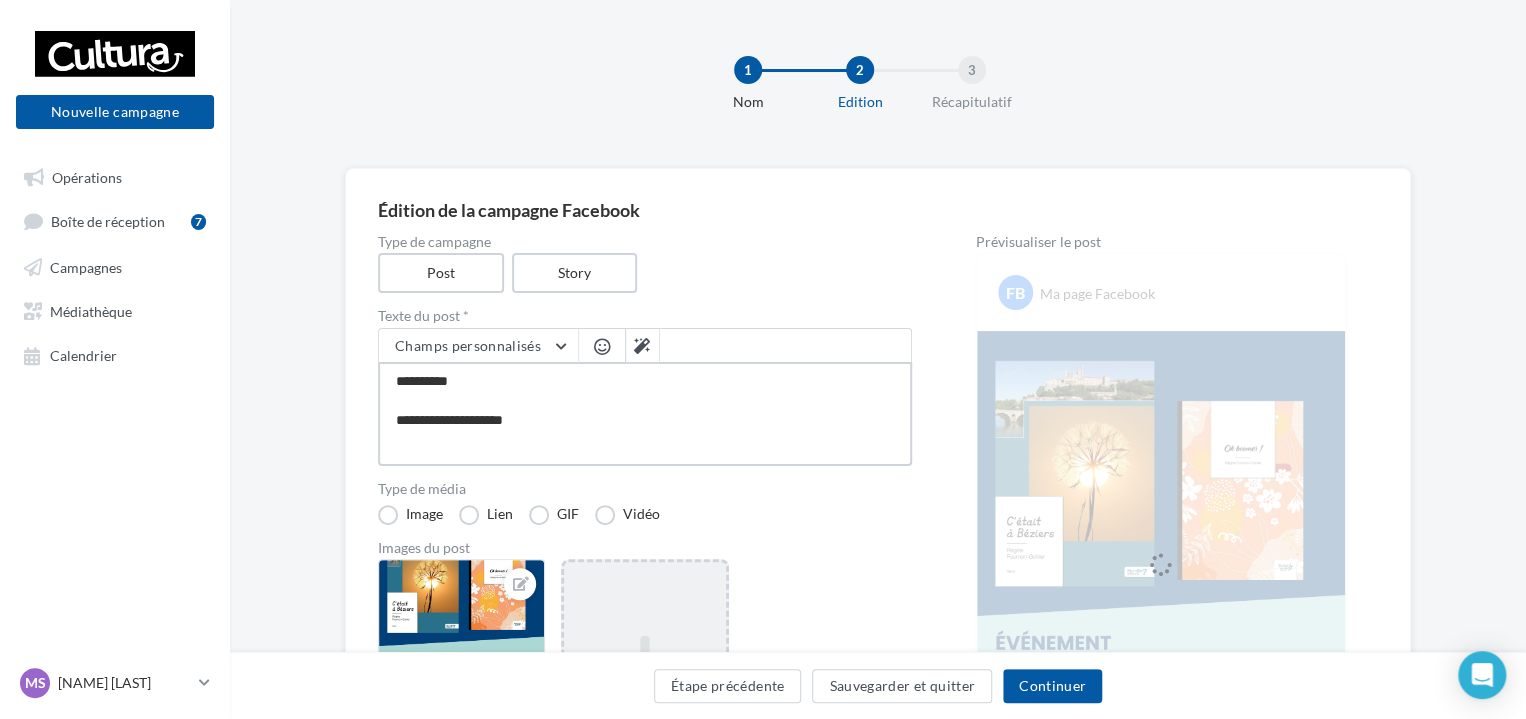 type on "**********" 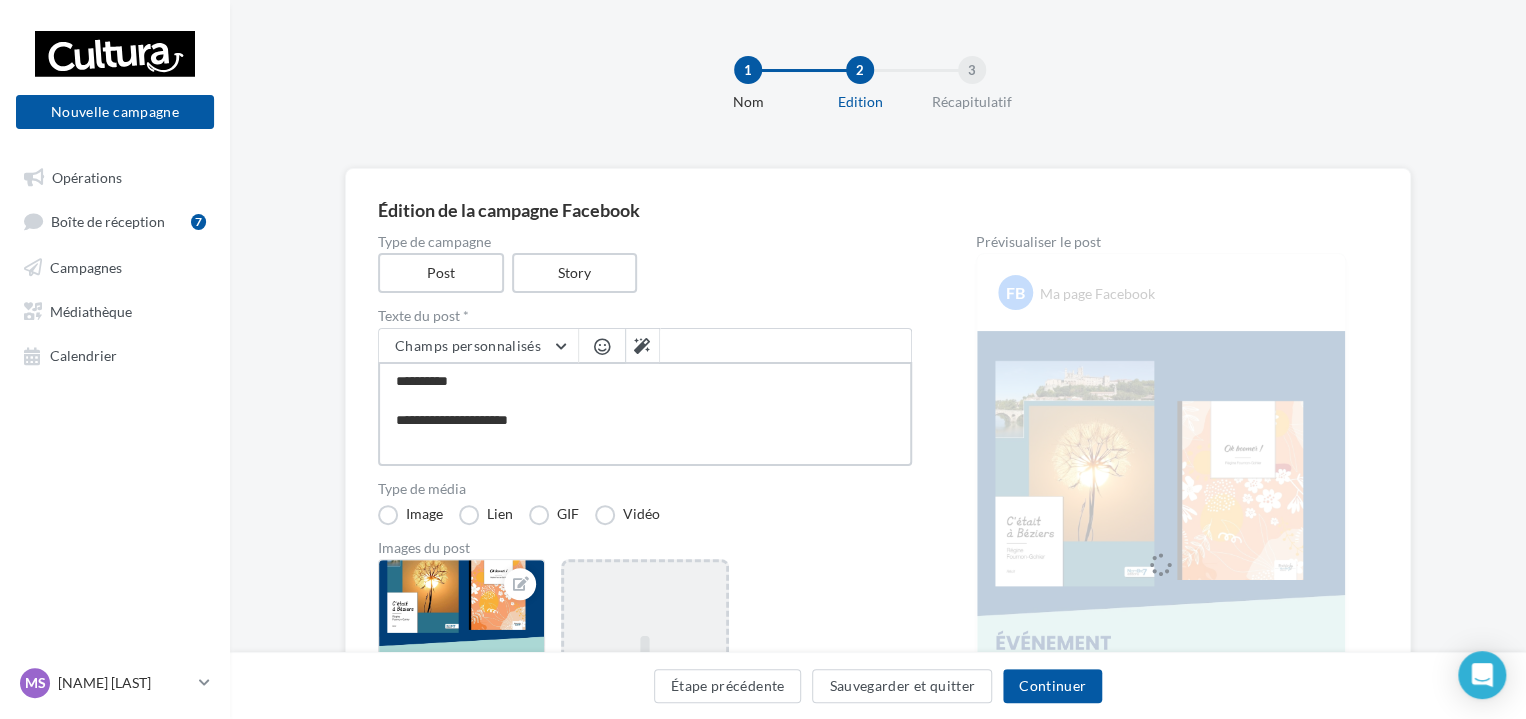 type on "**********" 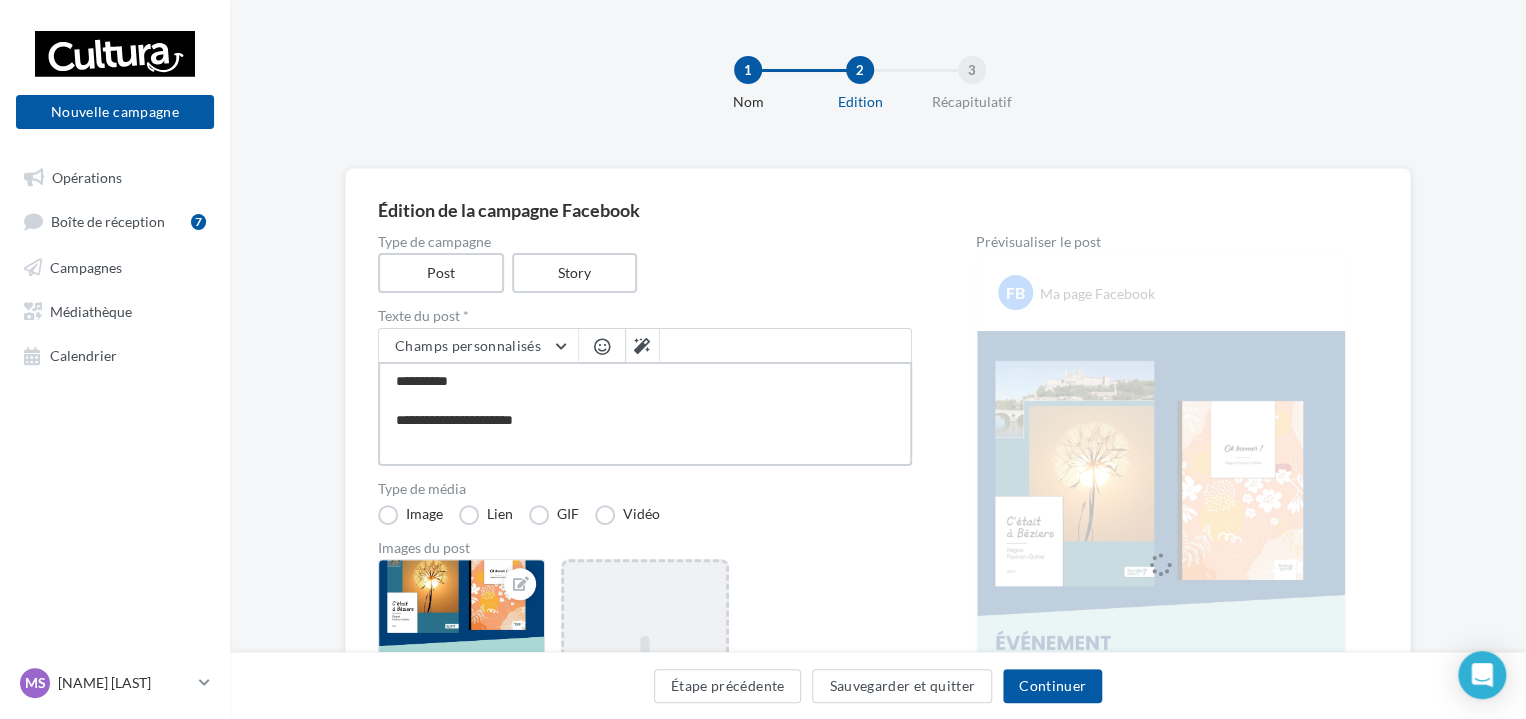 type on "**********" 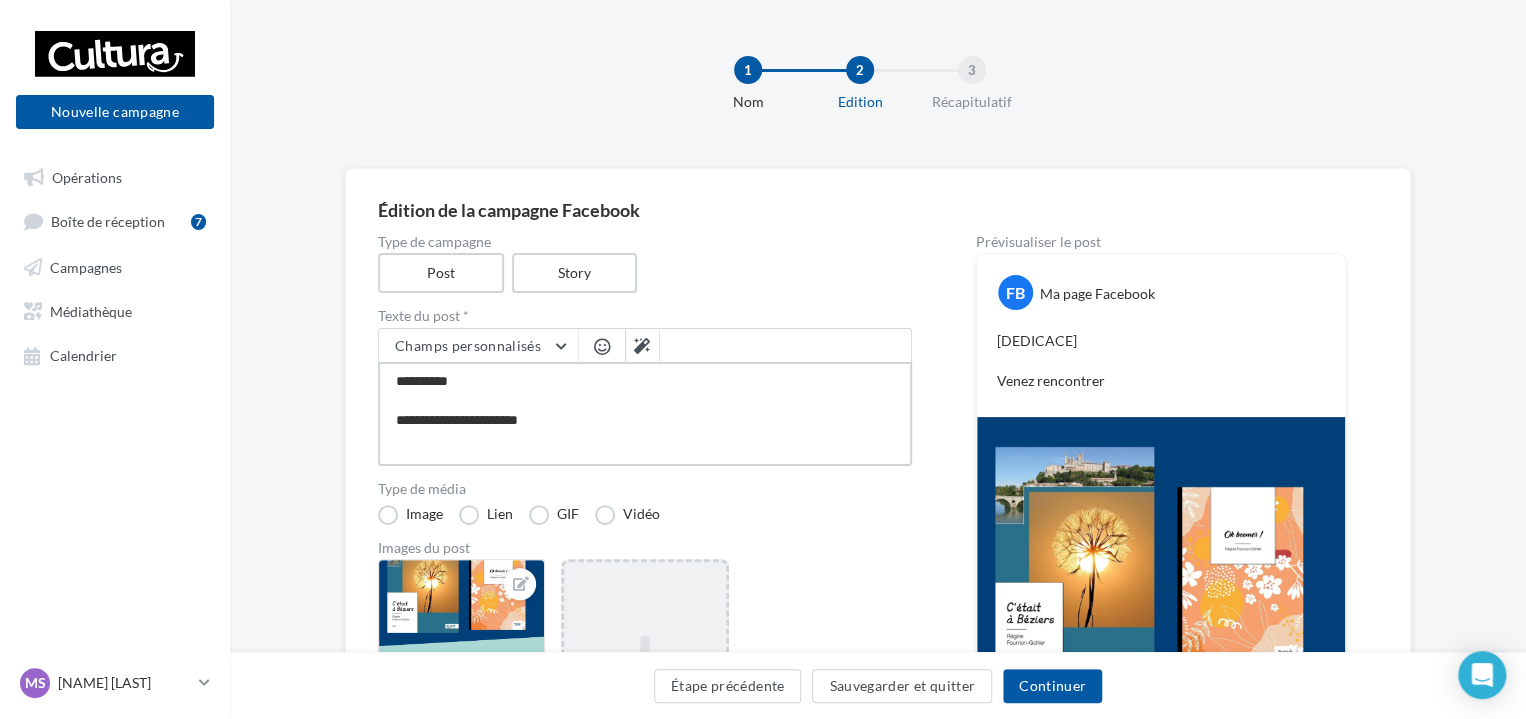 type on "**********" 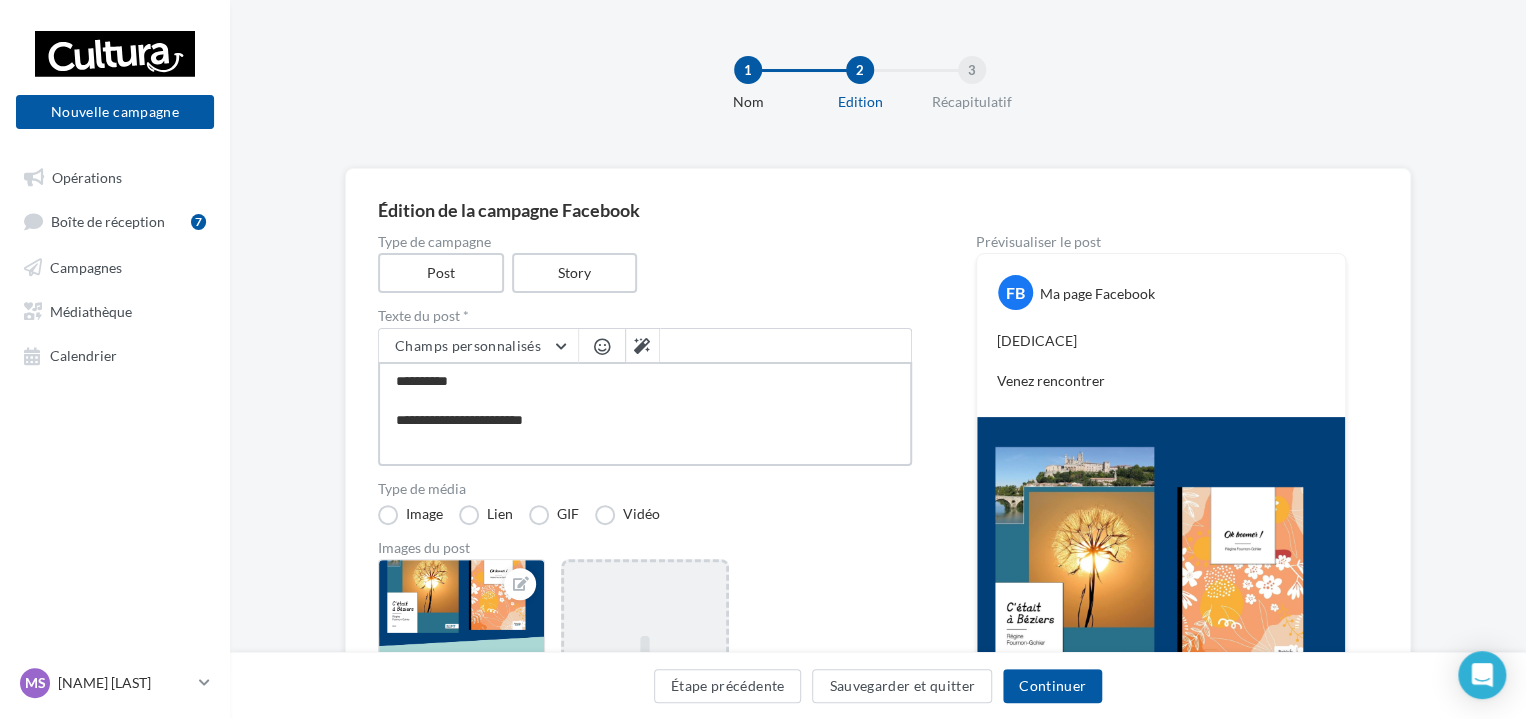 type on "**********" 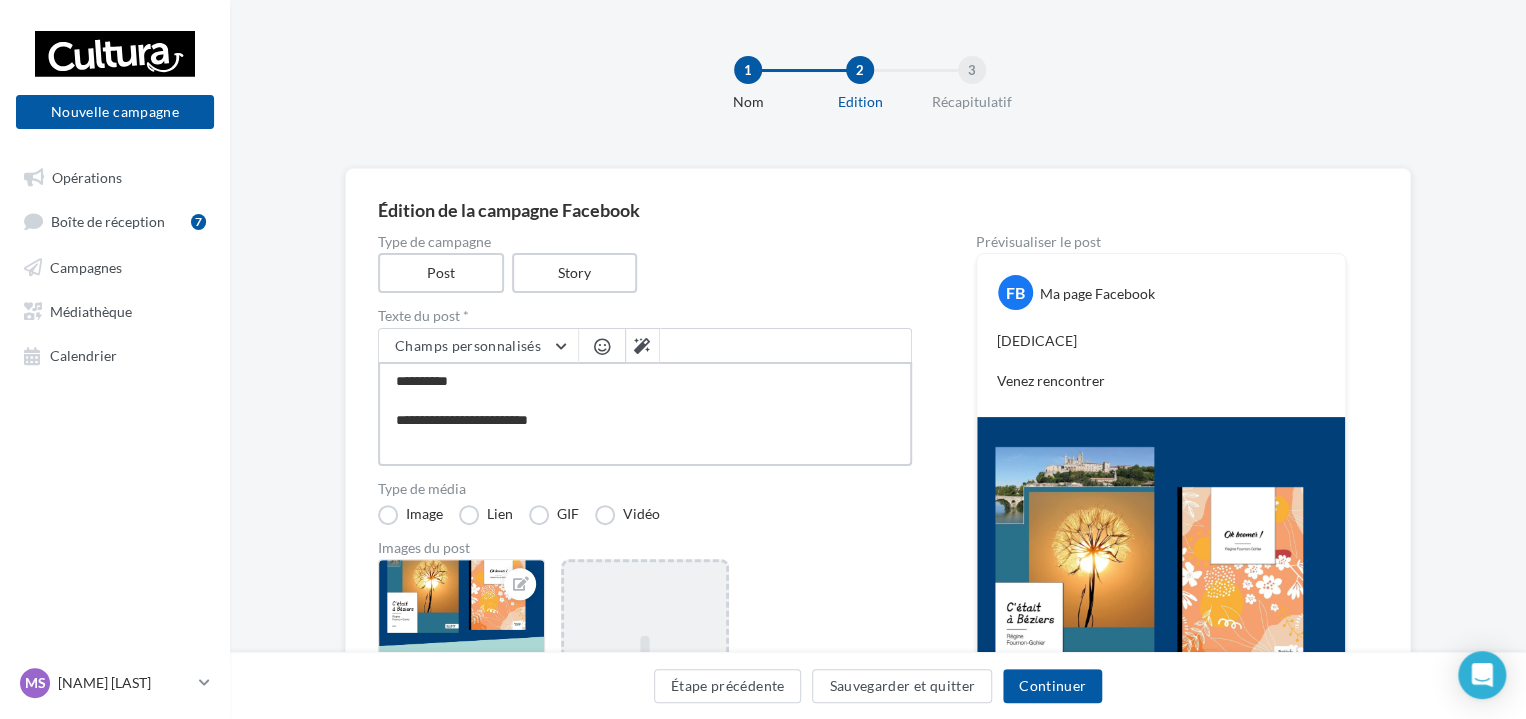 type on "**********" 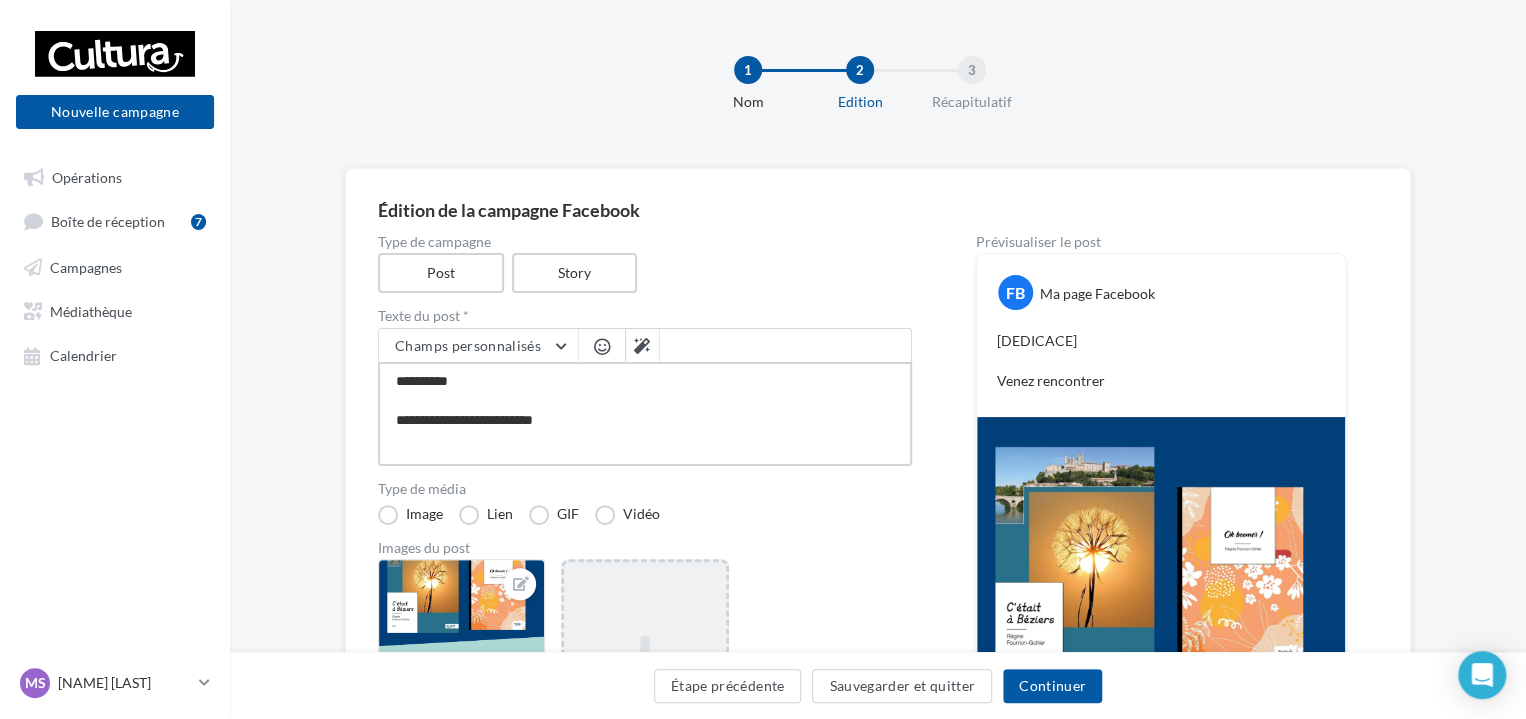 type on "**********" 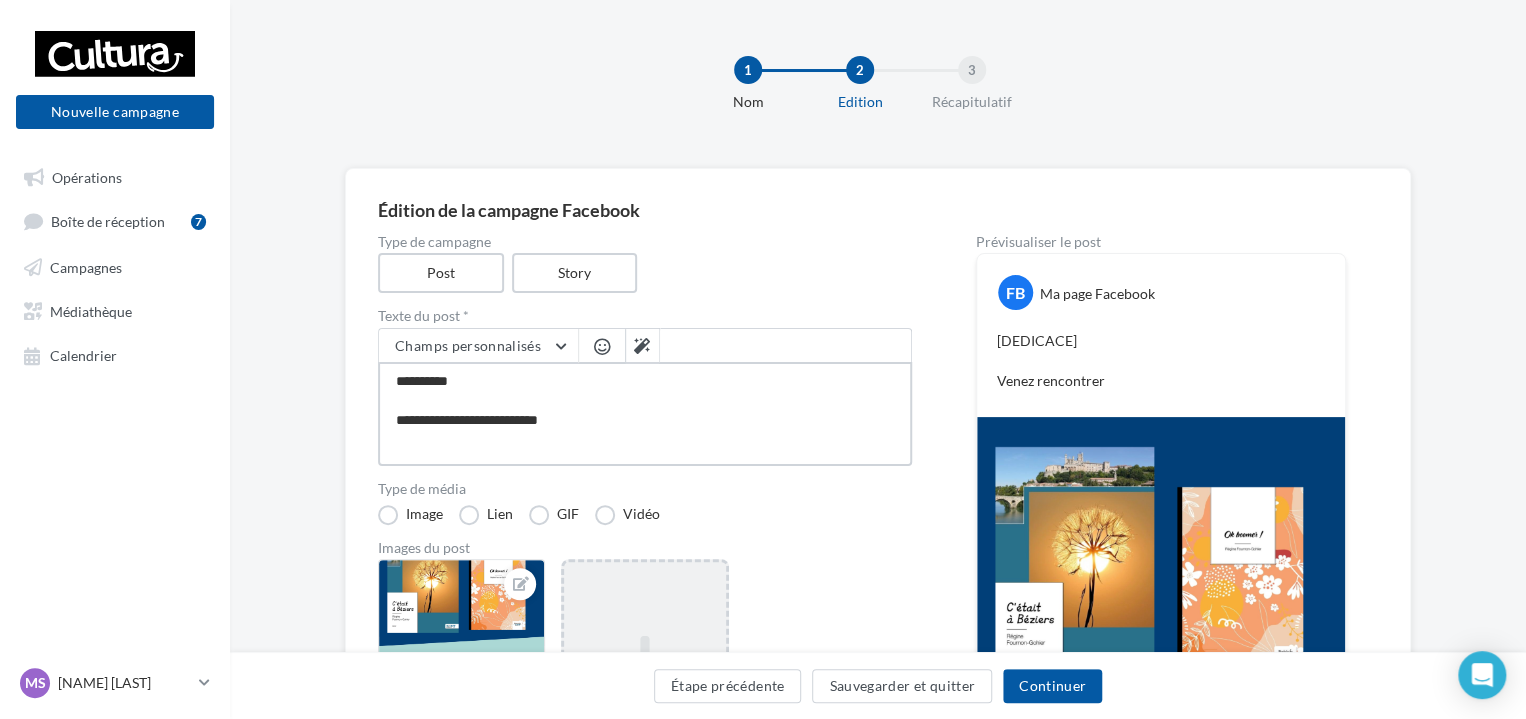 type on "**********" 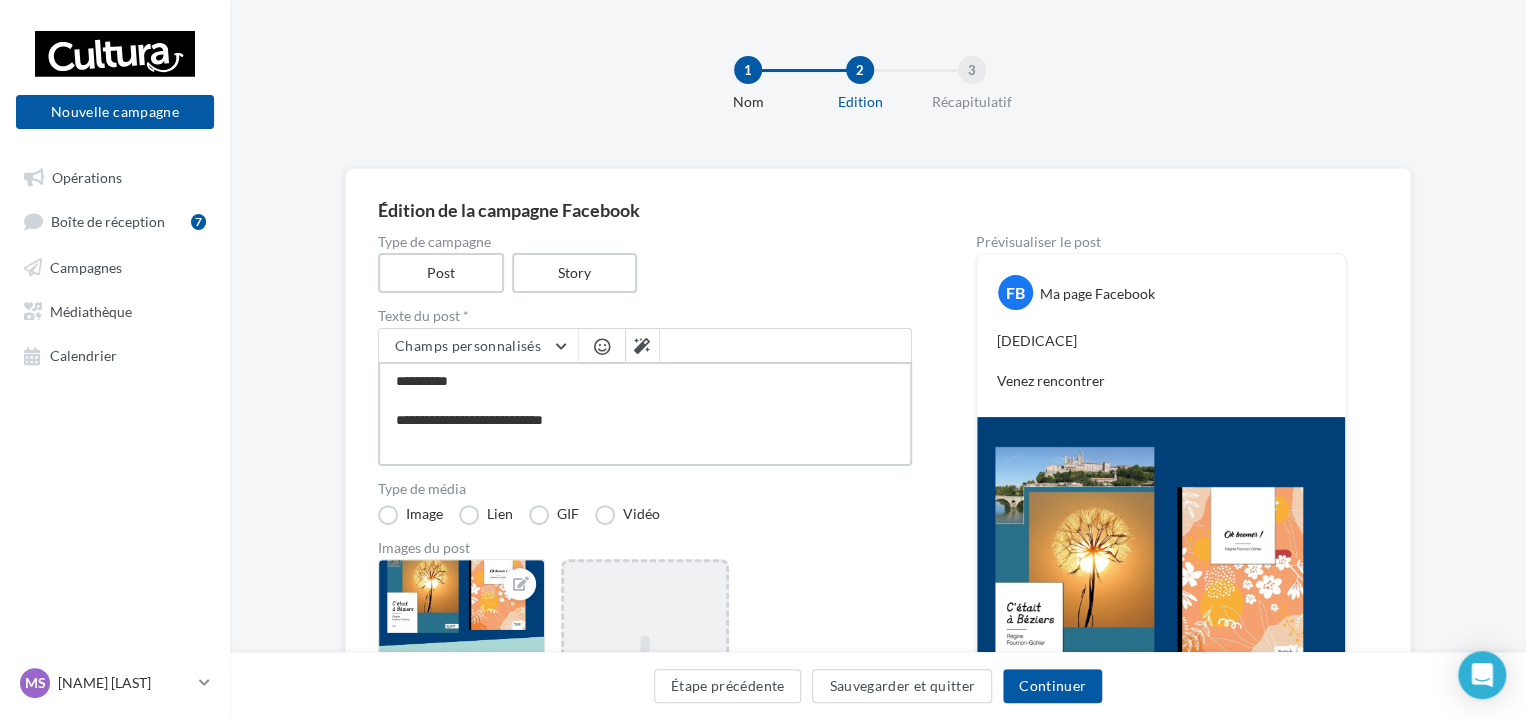 type on "**********" 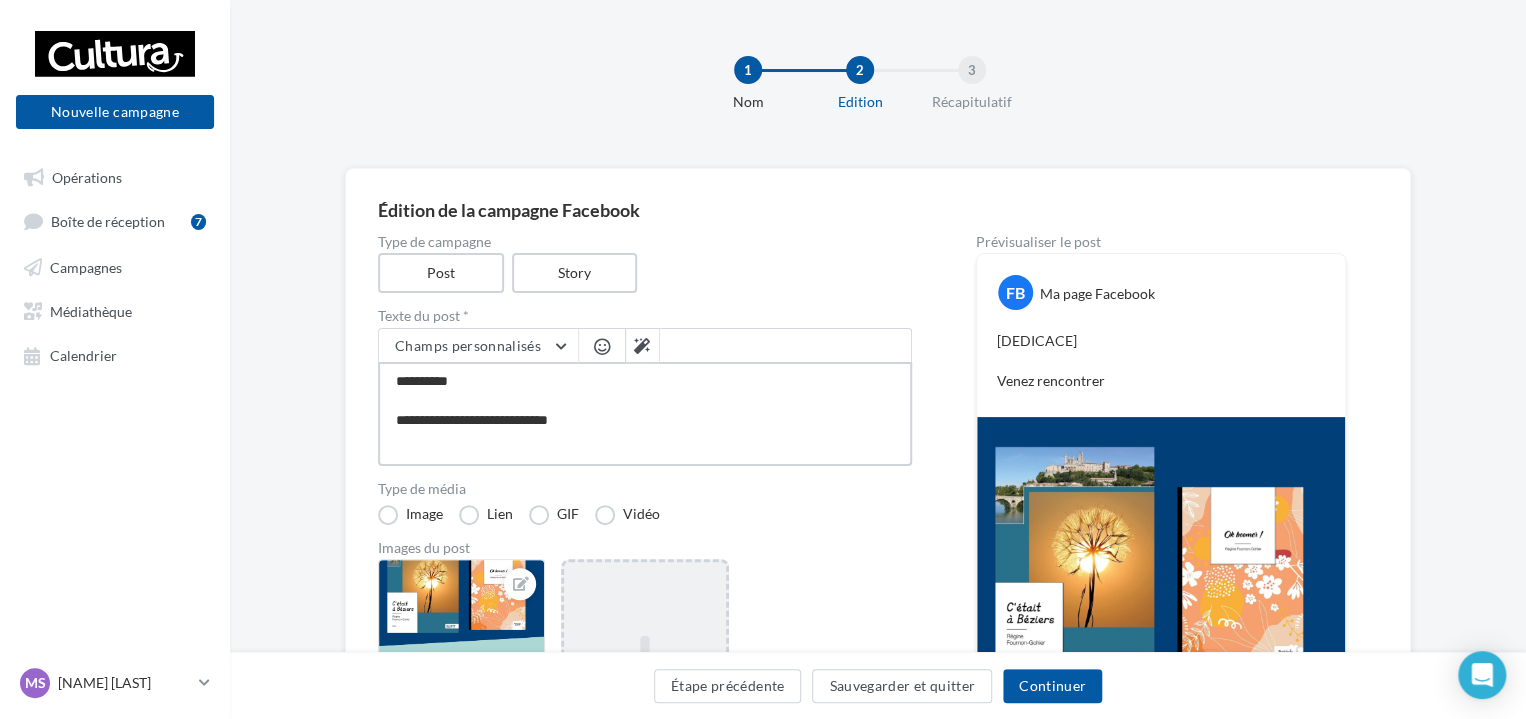 type on "**********" 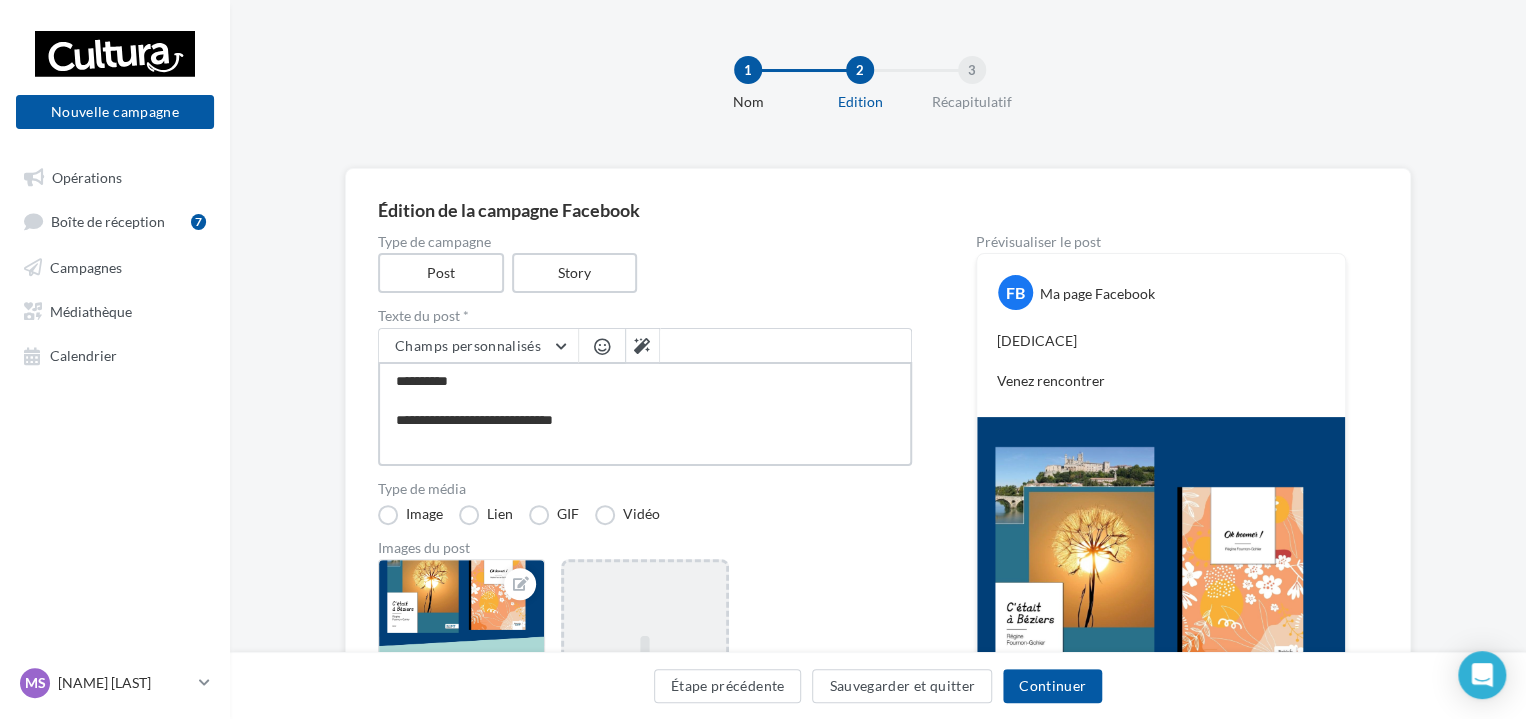 type on "**********" 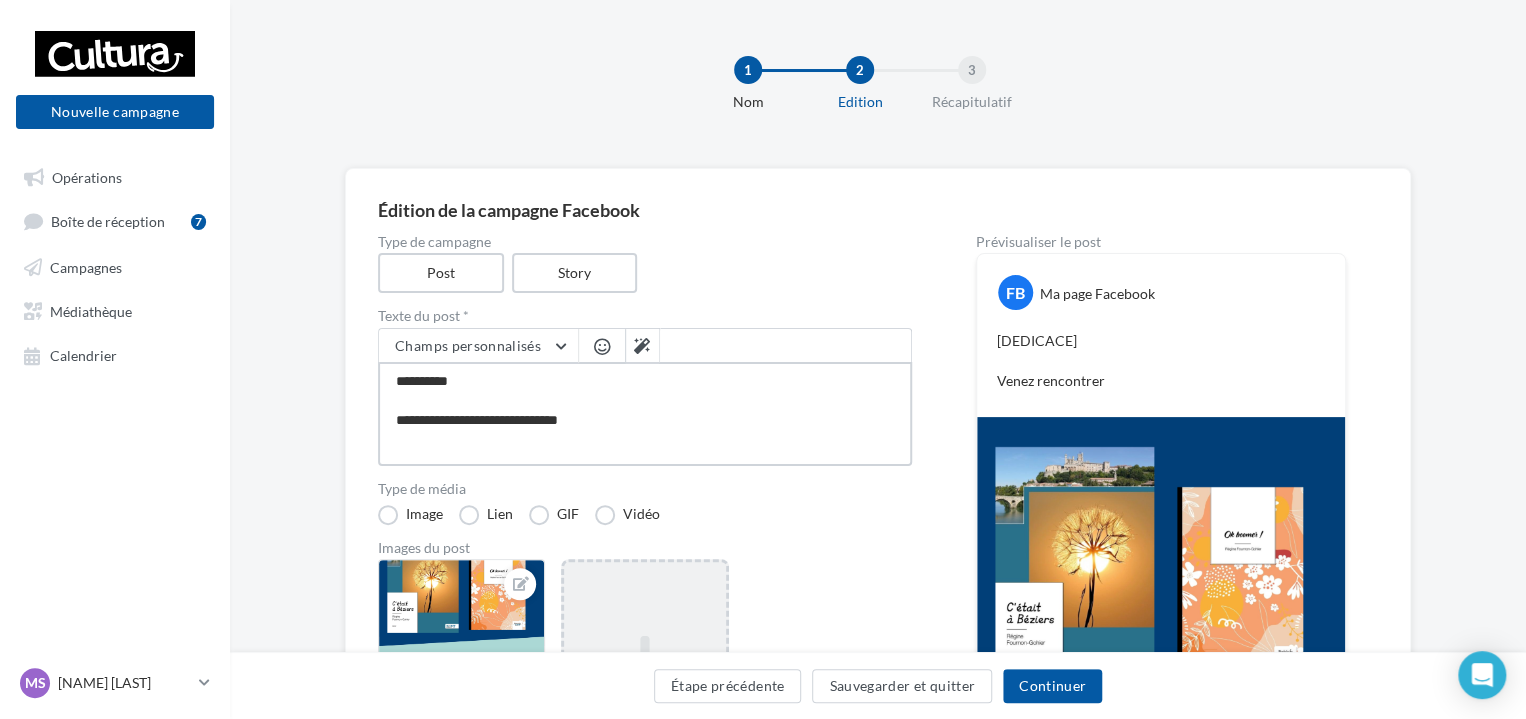 type on "**********" 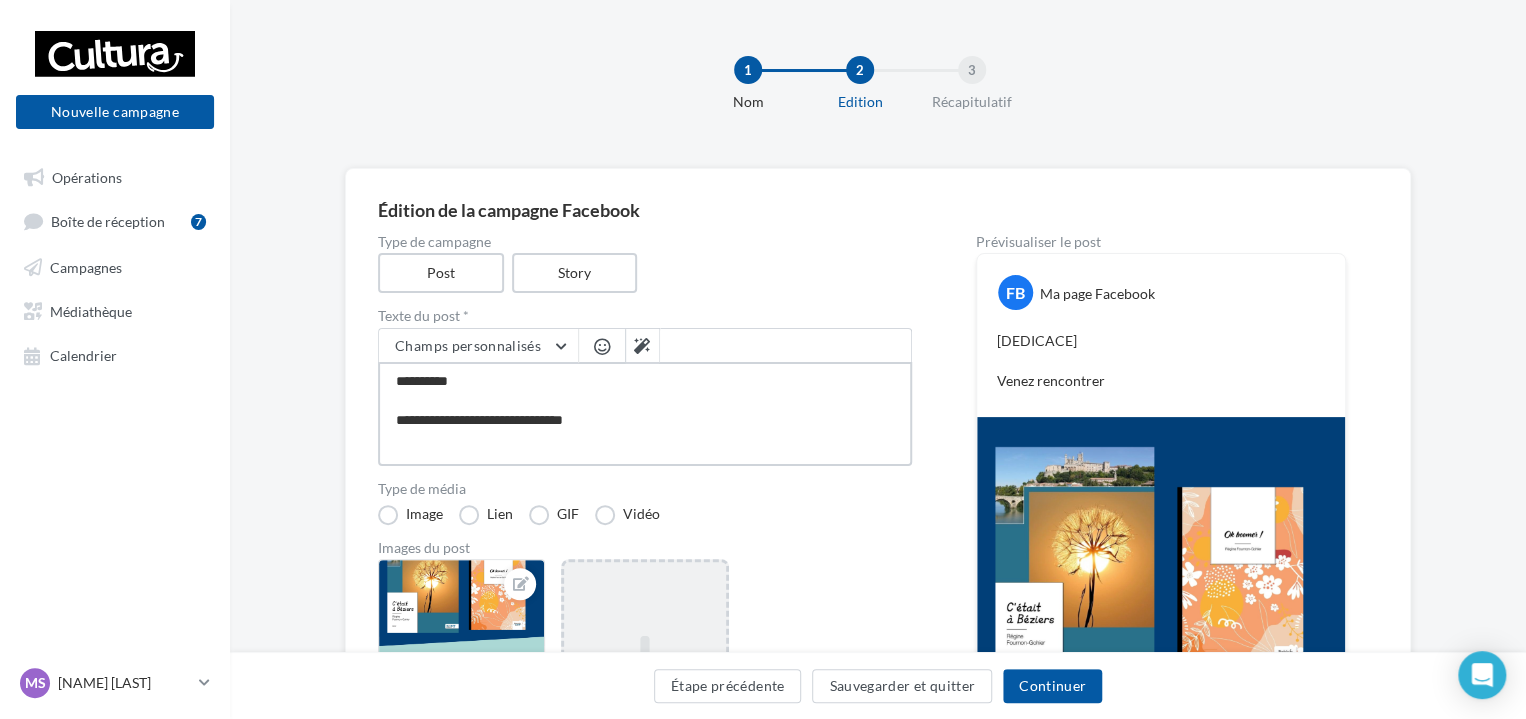 type on "**********" 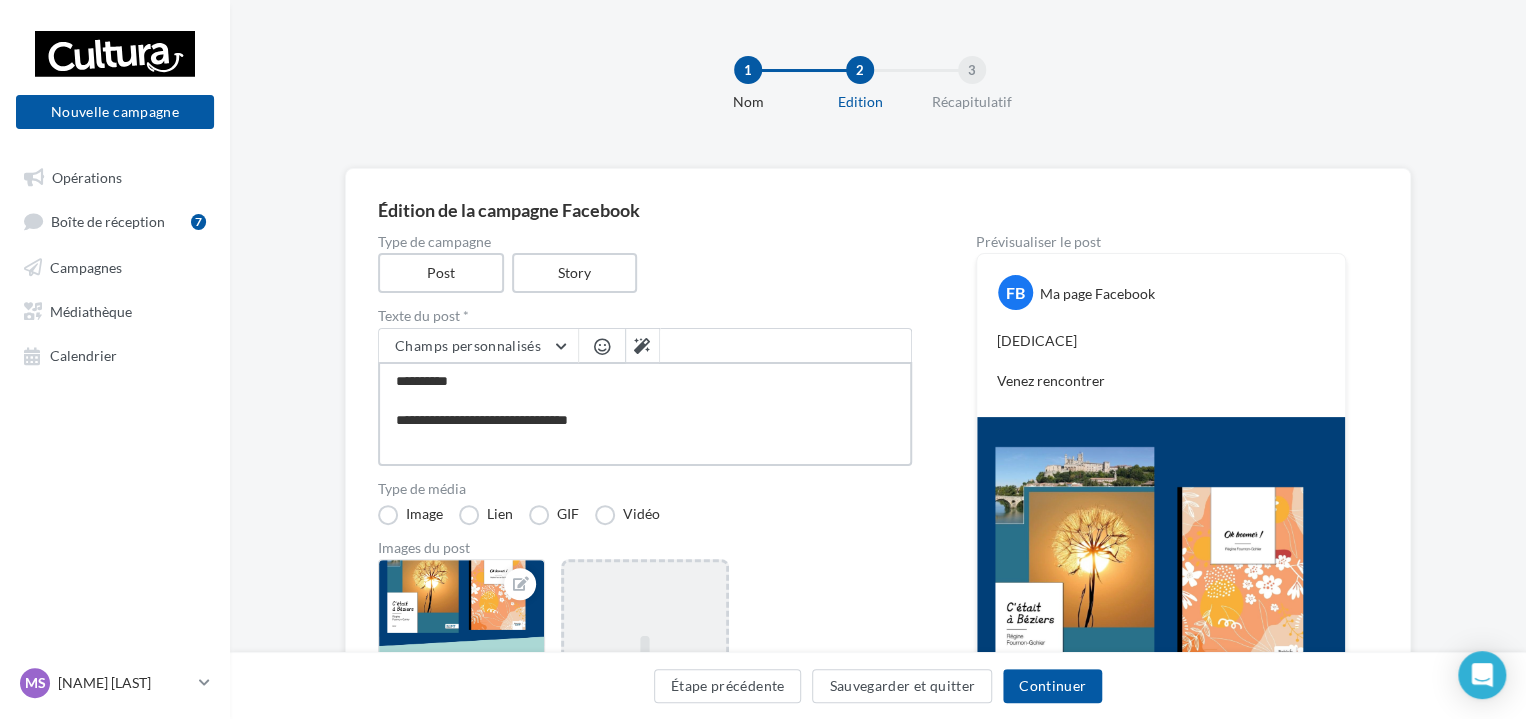 type on "**********" 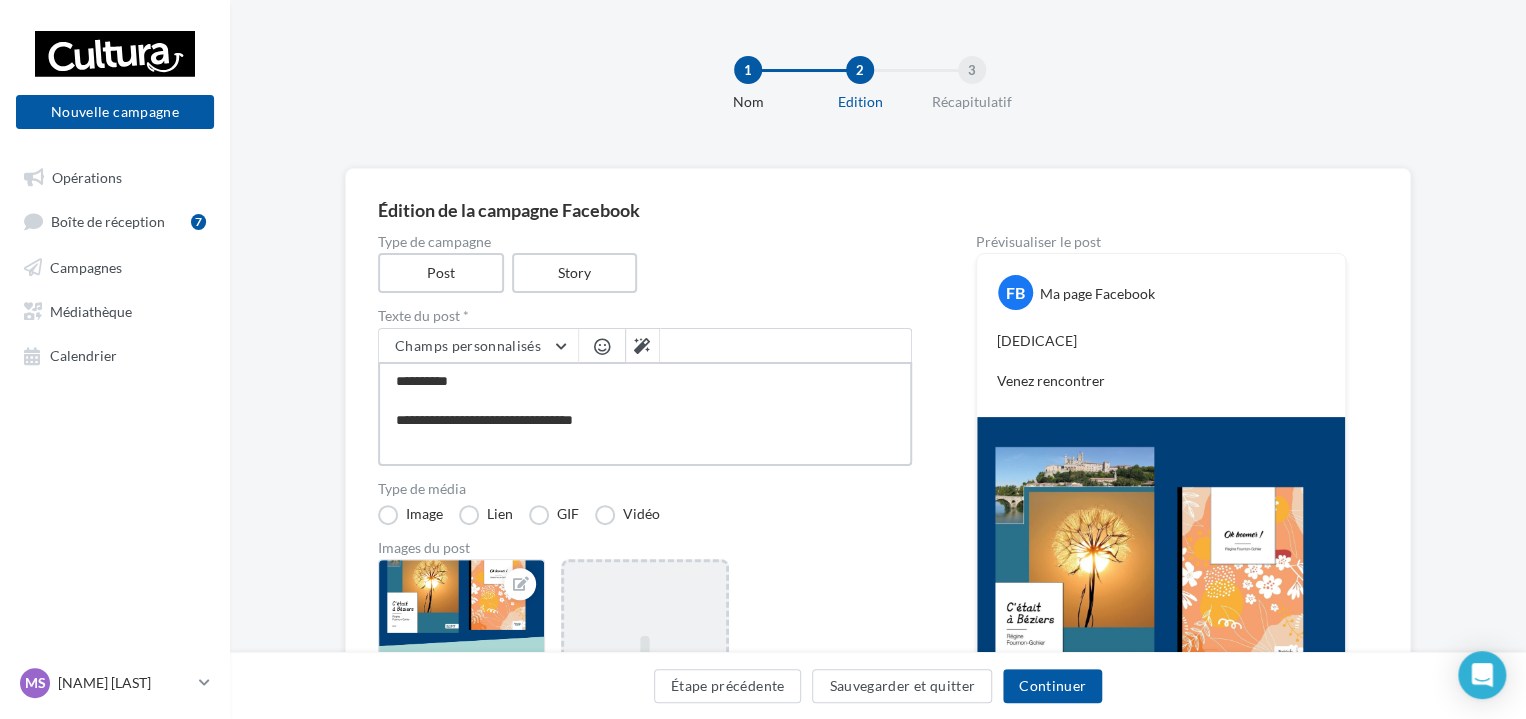 type on "**********" 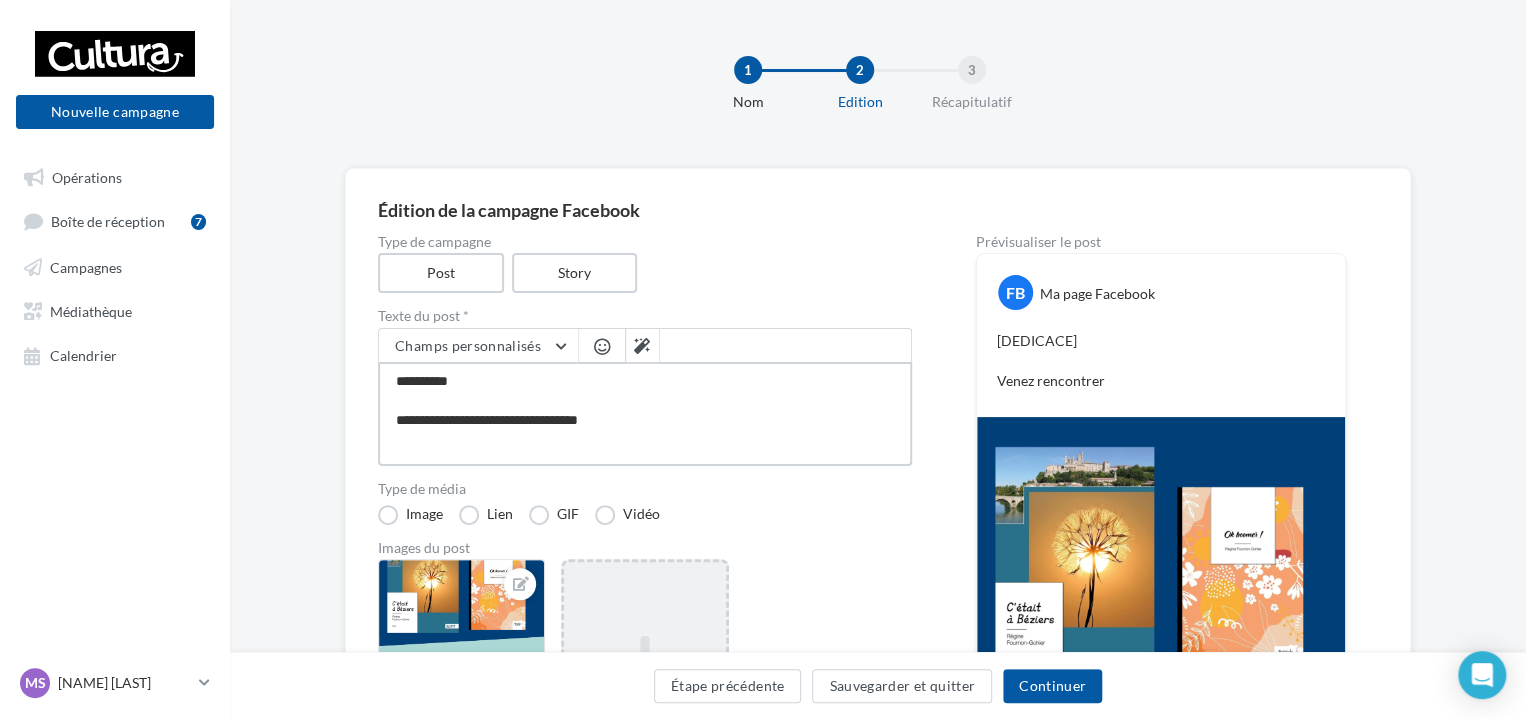 type on "**********" 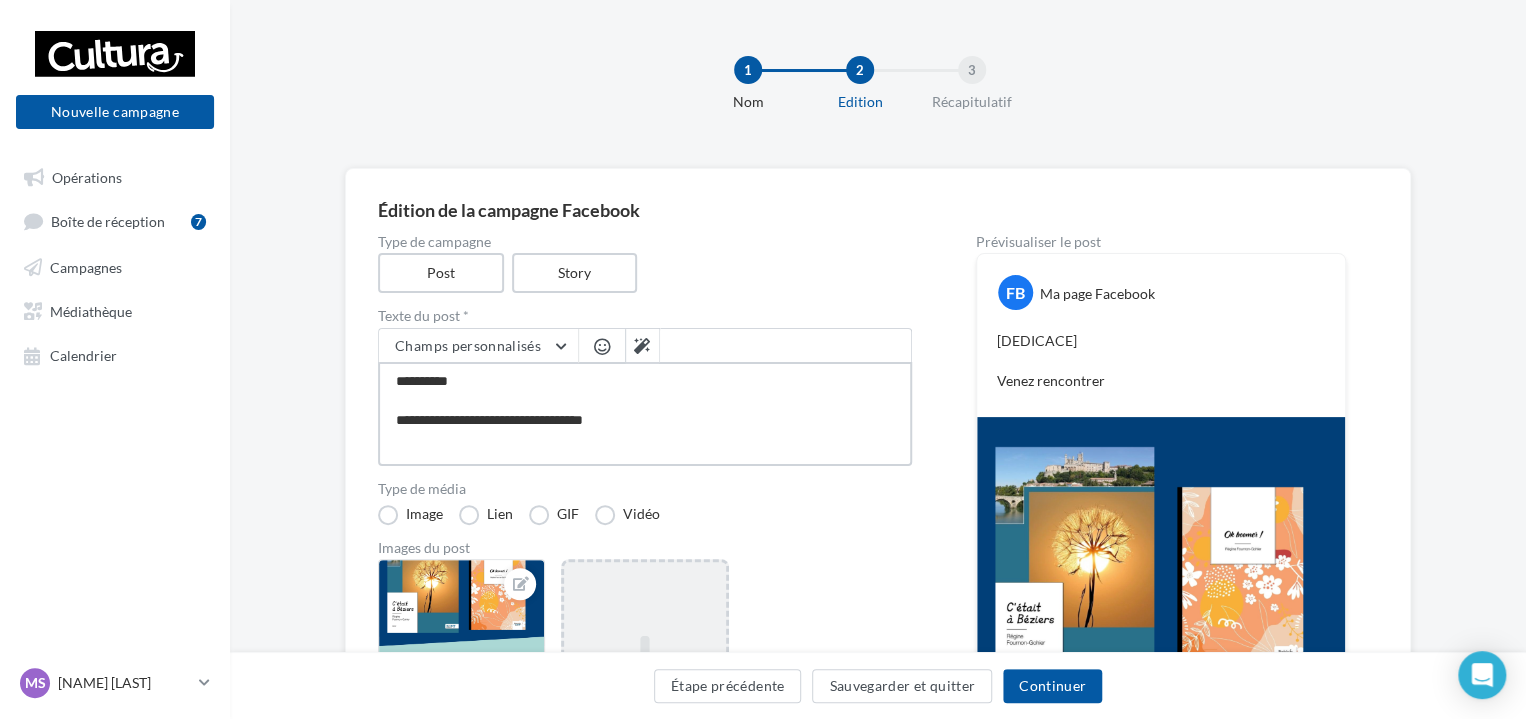type on "**********" 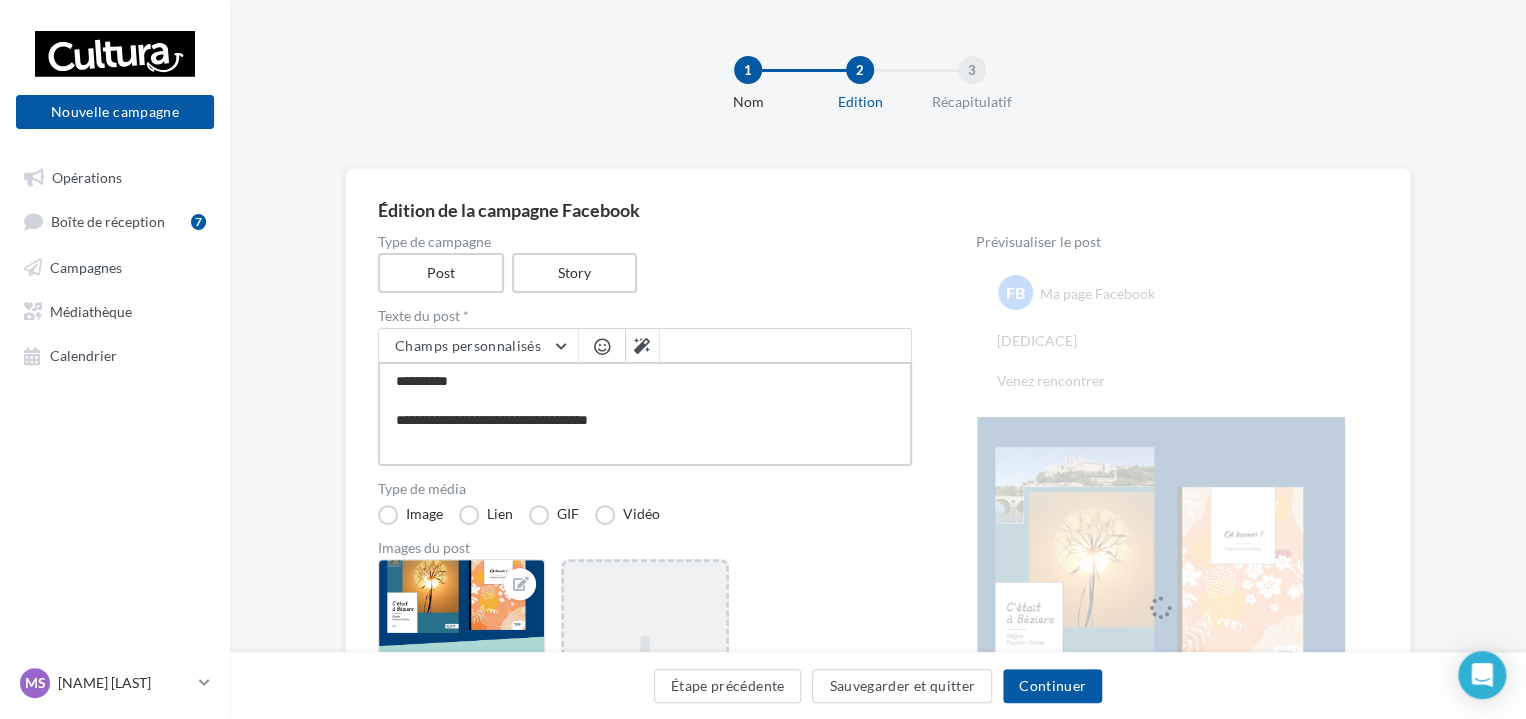 type on "**********" 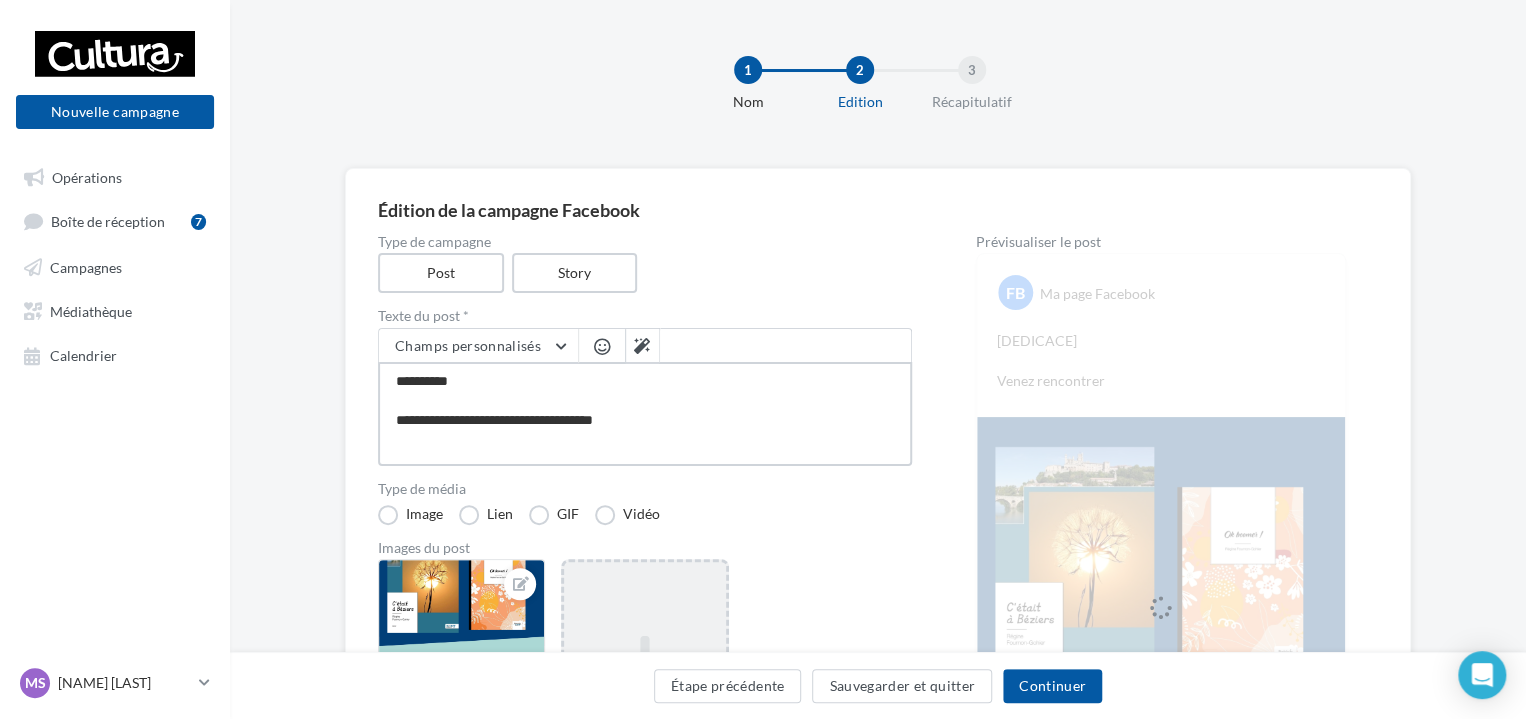 type on "**********" 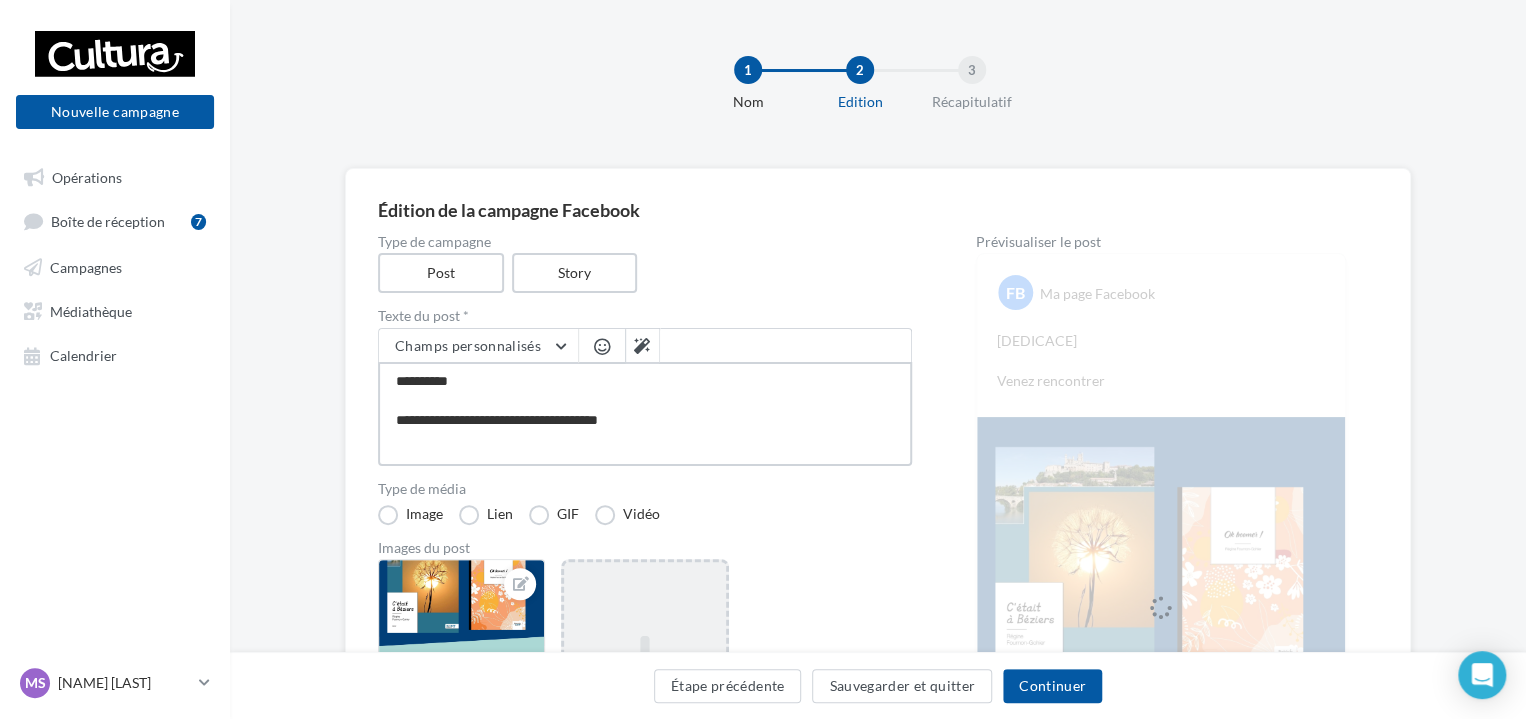 type on "**********" 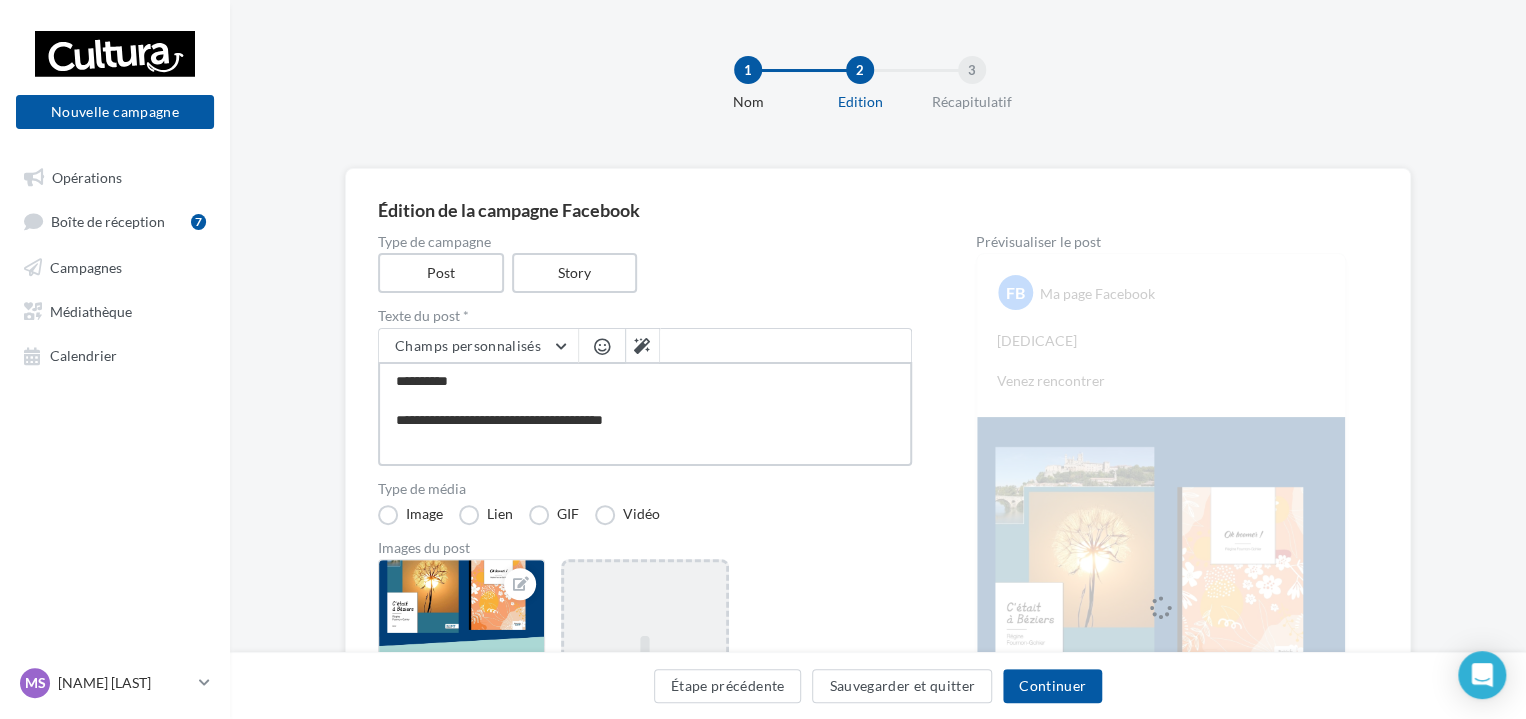 type on "**********" 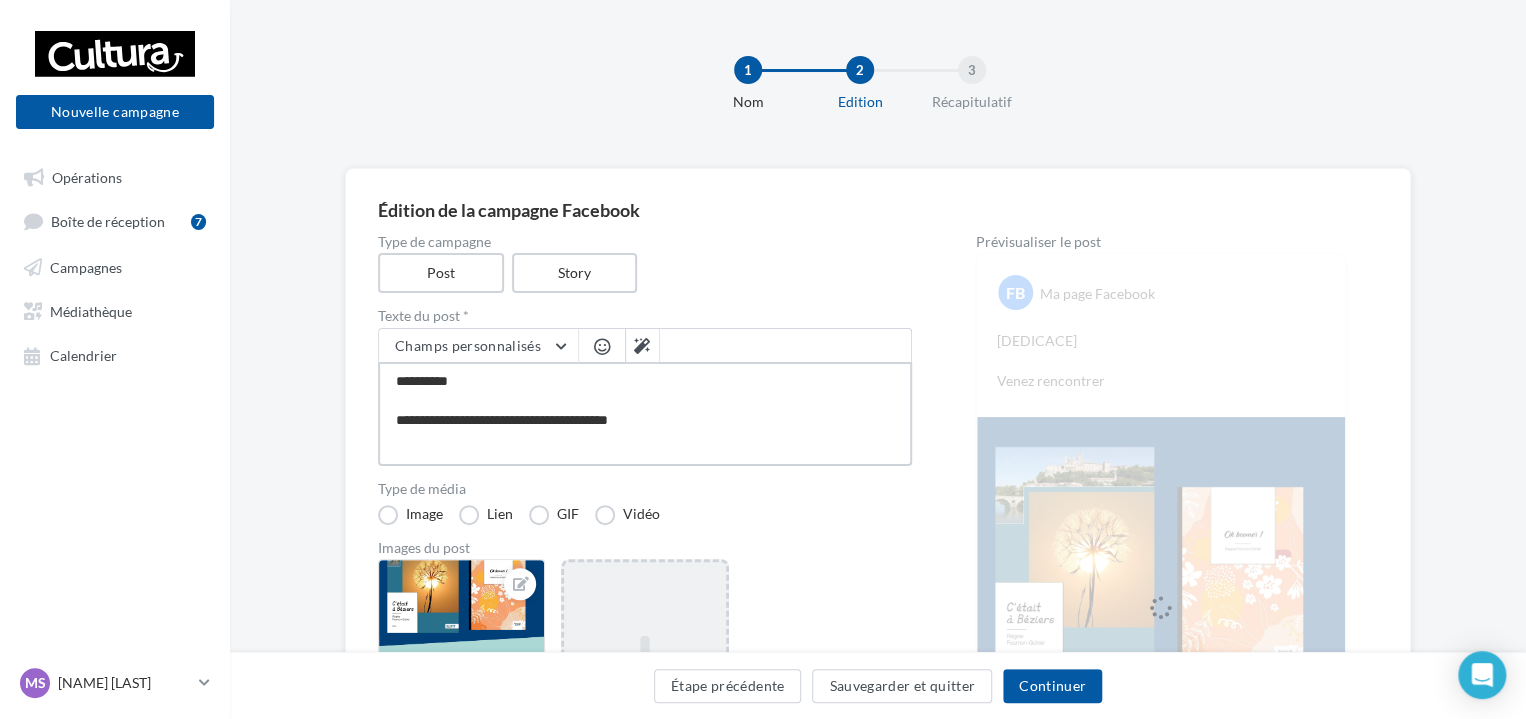 type on "**********" 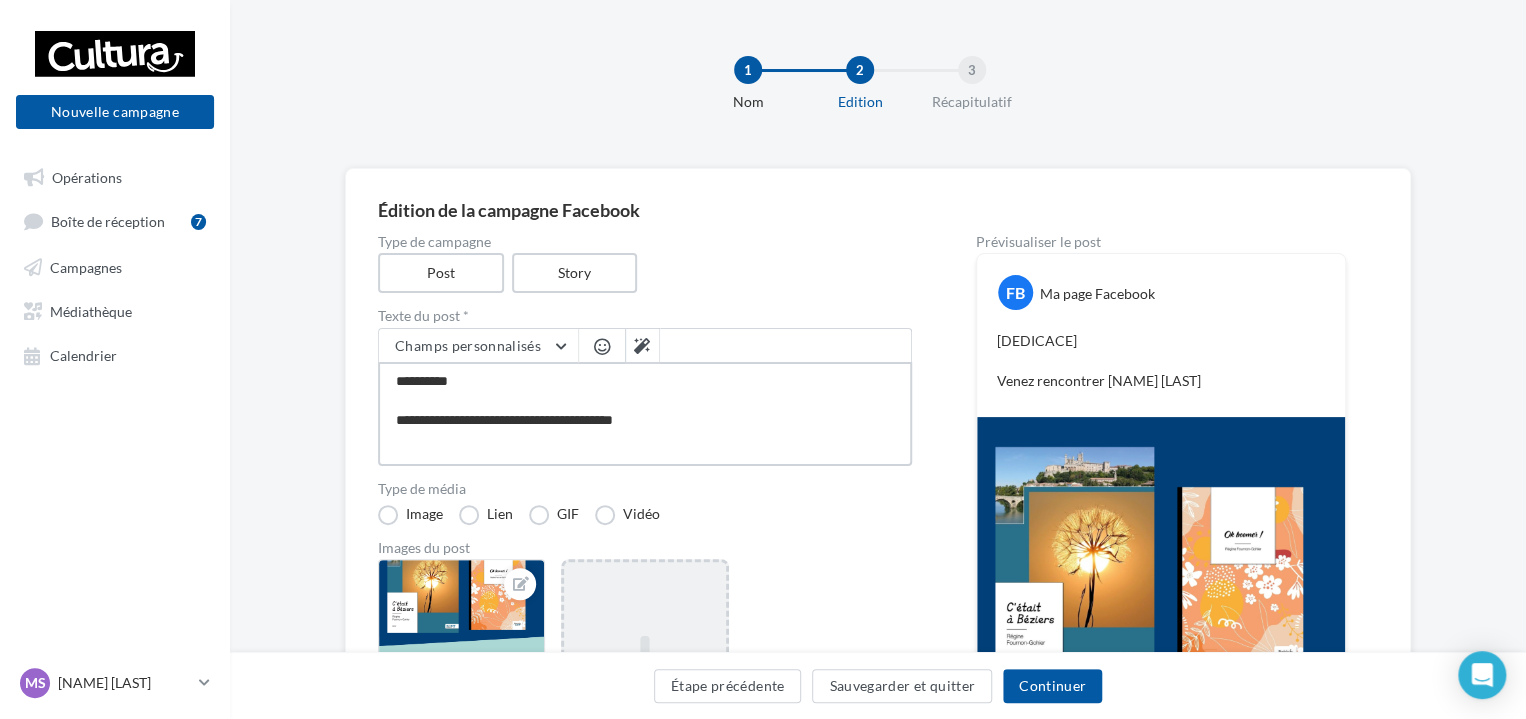 type on "**********" 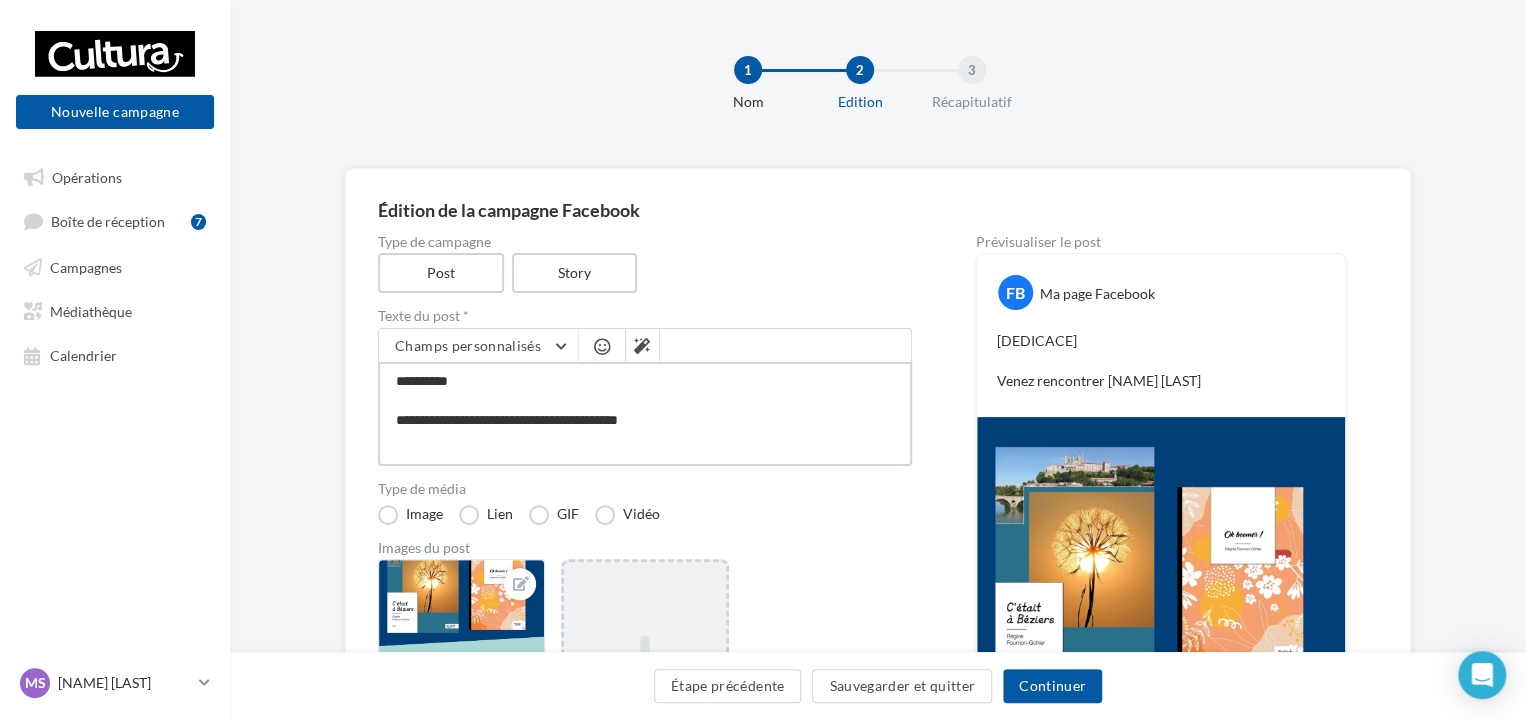type on "**********" 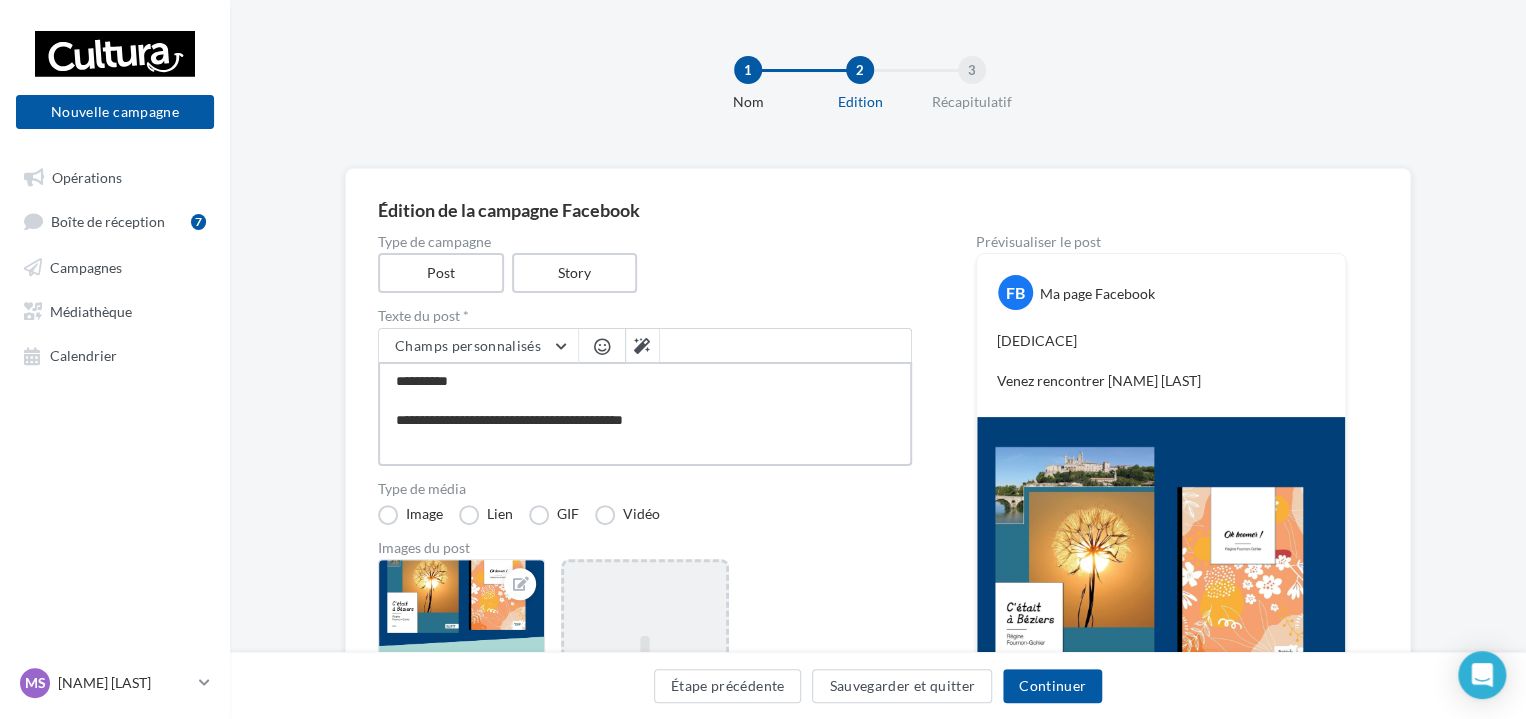 type on "**********" 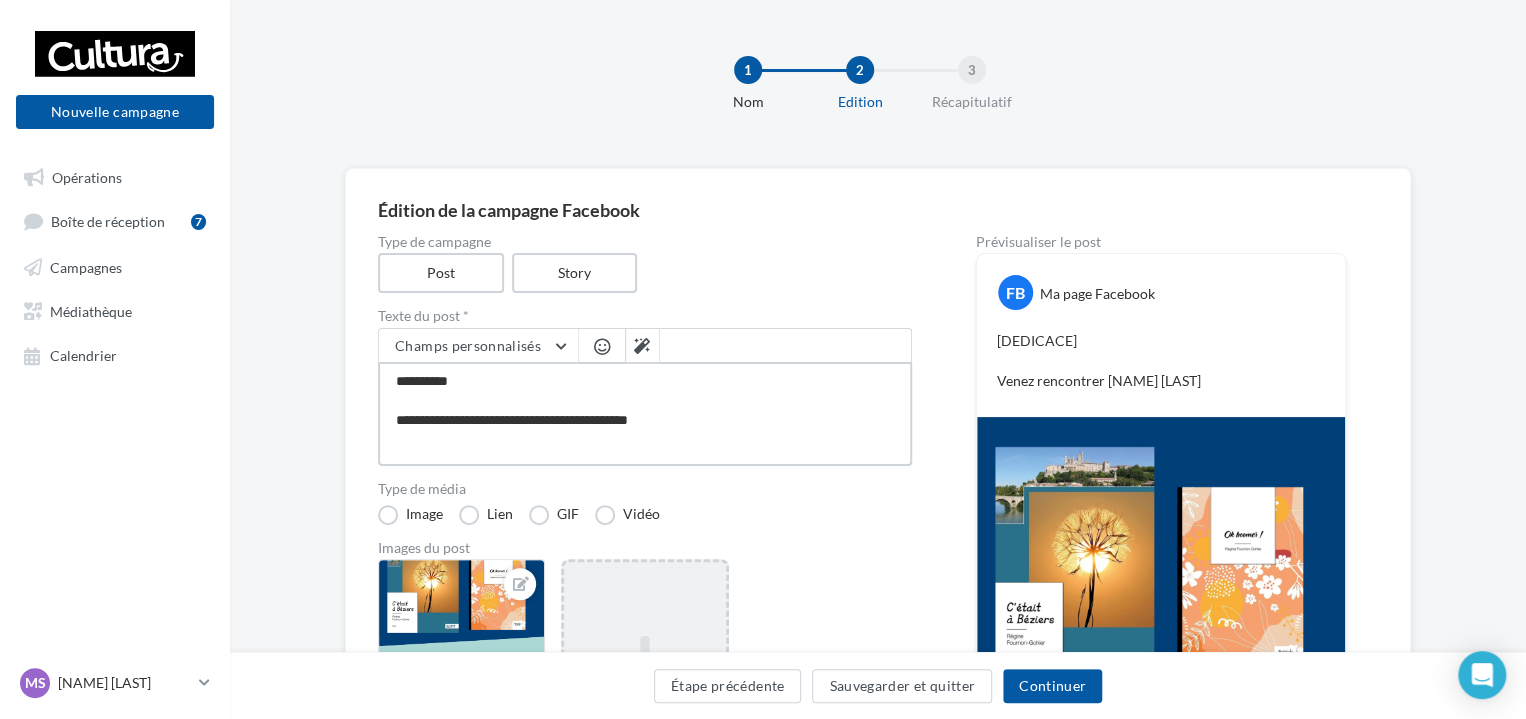 type on "**********" 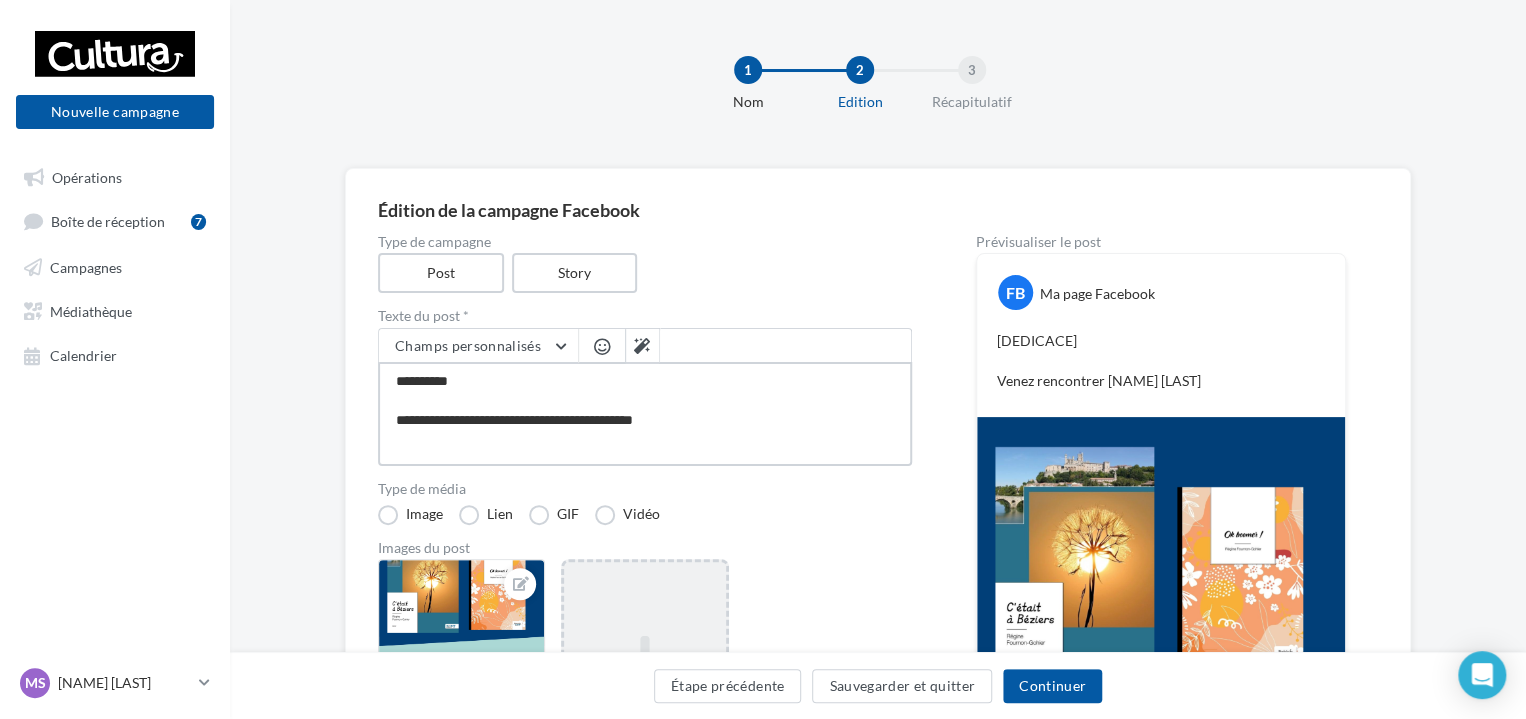 type on "**********" 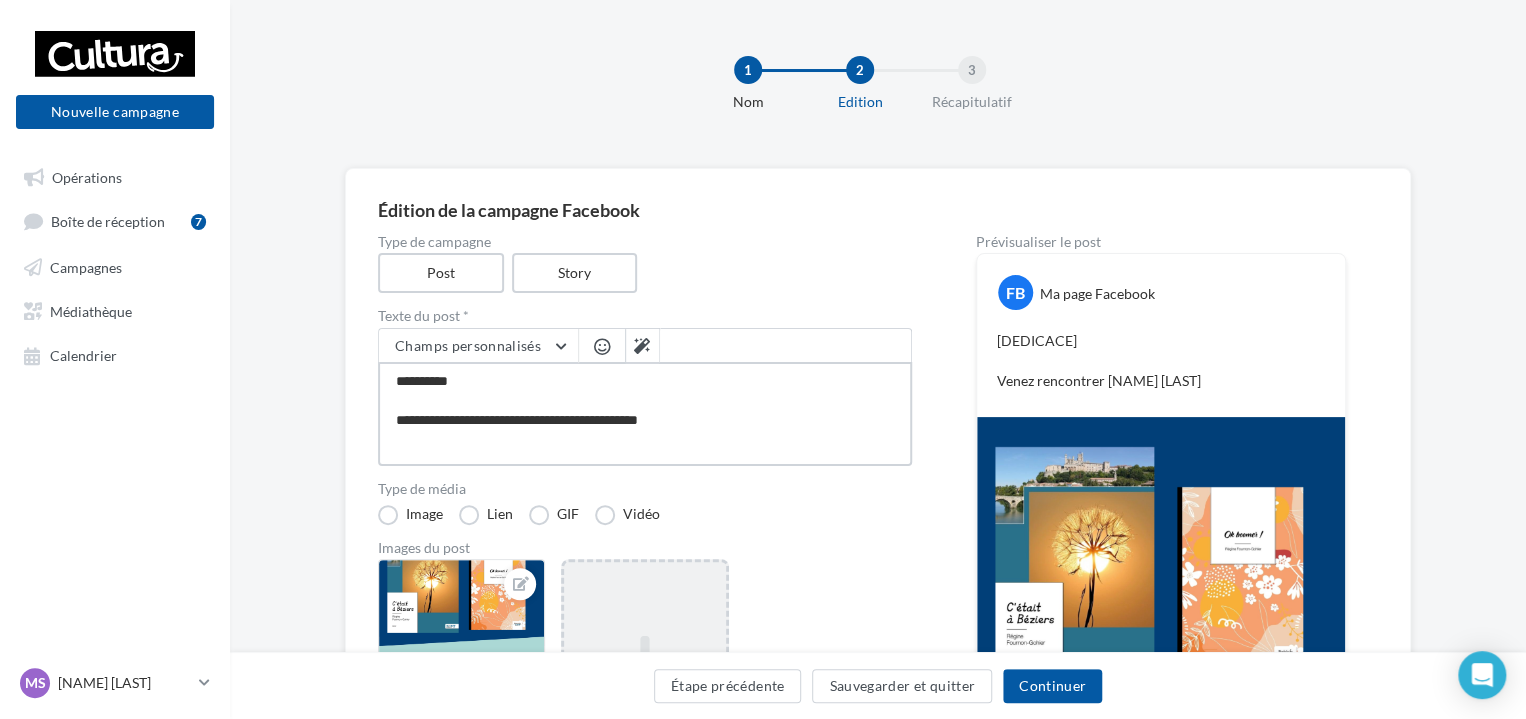 type on "**********" 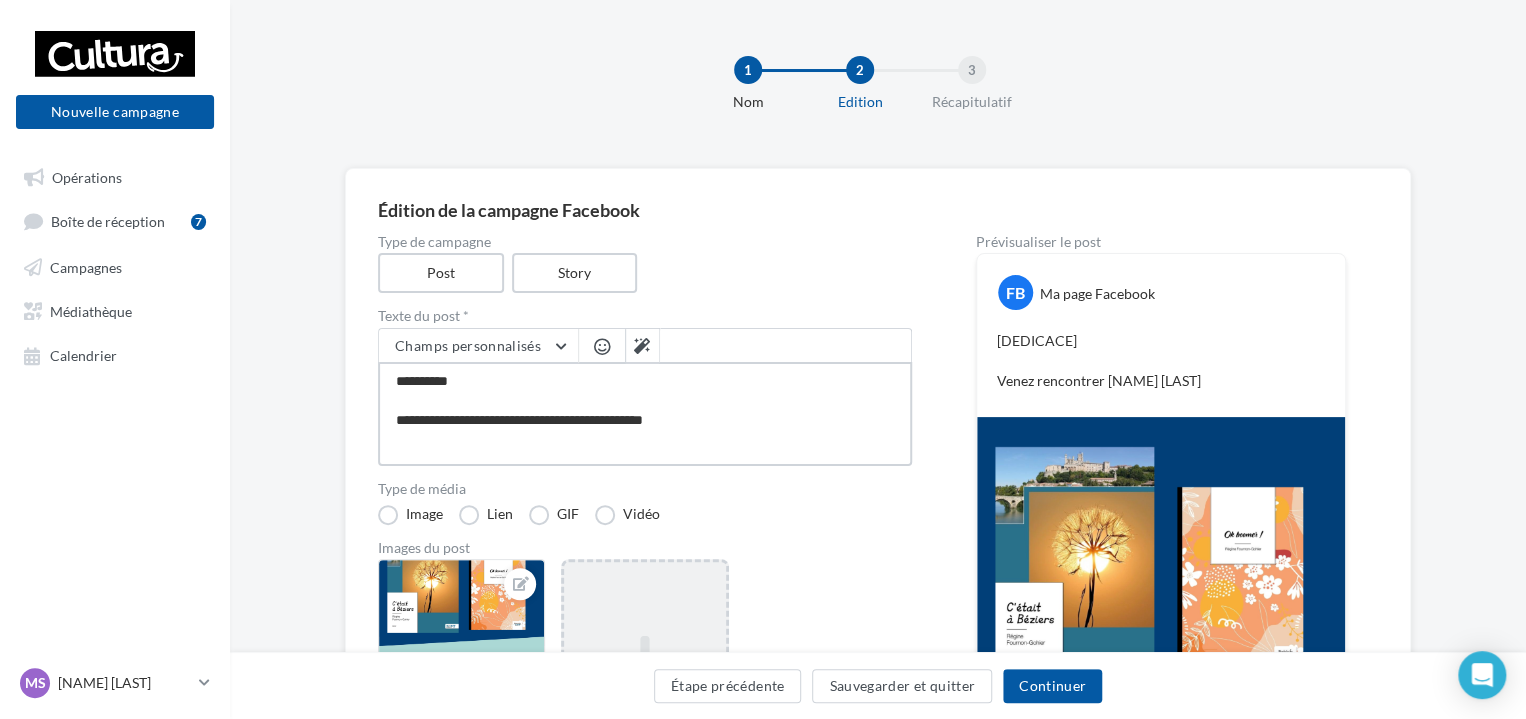 type on "**********" 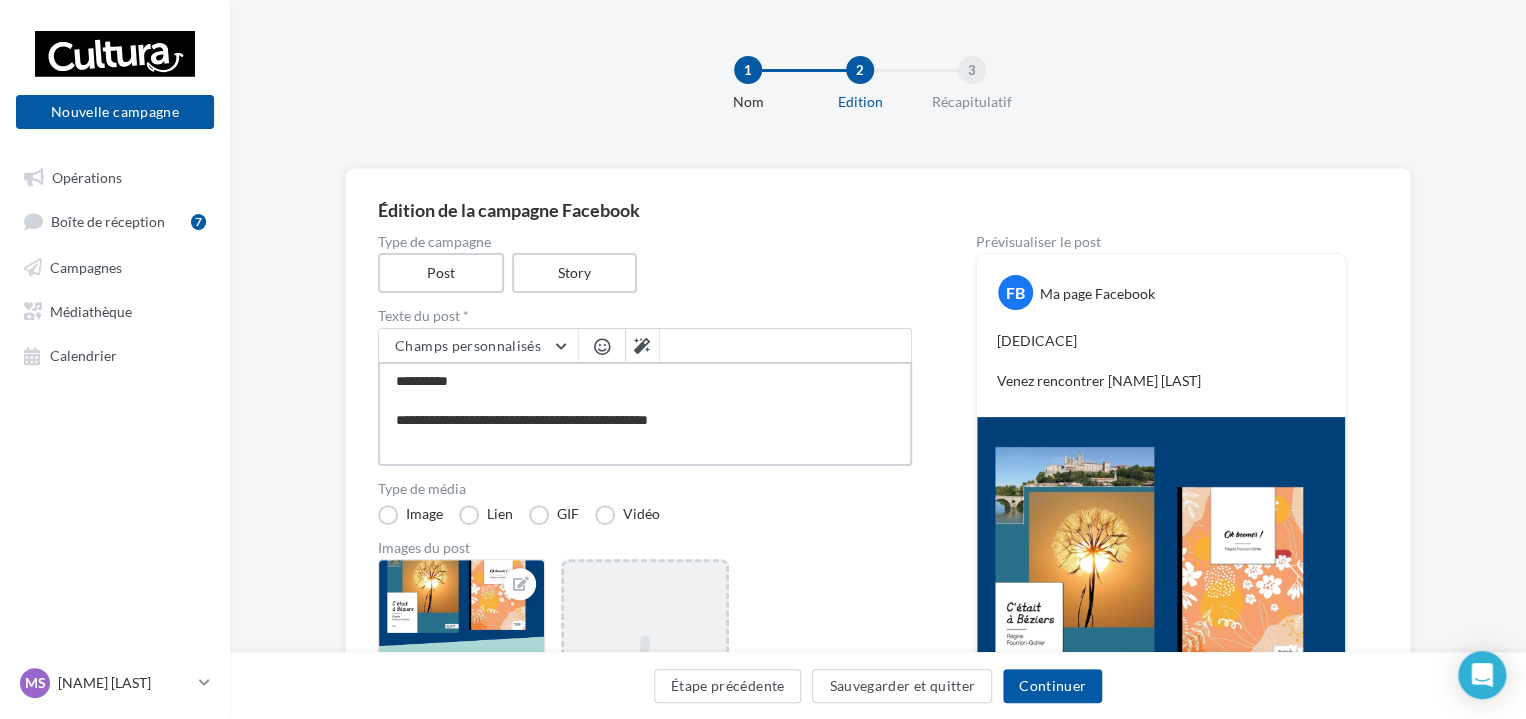 type on "**********" 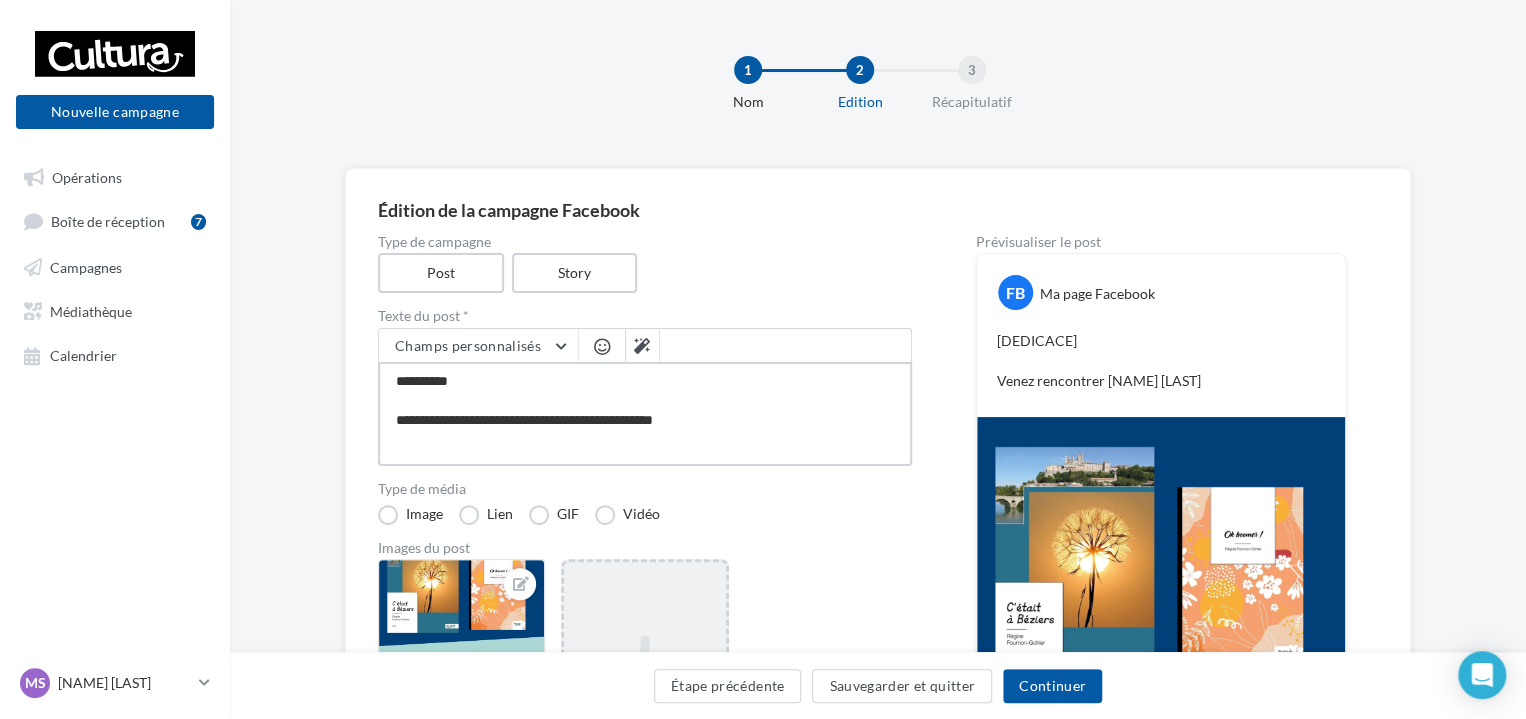 type on "**********" 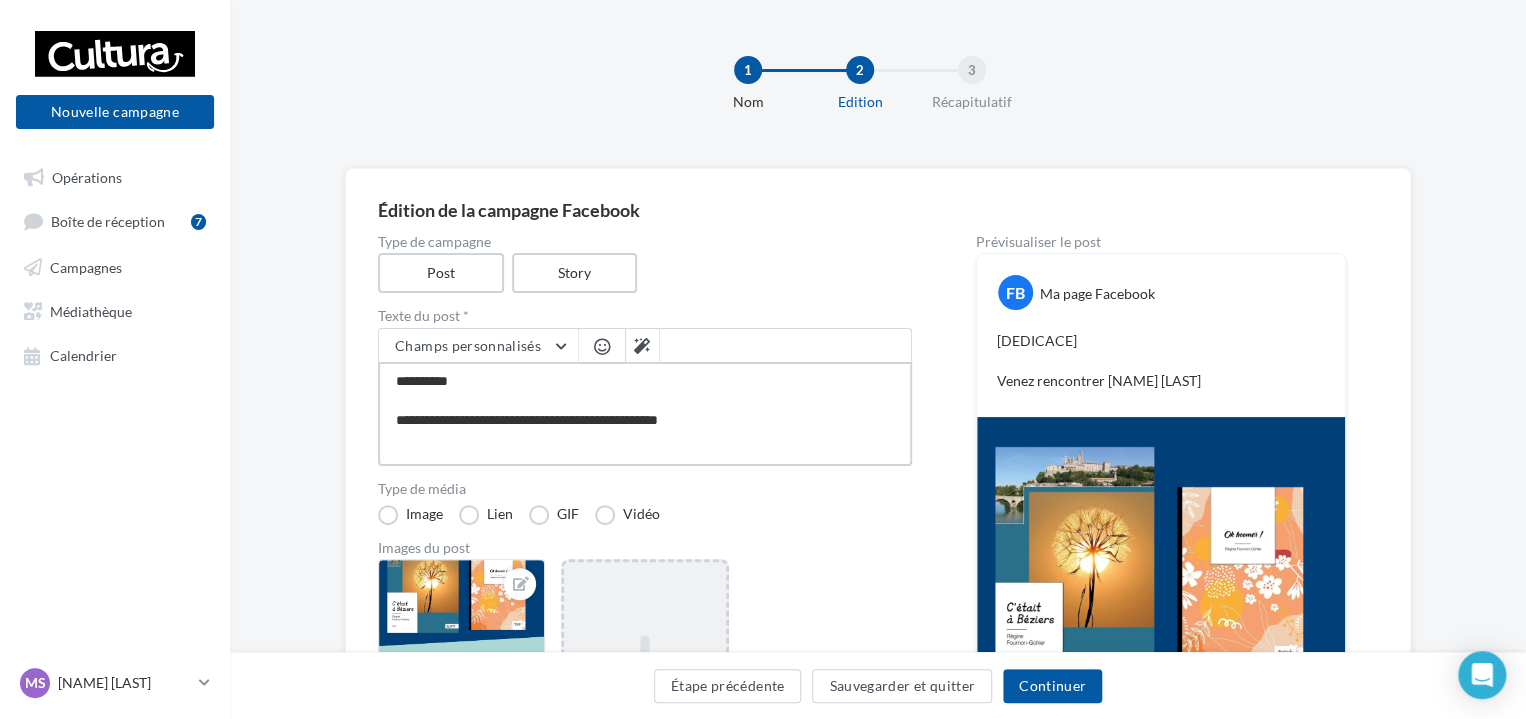 type on "**********" 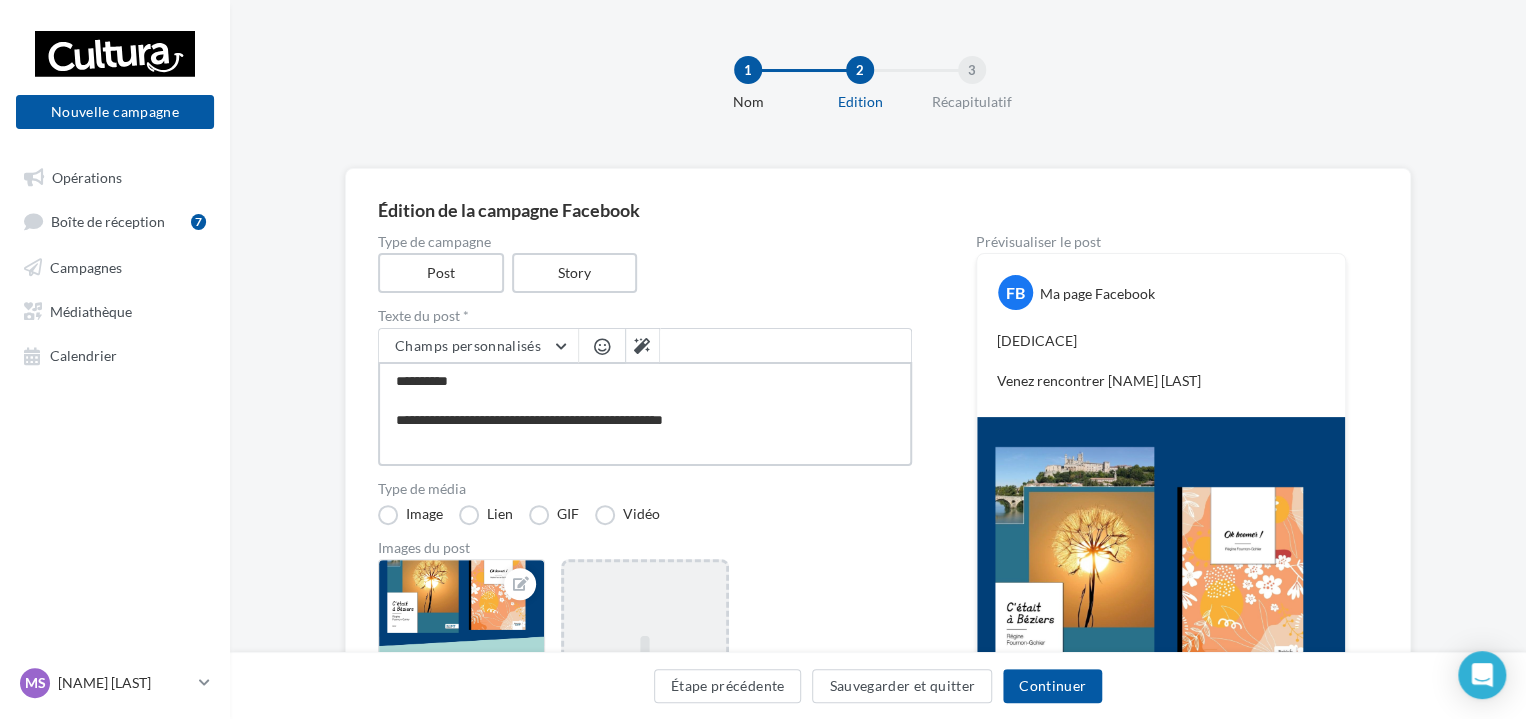 type on "**********" 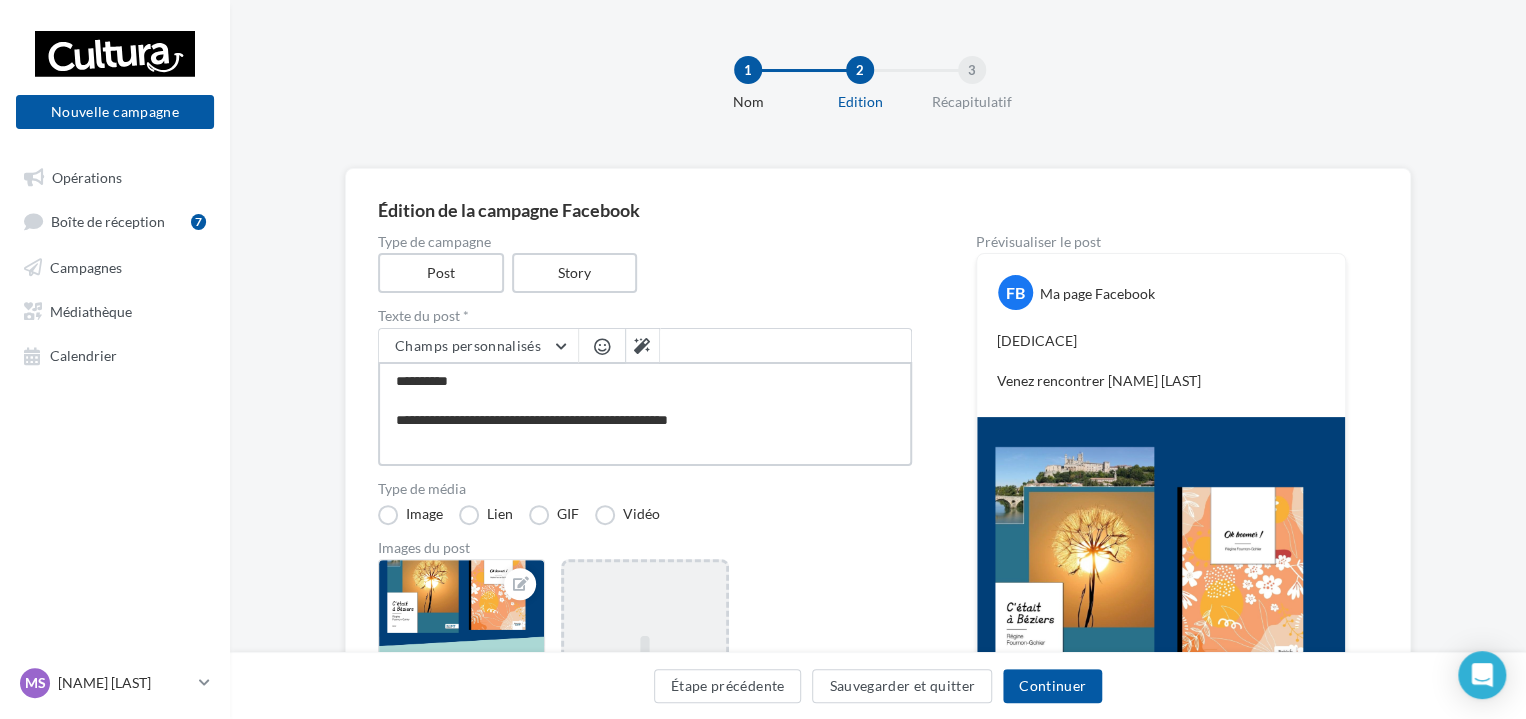 type on "**********" 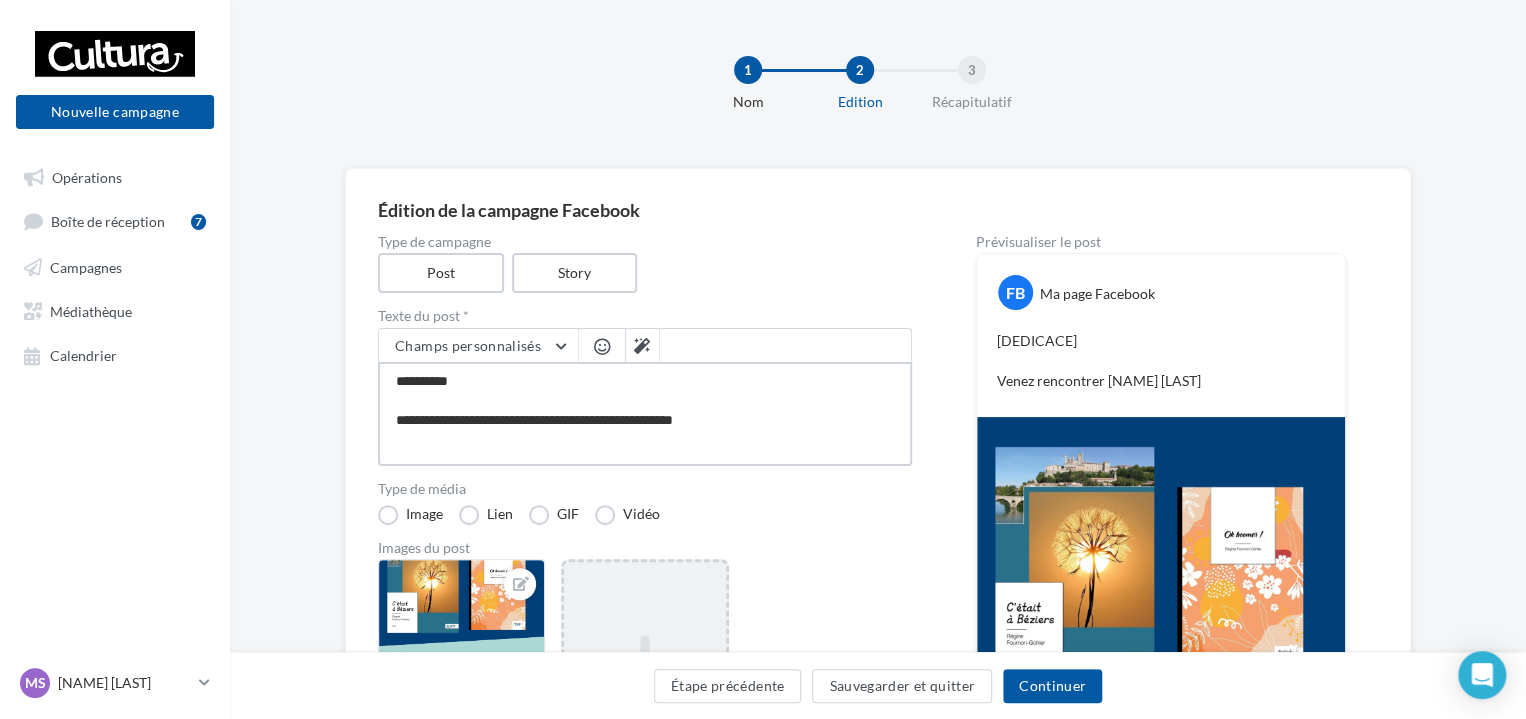 type on "**********" 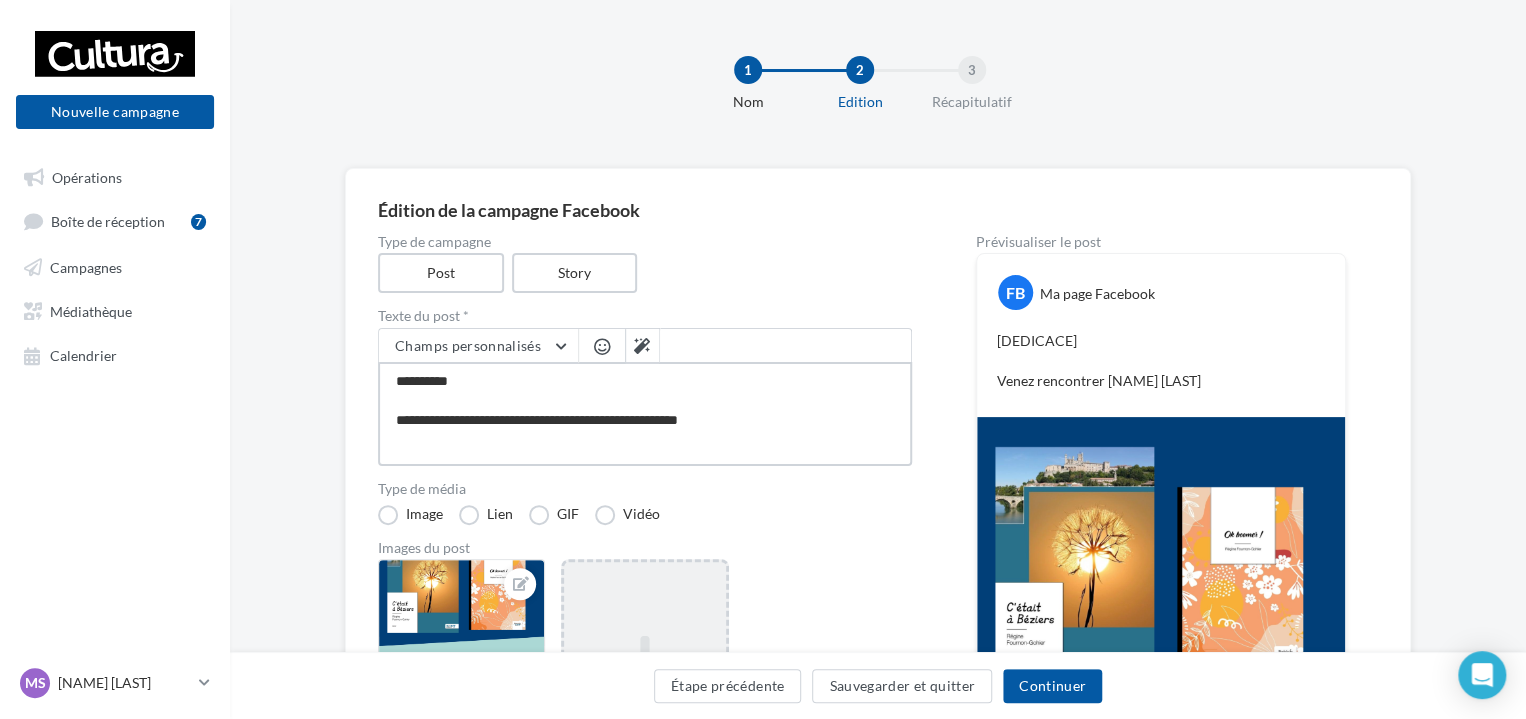 type on "**********" 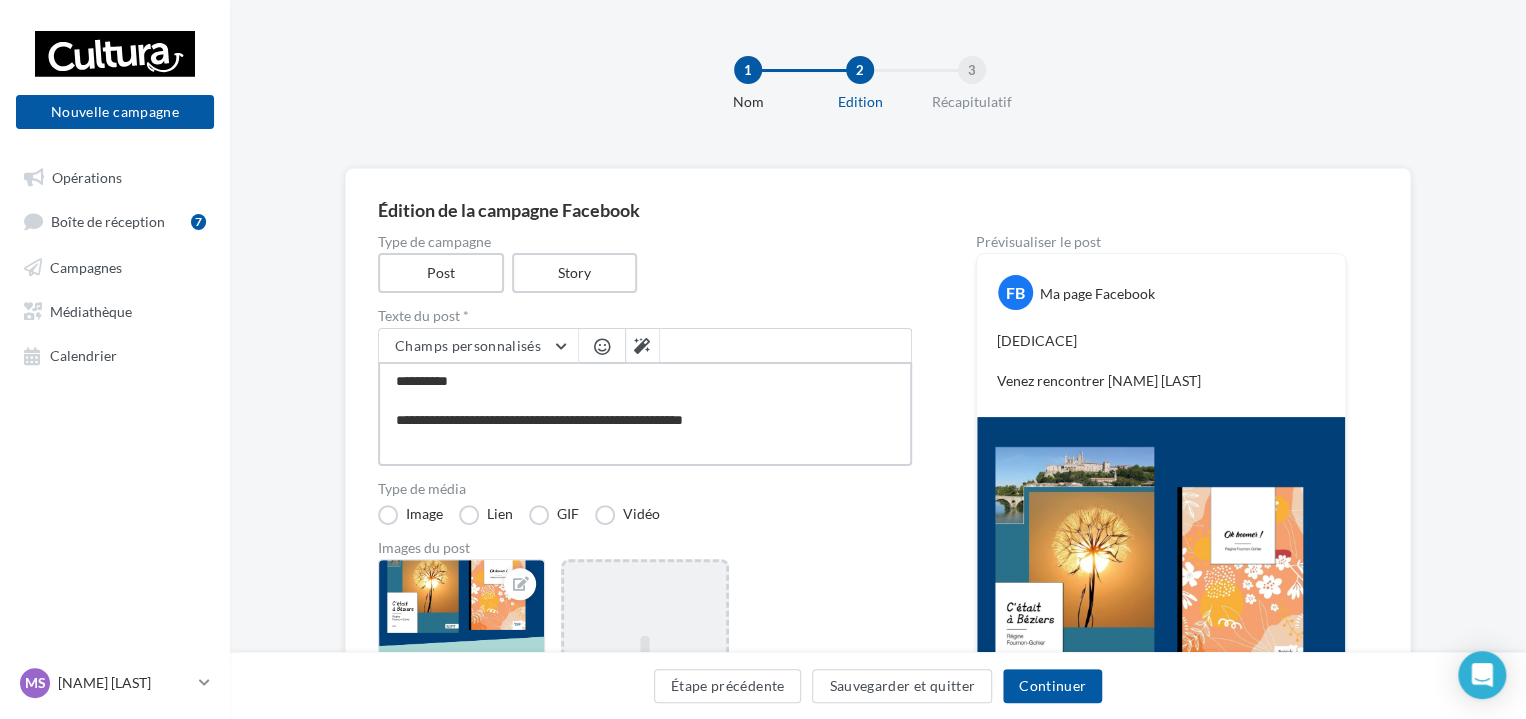 type on "**********" 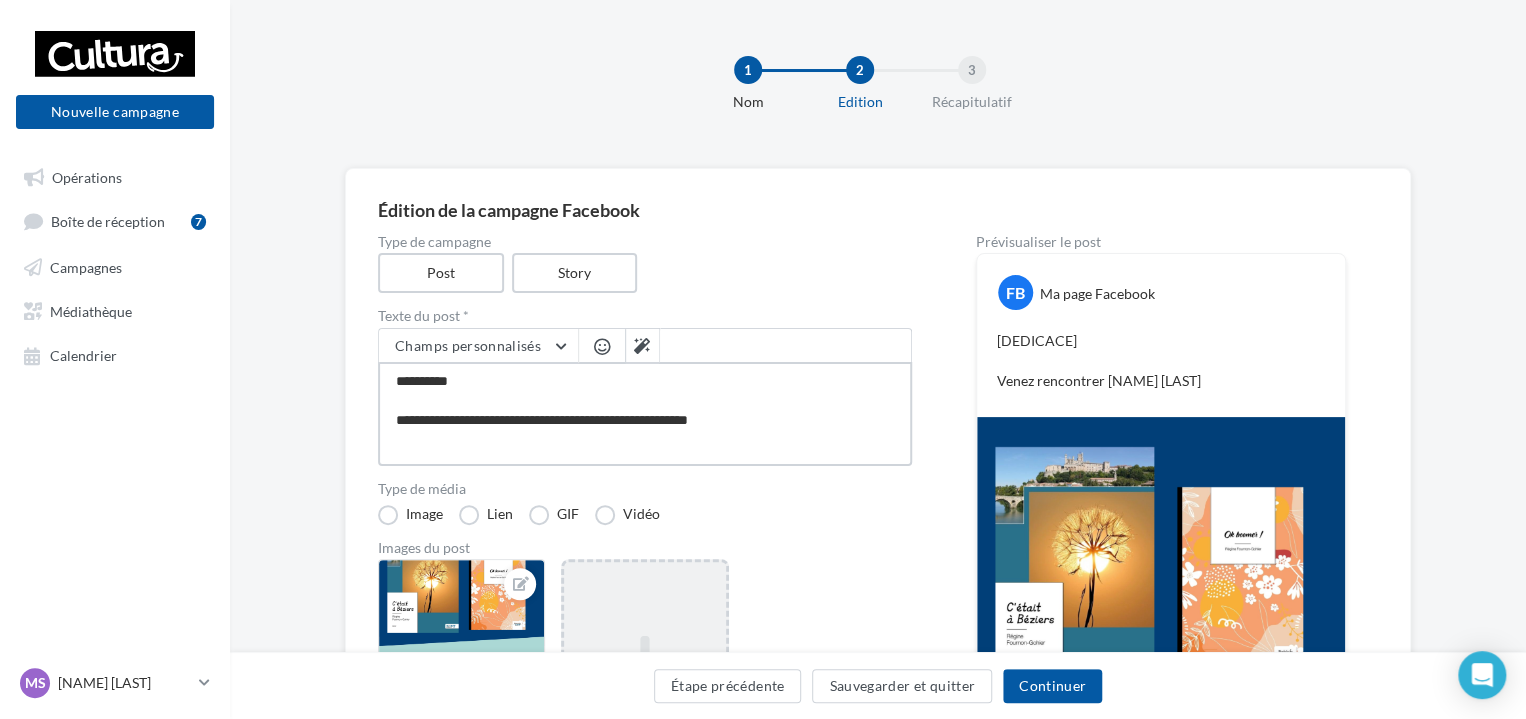 type on "**********" 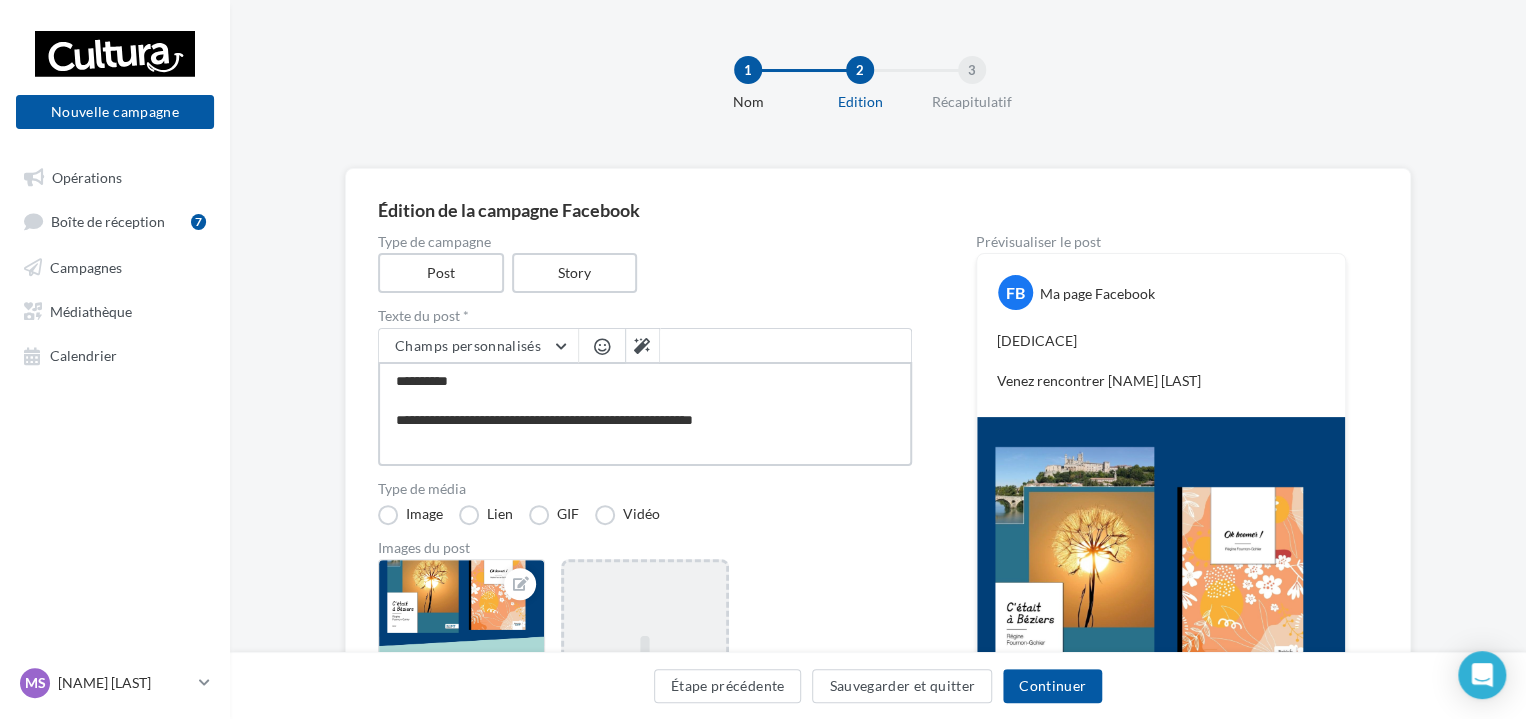 type on "**********" 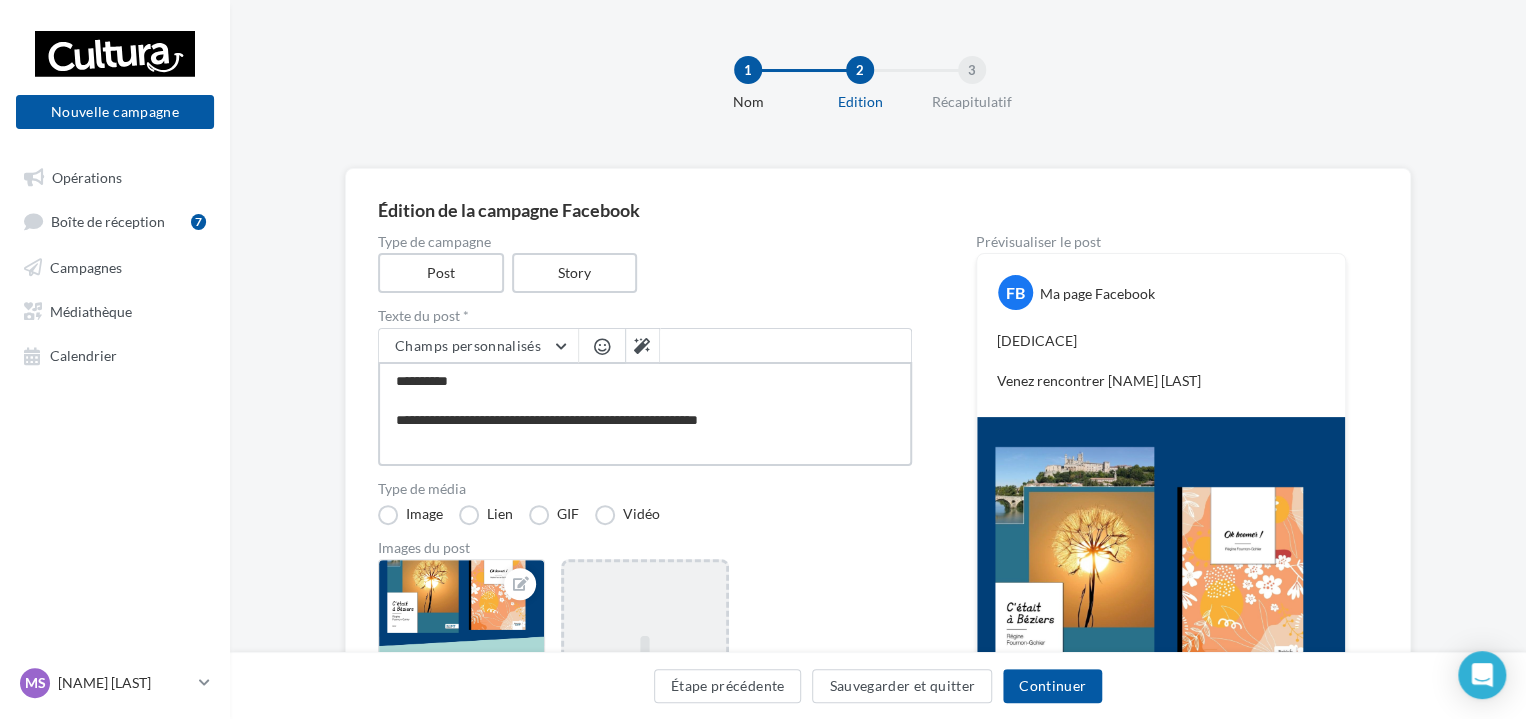 type on "**********" 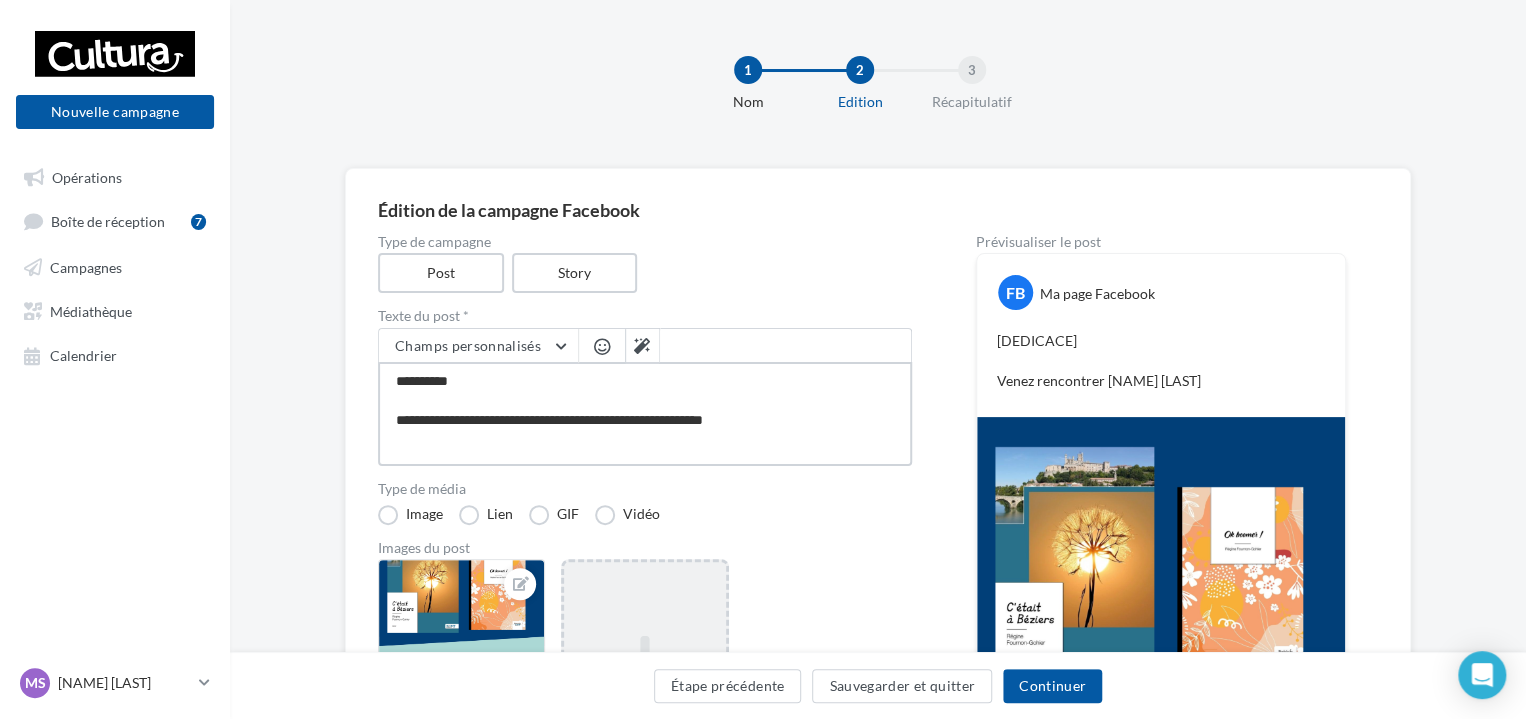 type on "**********" 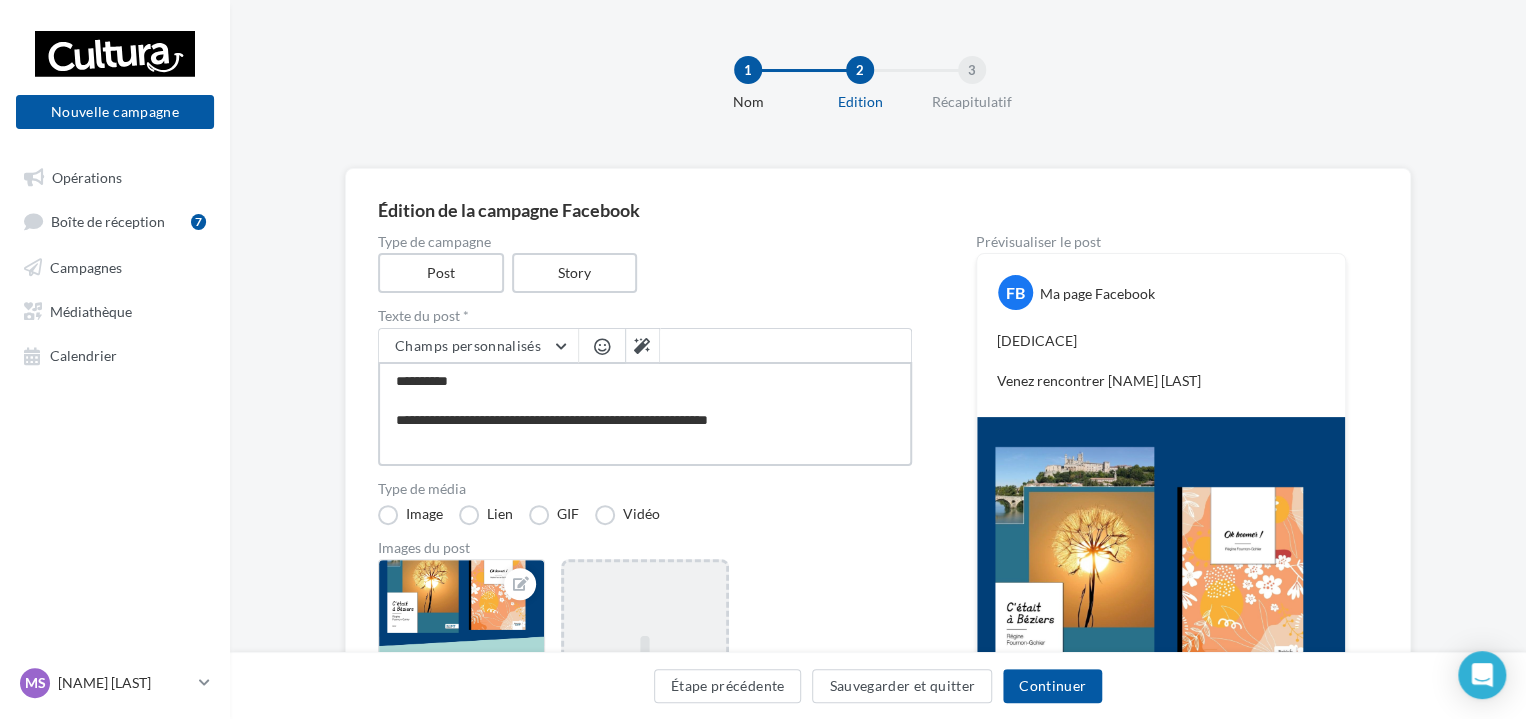 type on "**********" 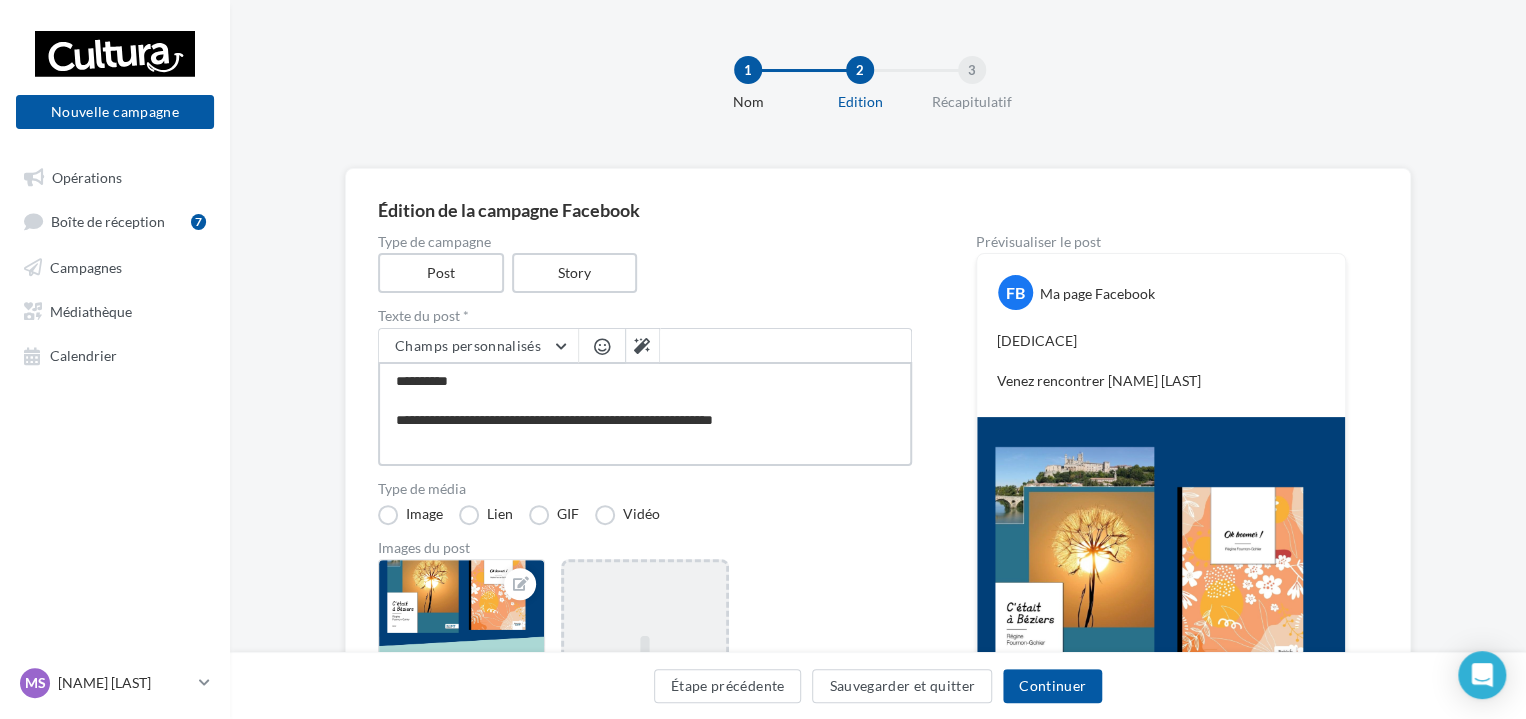 type on "**********" 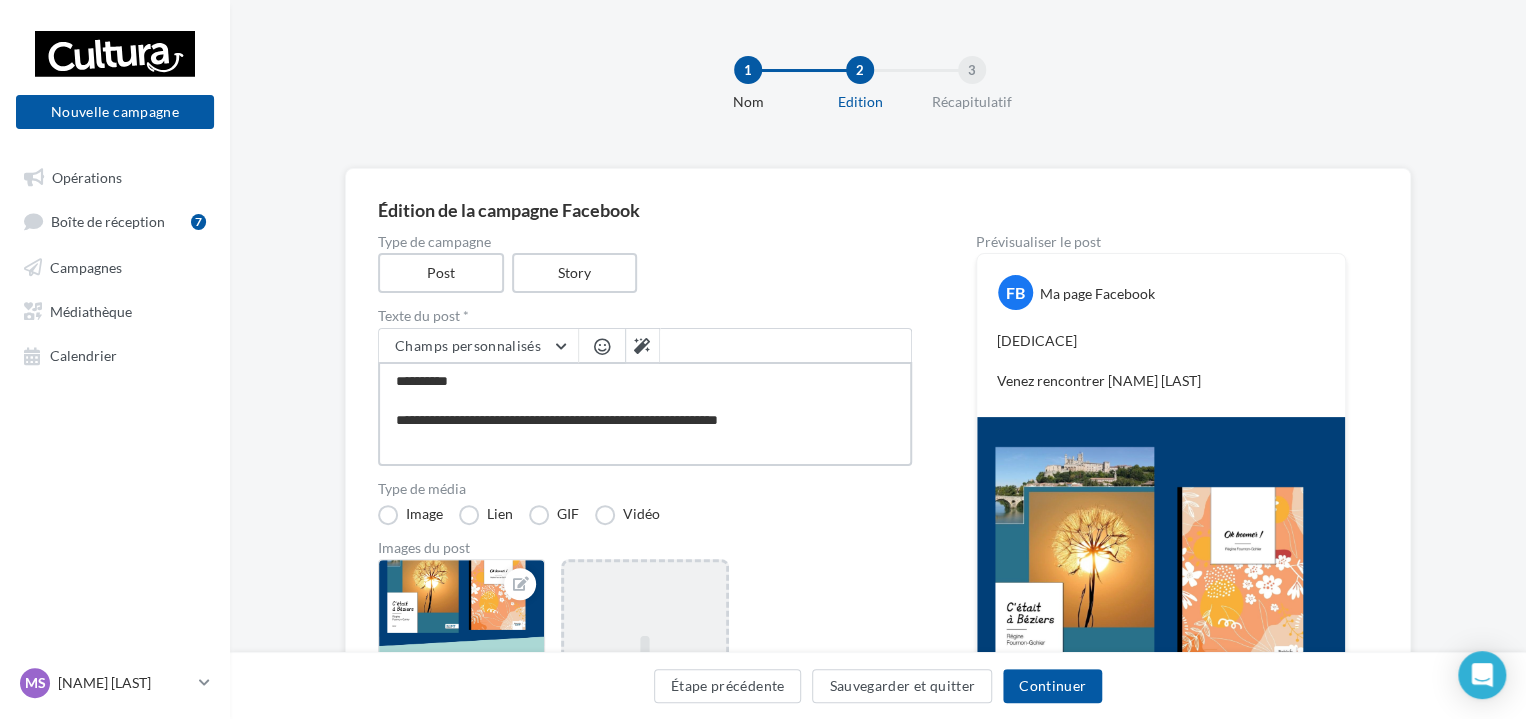 type on "**********" 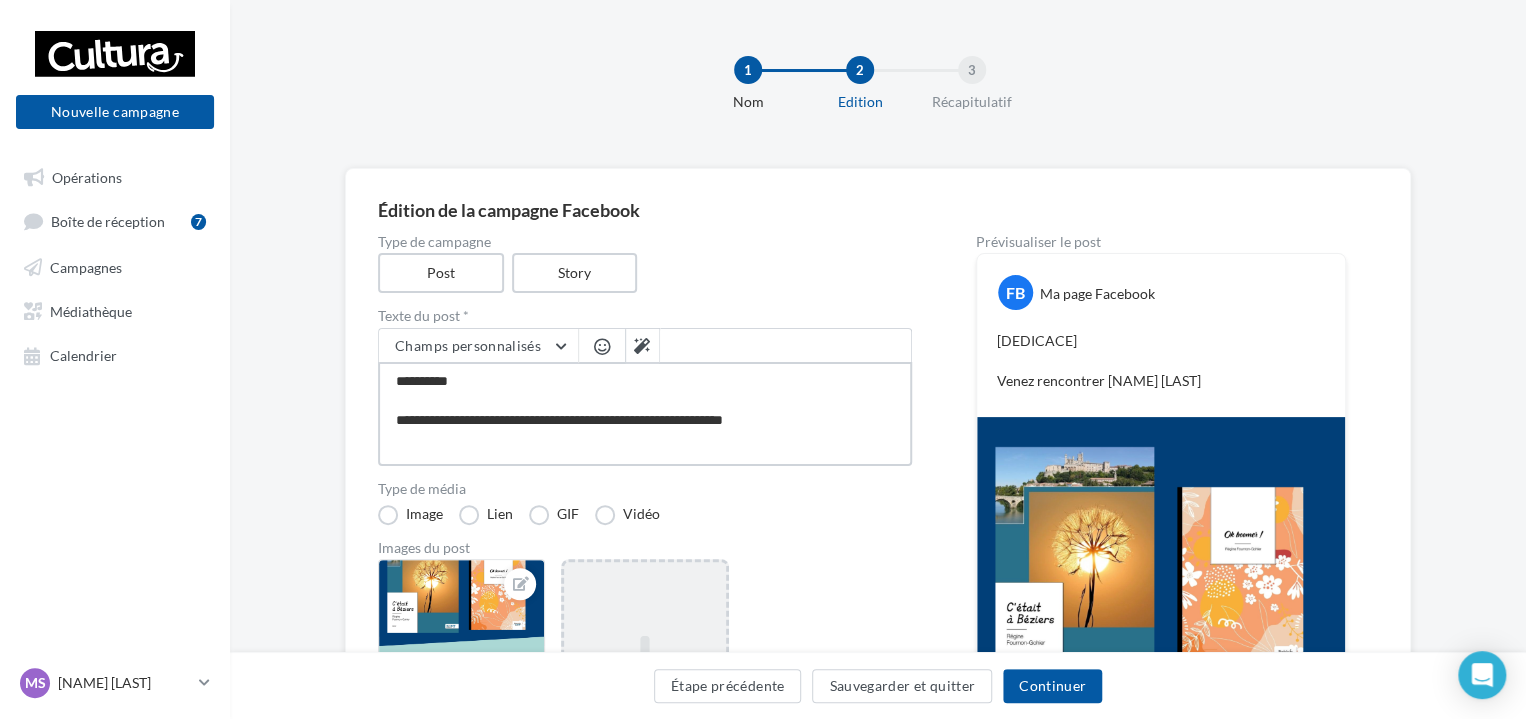 type on "**********" 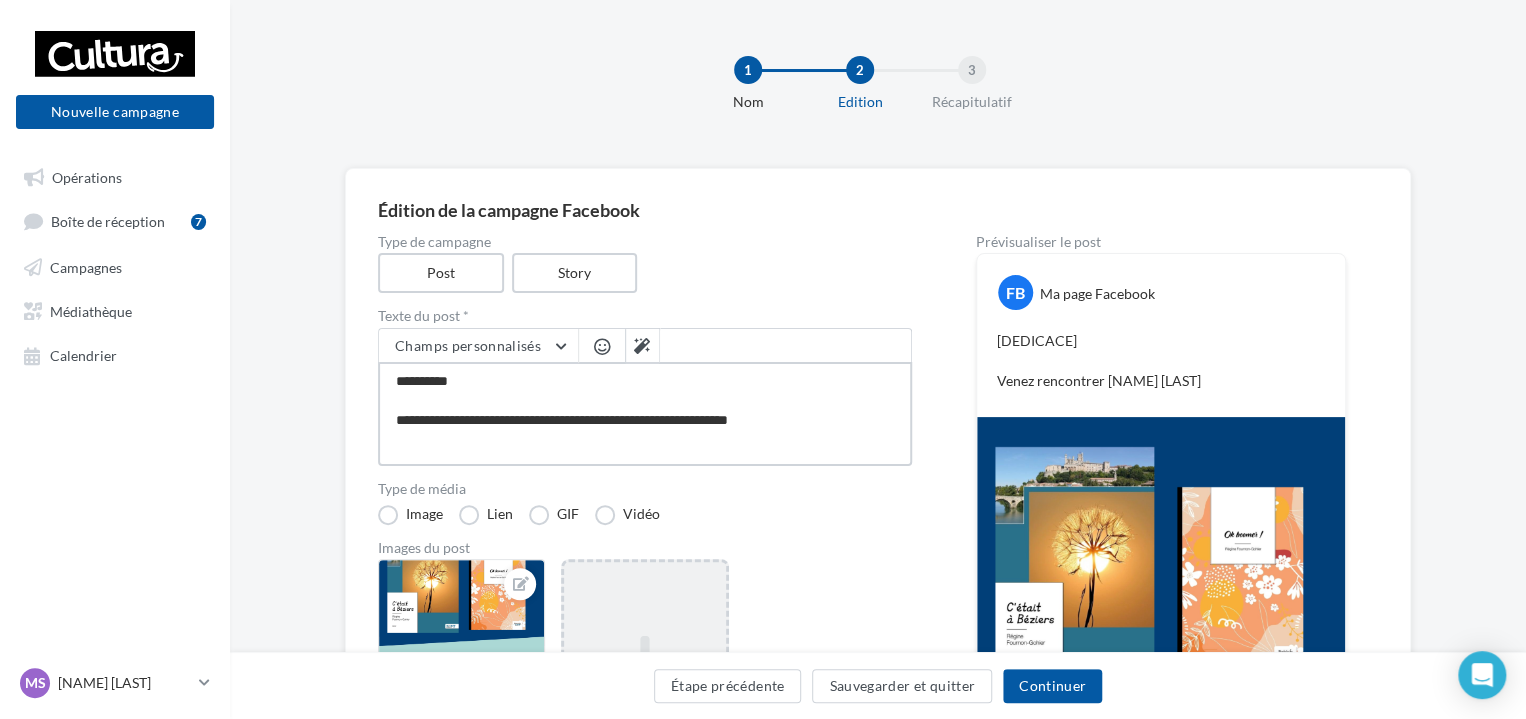 type on "**********" 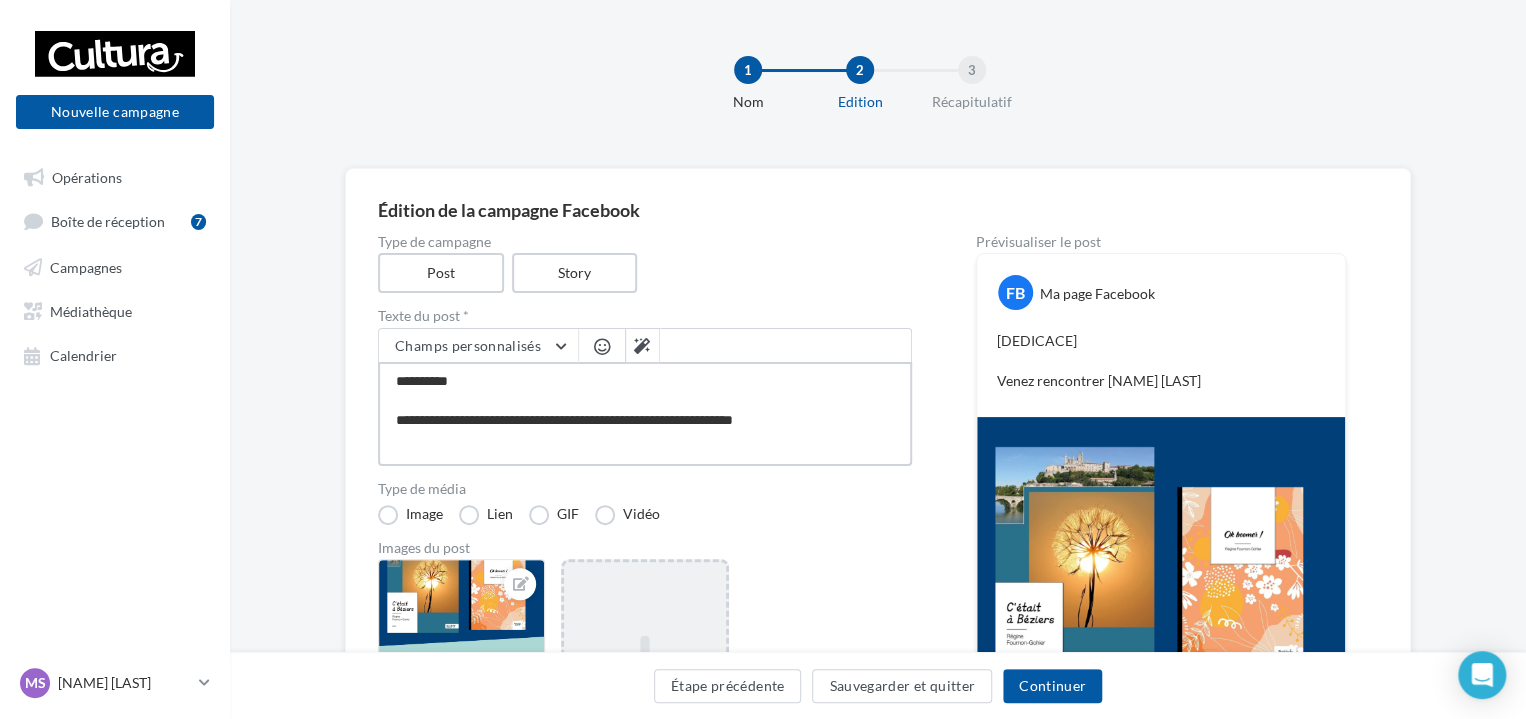 type on "**********" 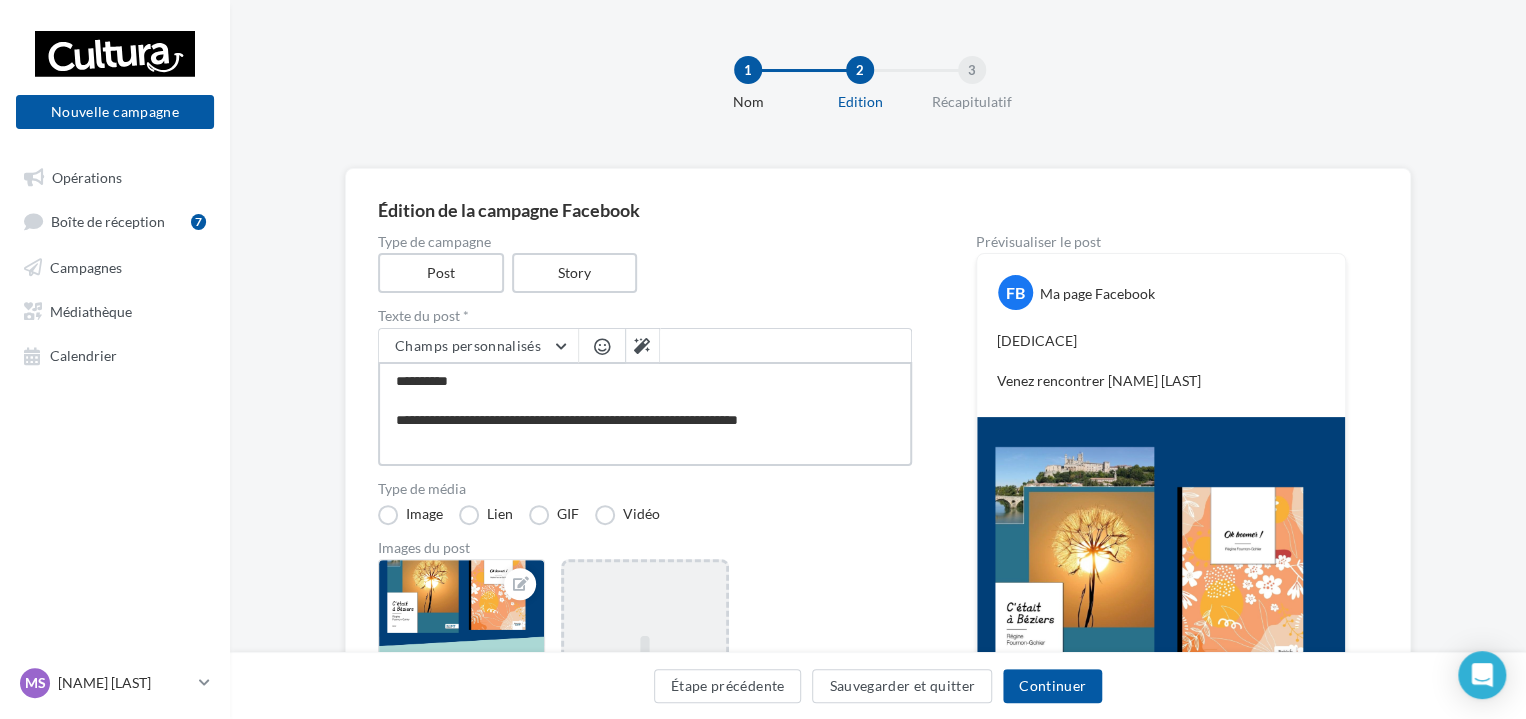type on "**********" 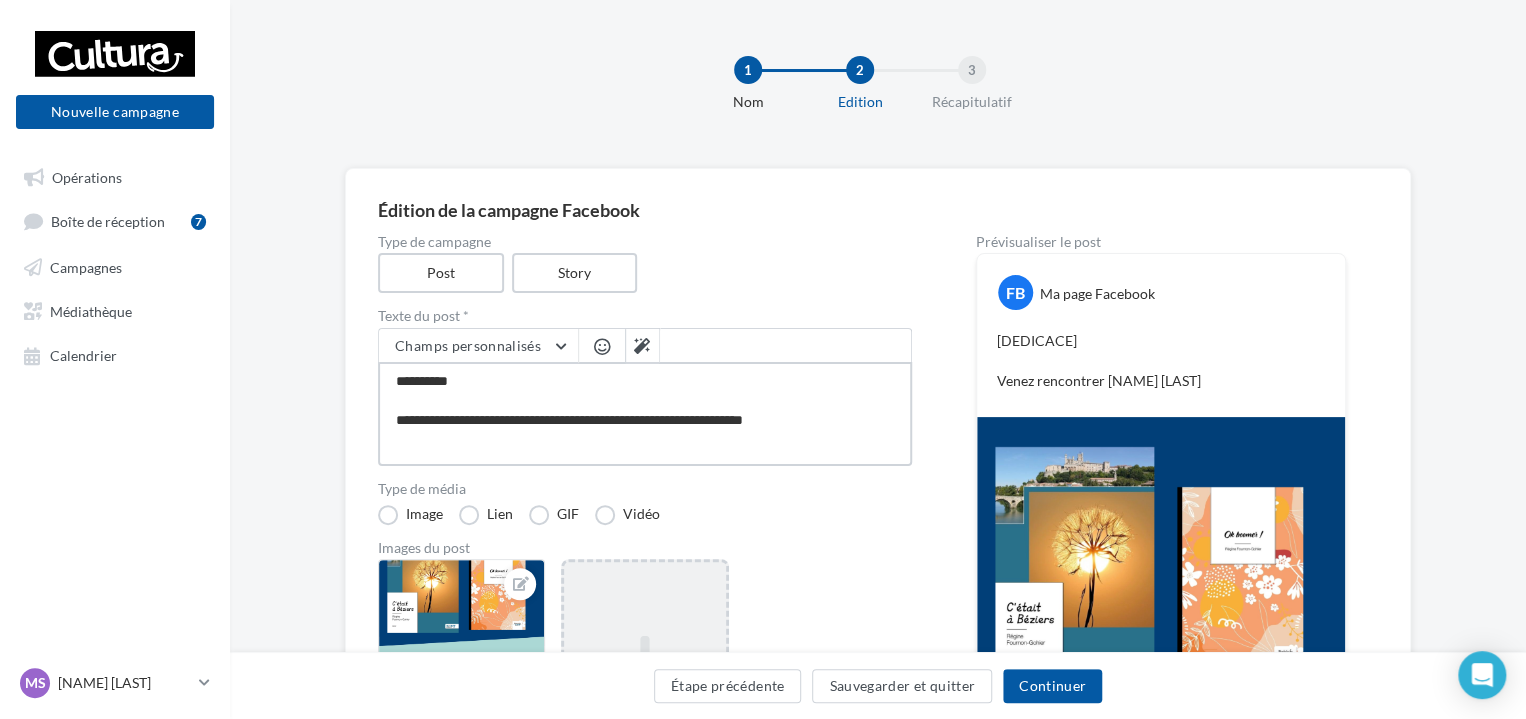type on "**********" 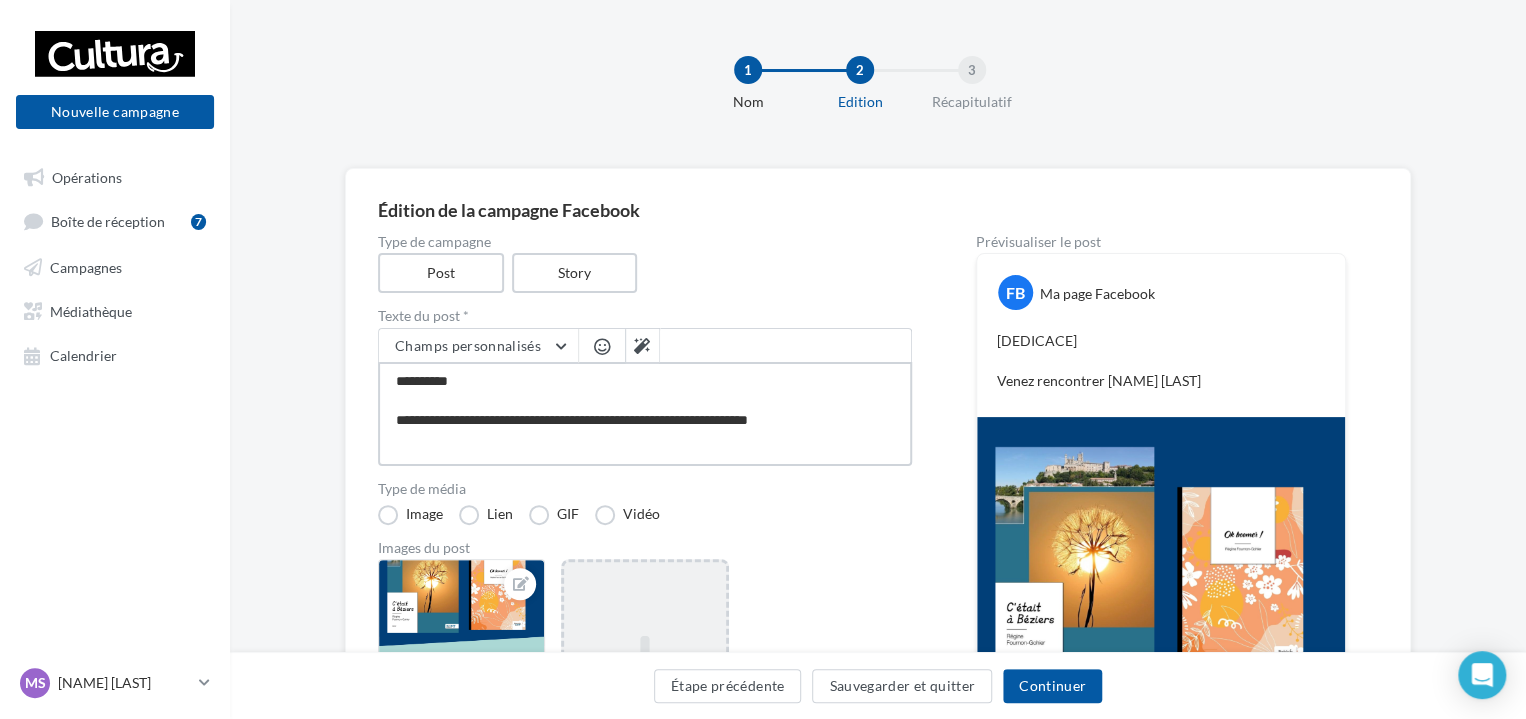 type on "**********" 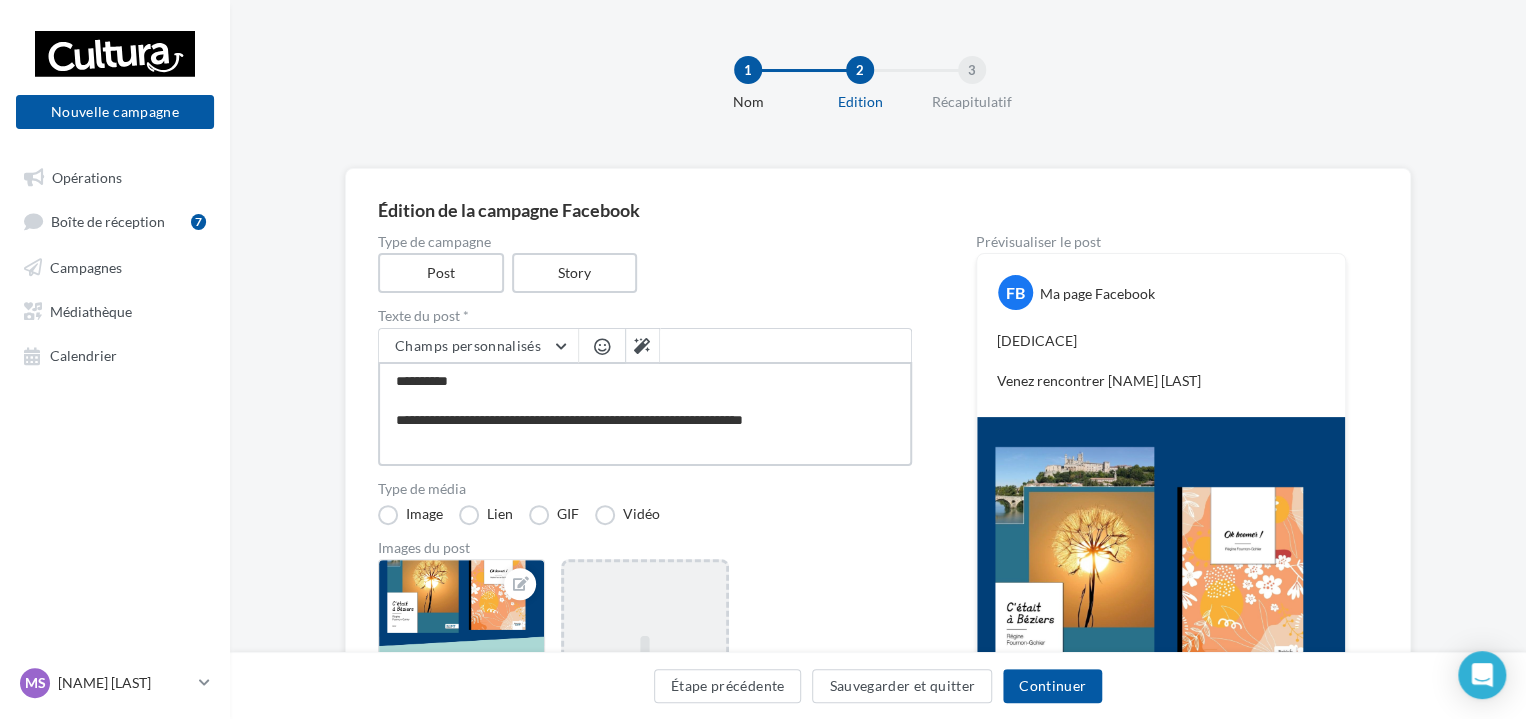 type on "**********" 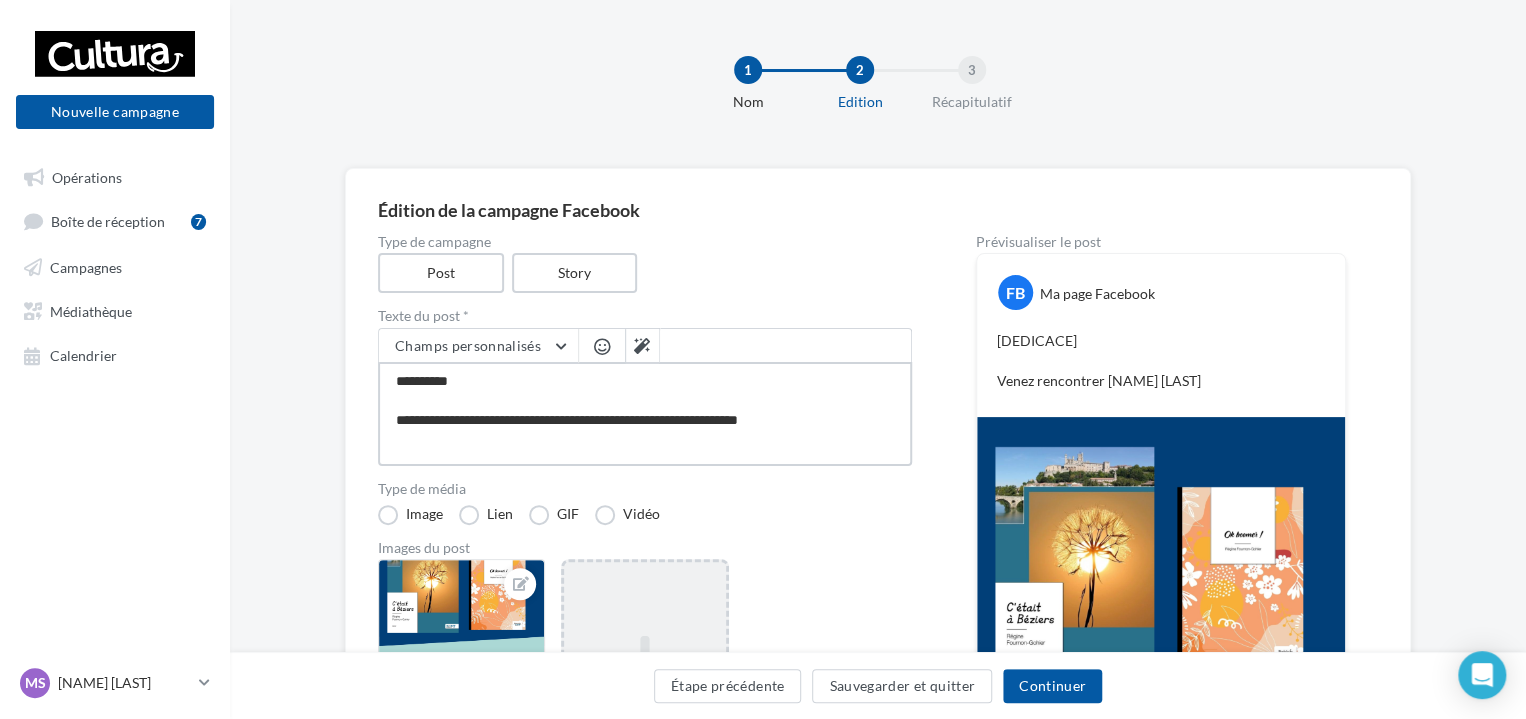 type on "**********" 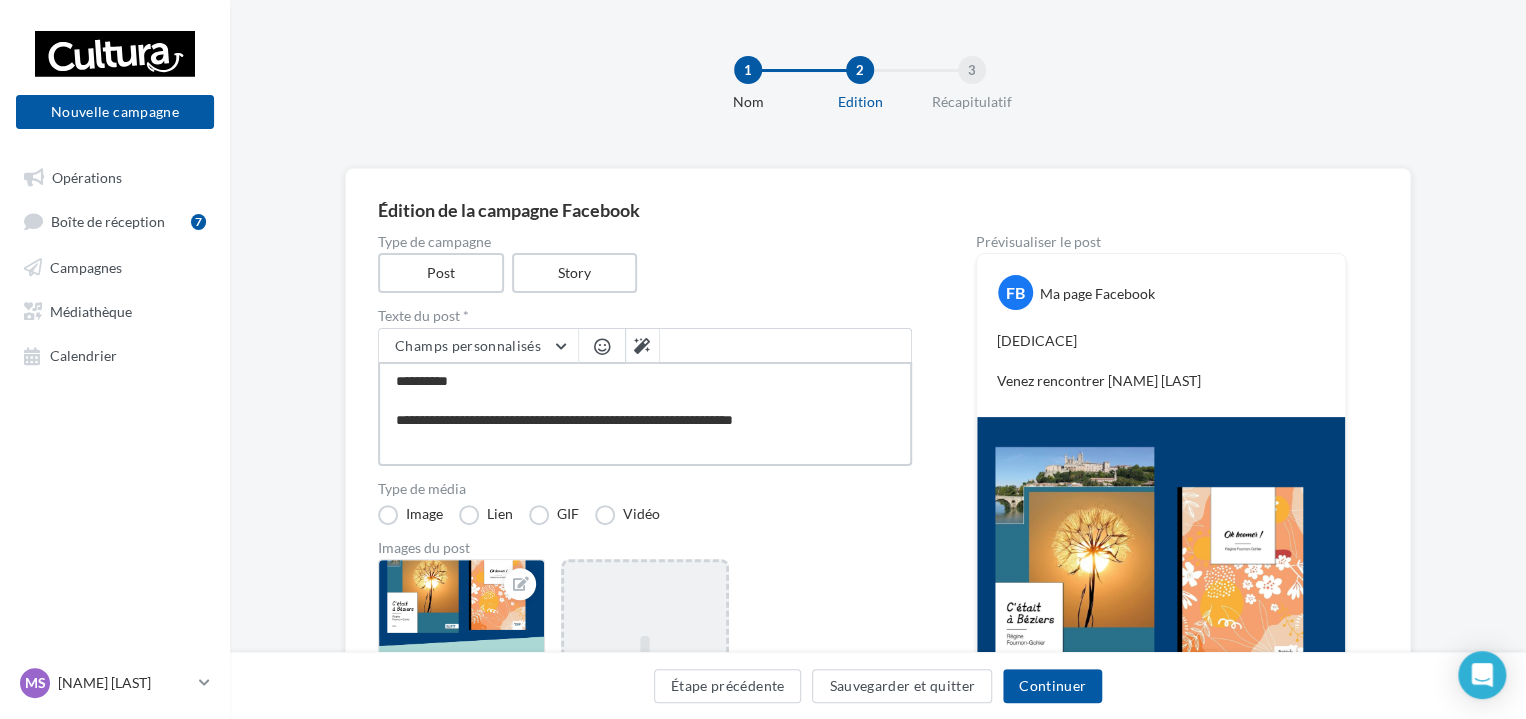 type on "**********" 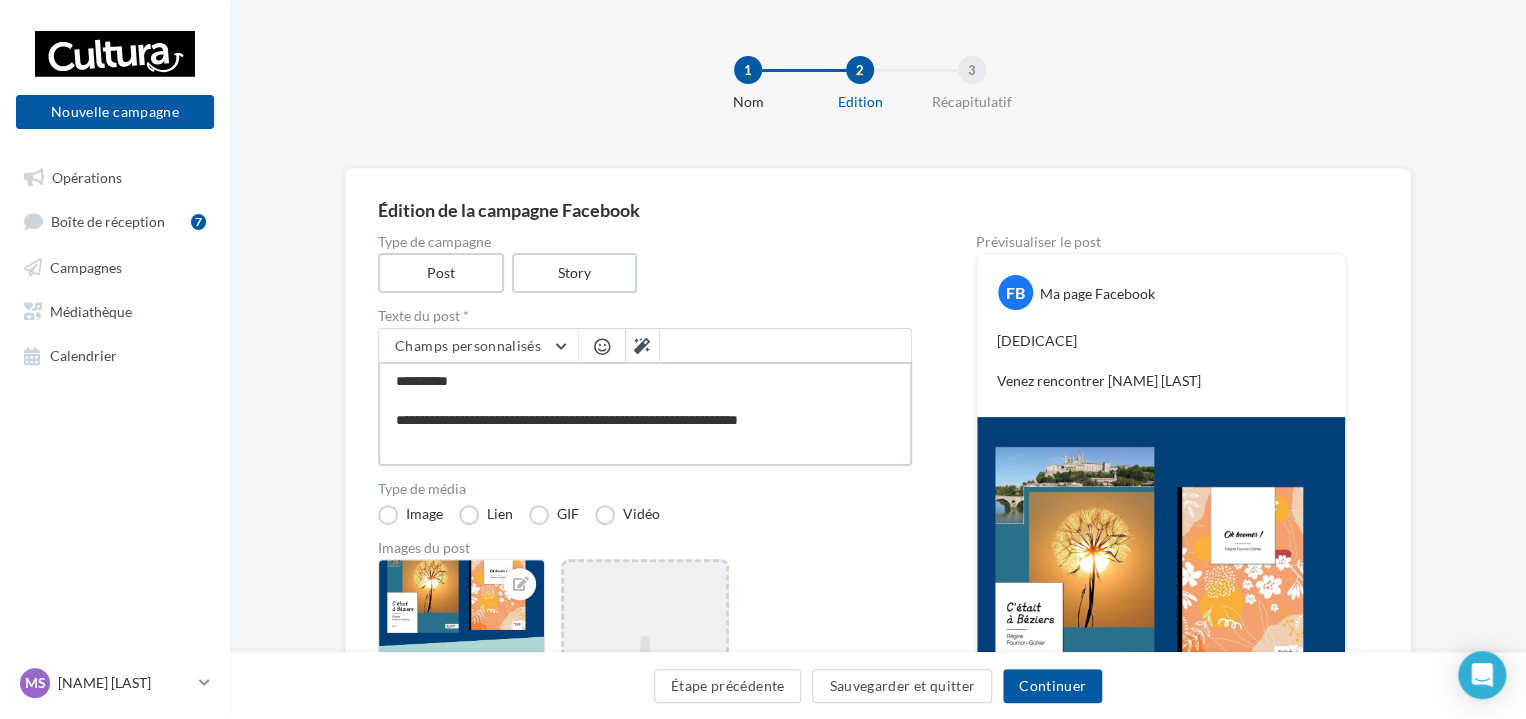 type on "**********" 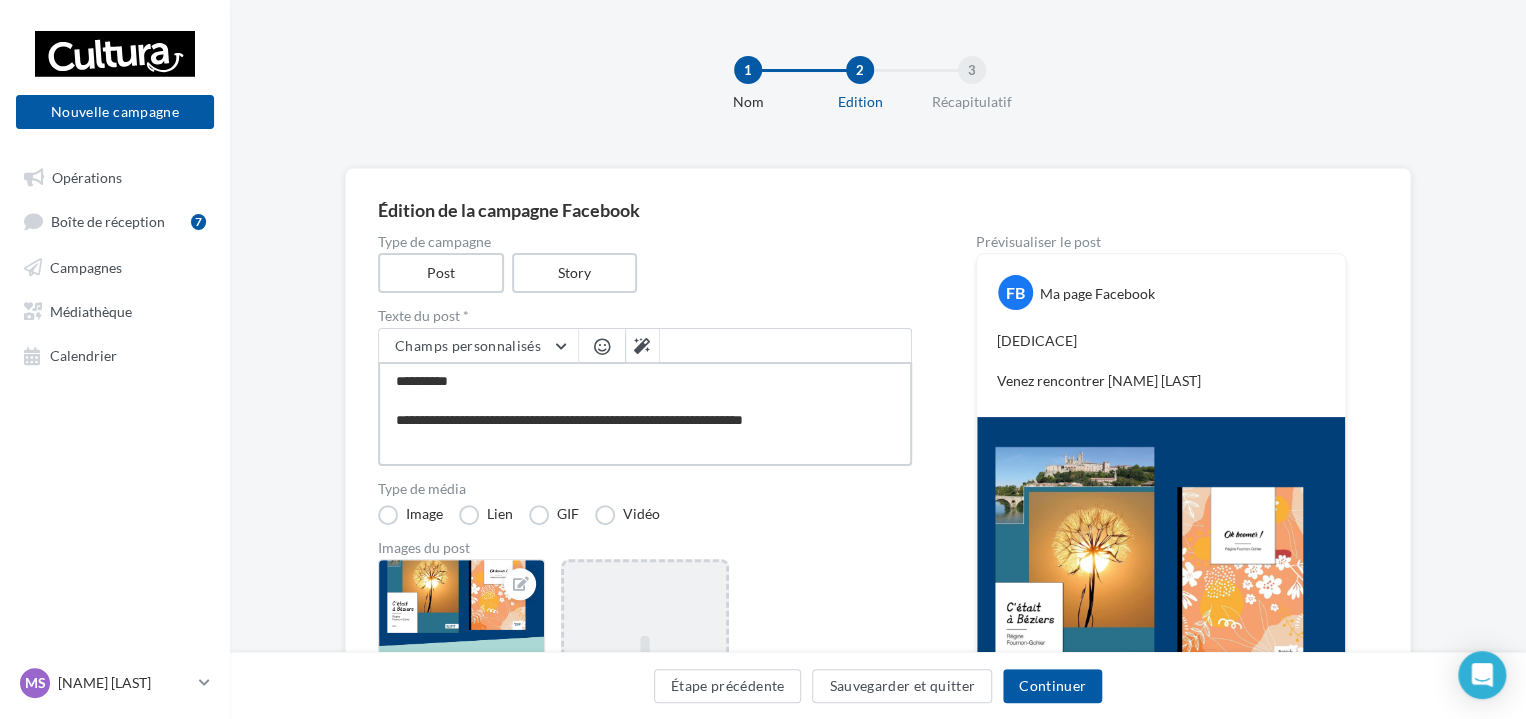 type on "**********" 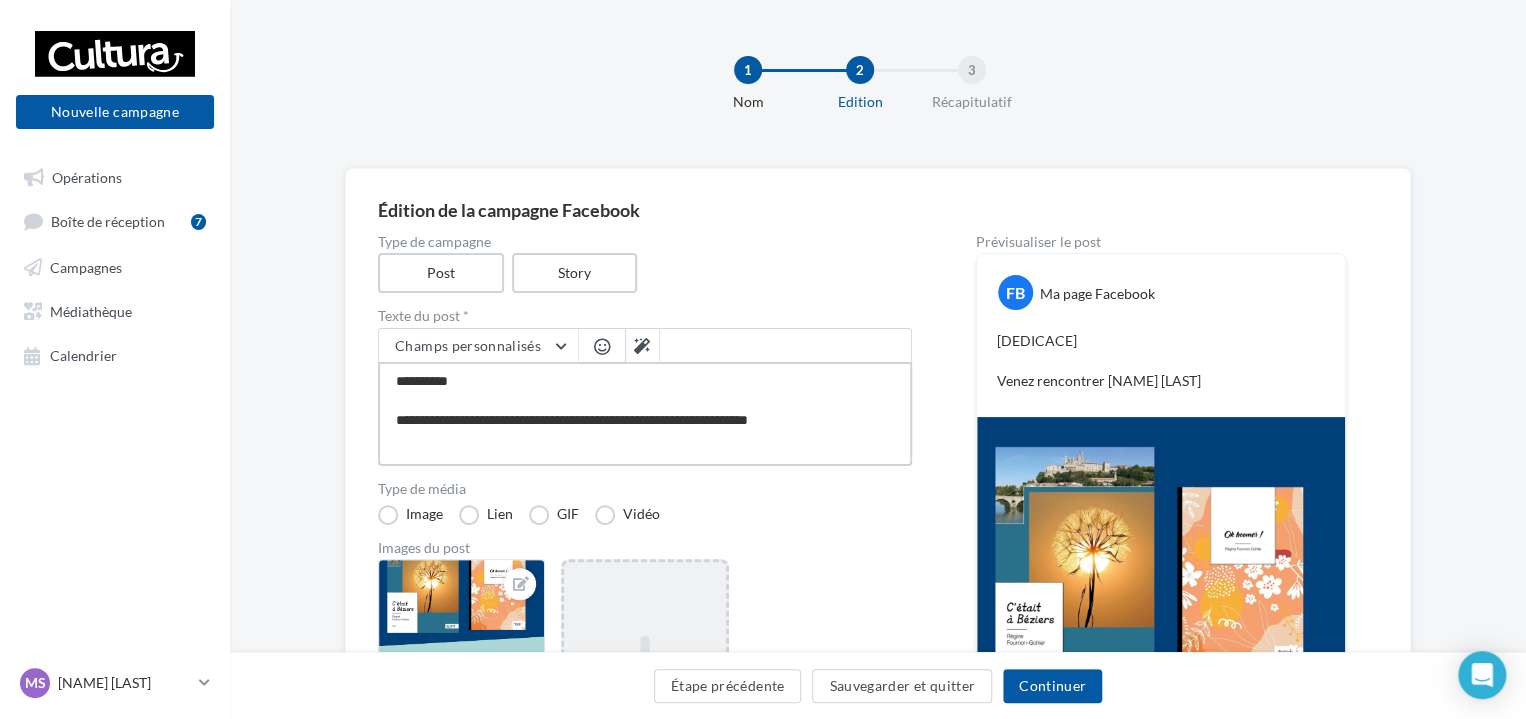 type on "**********" 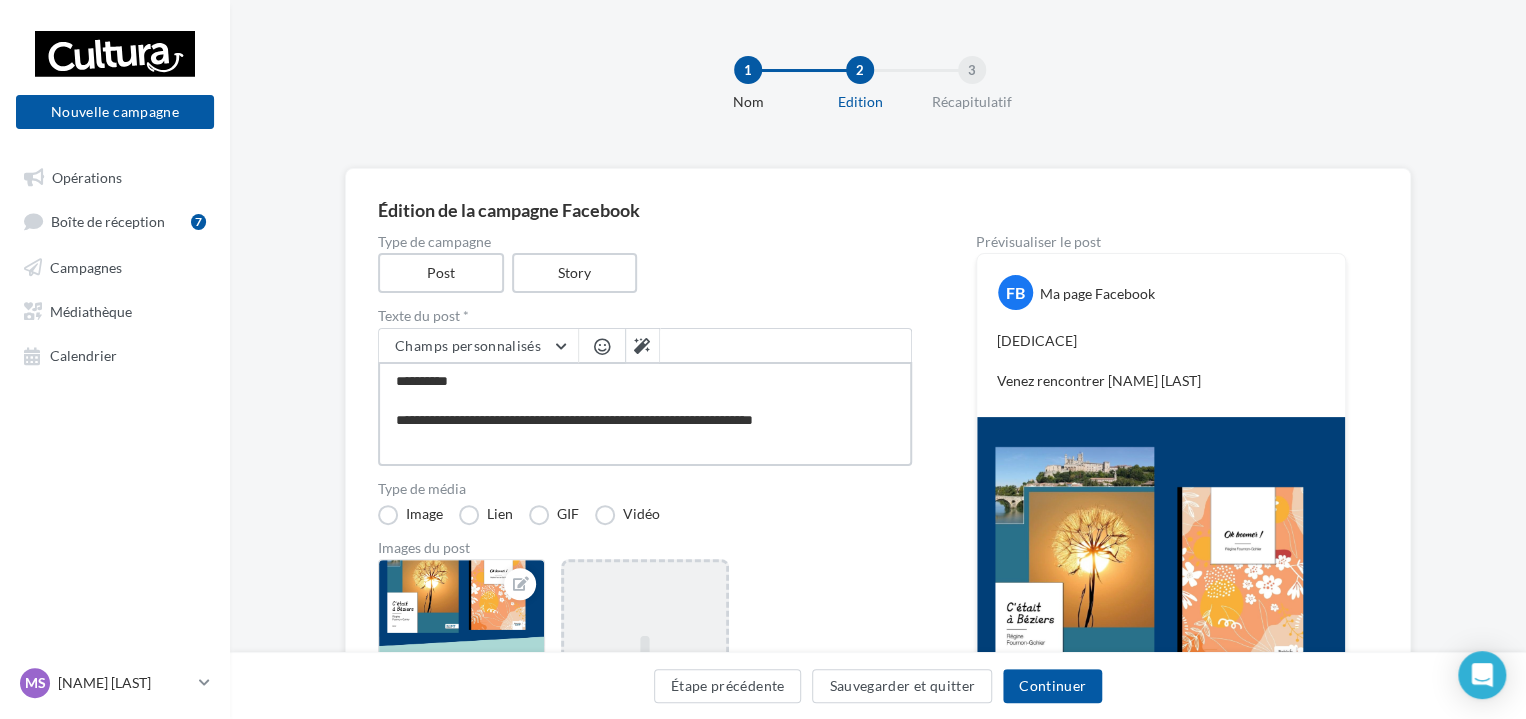 type on "**********" 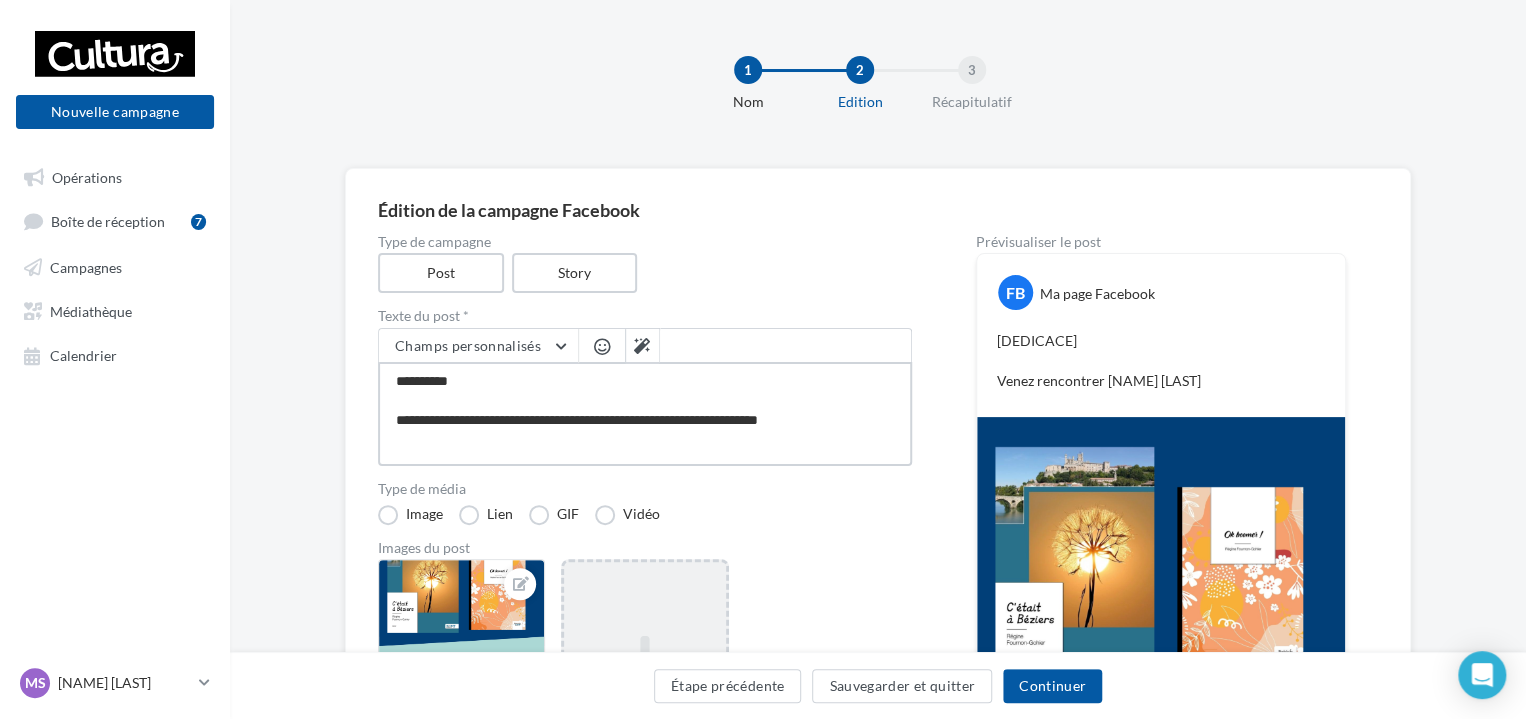 type on "**********" 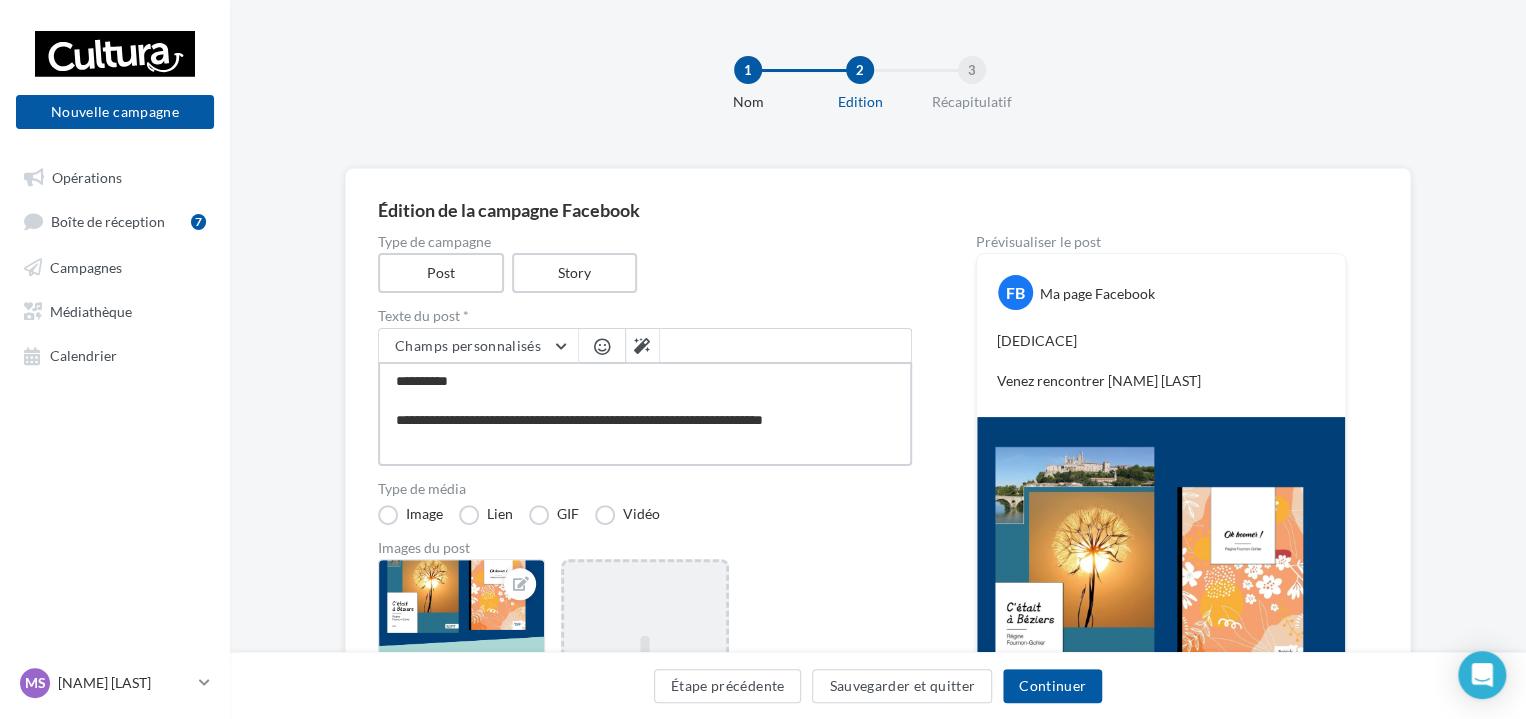 type on "**********" 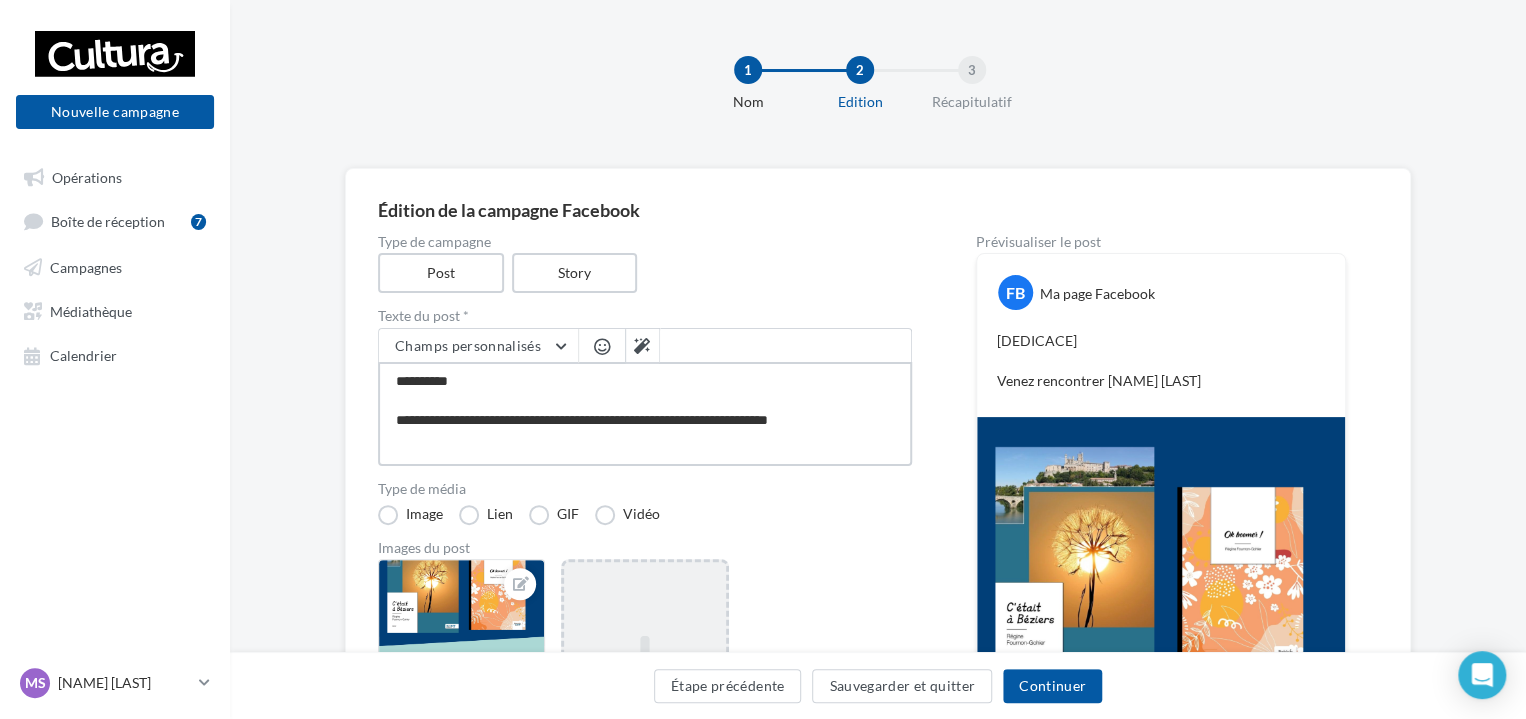 type on "**********" 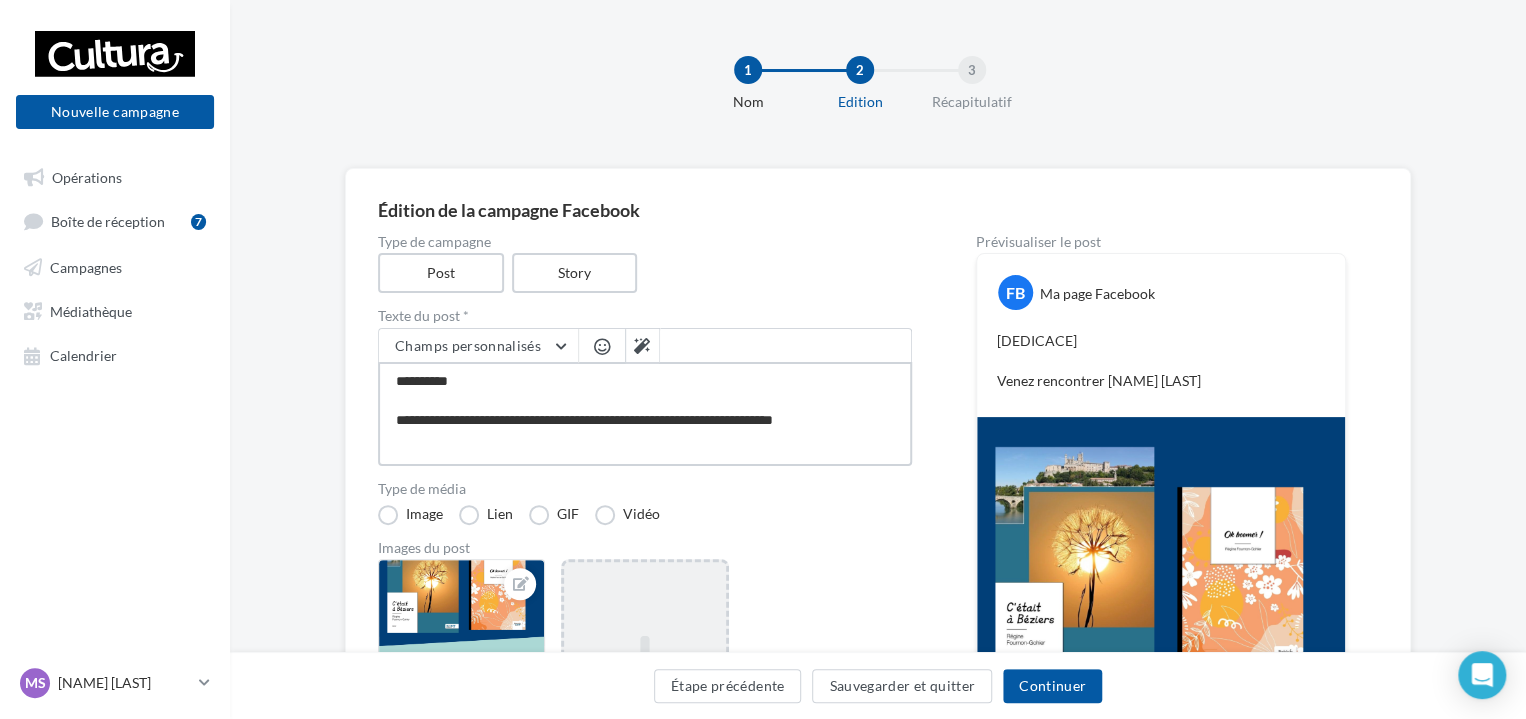 type on "**********" 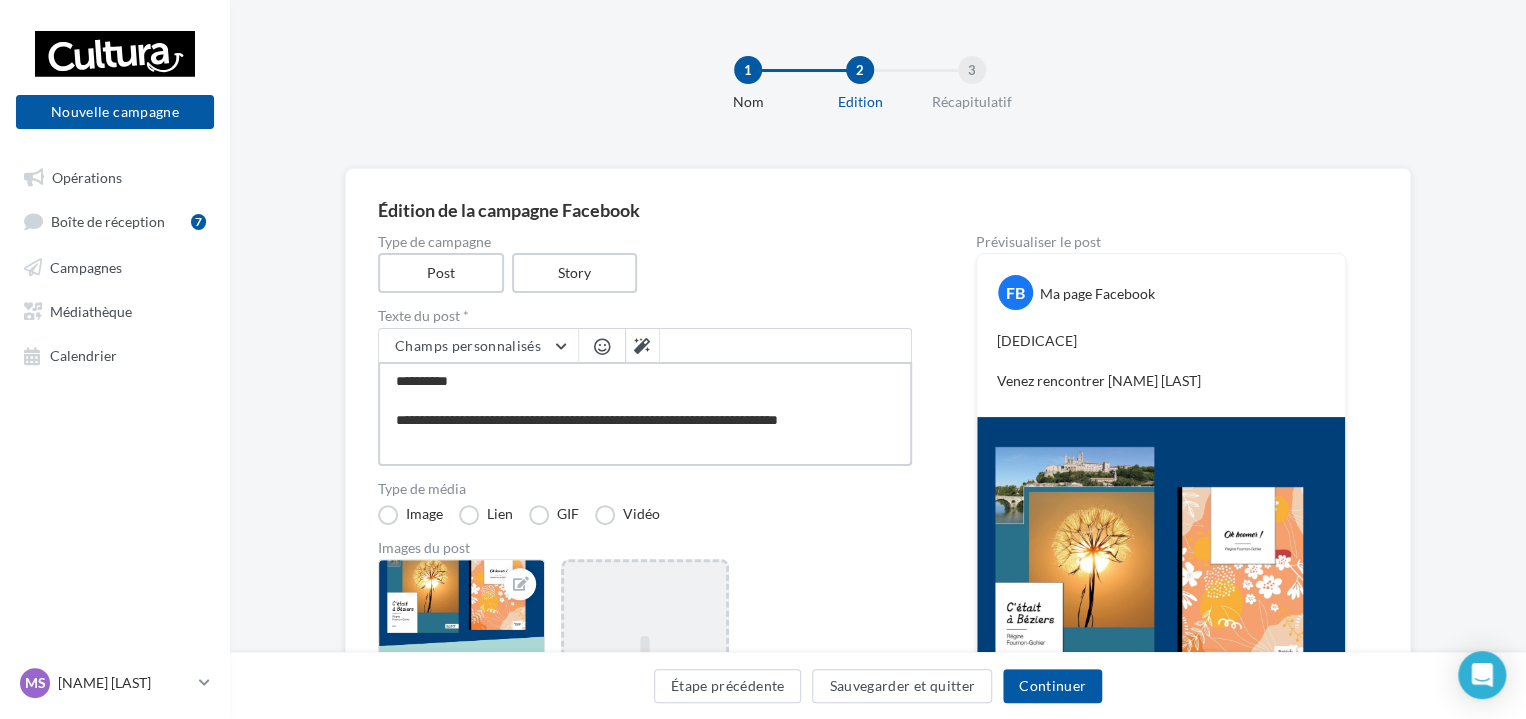 type on "**********" 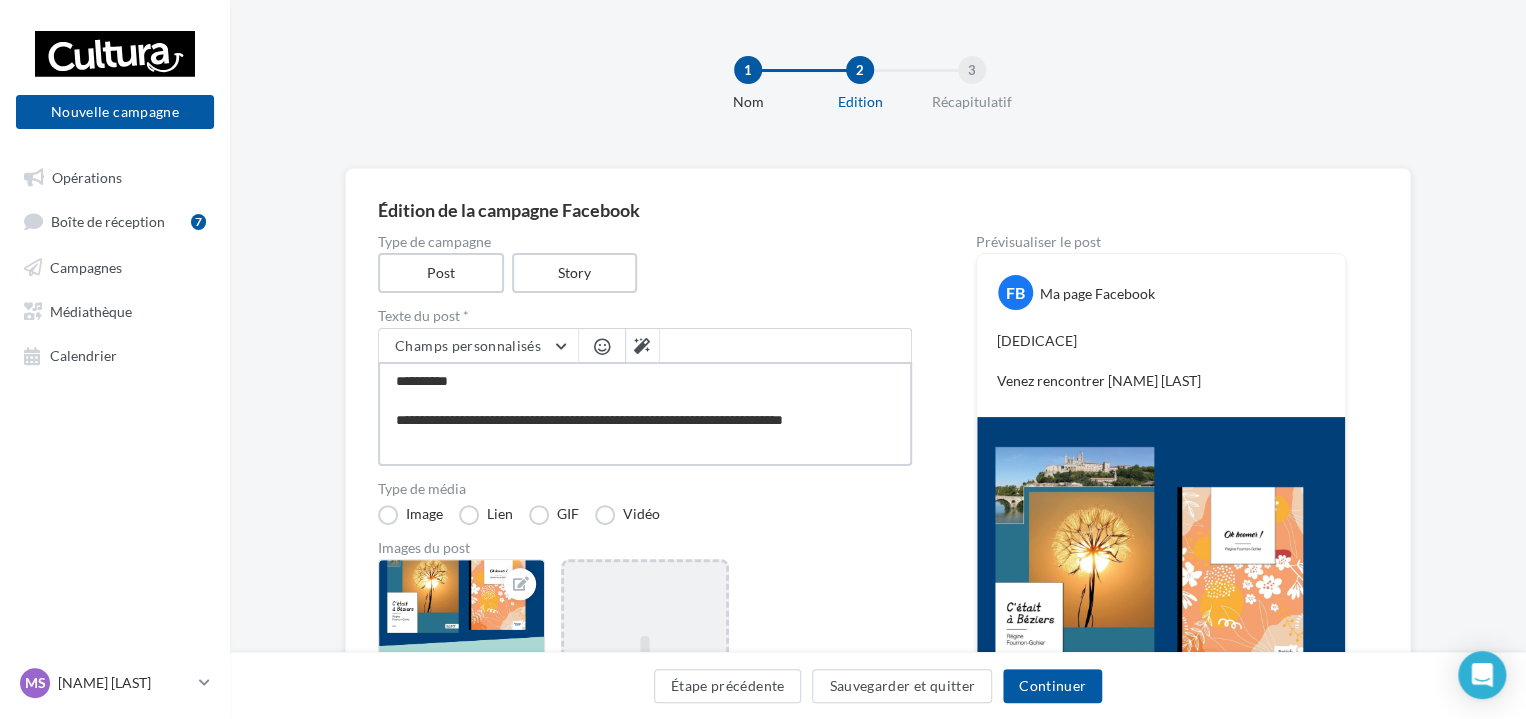 type on "**********" 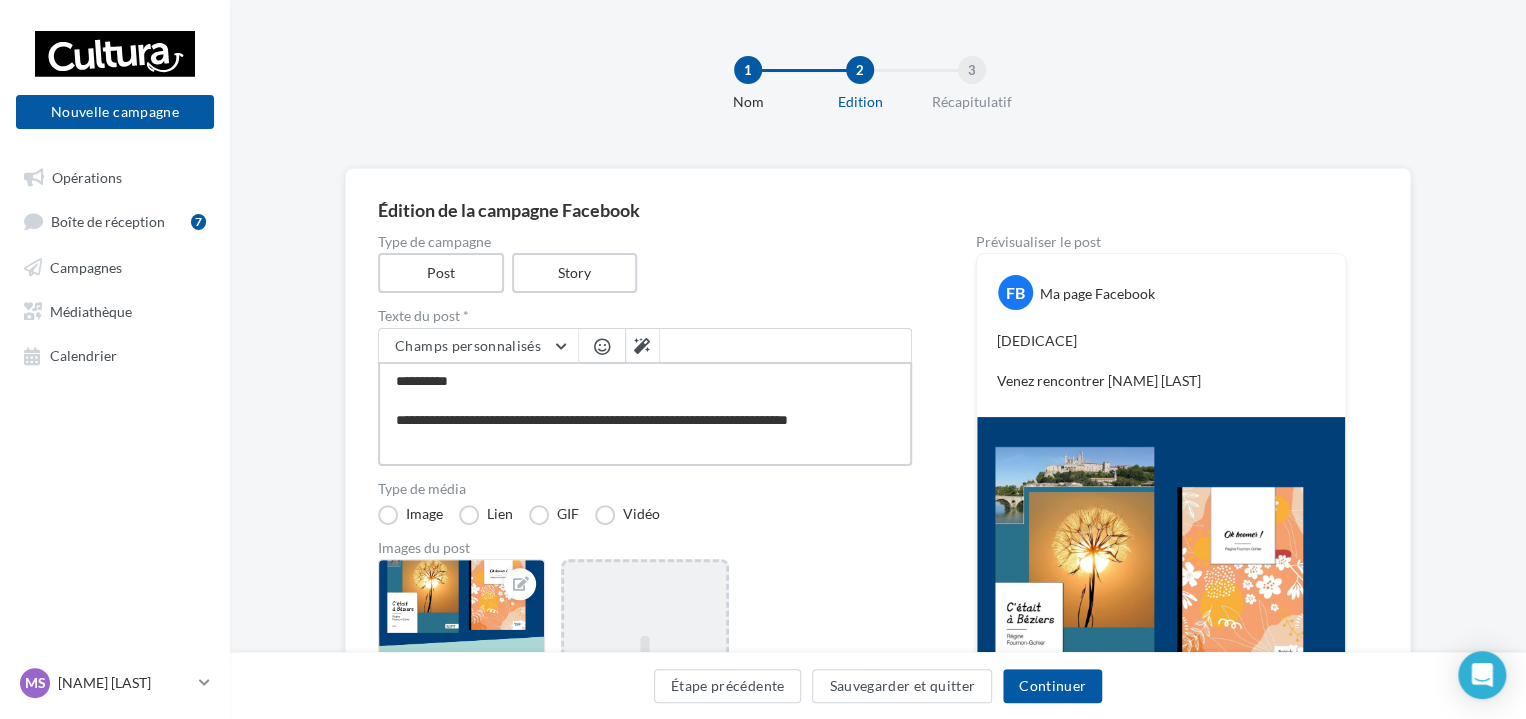 type on "**********" 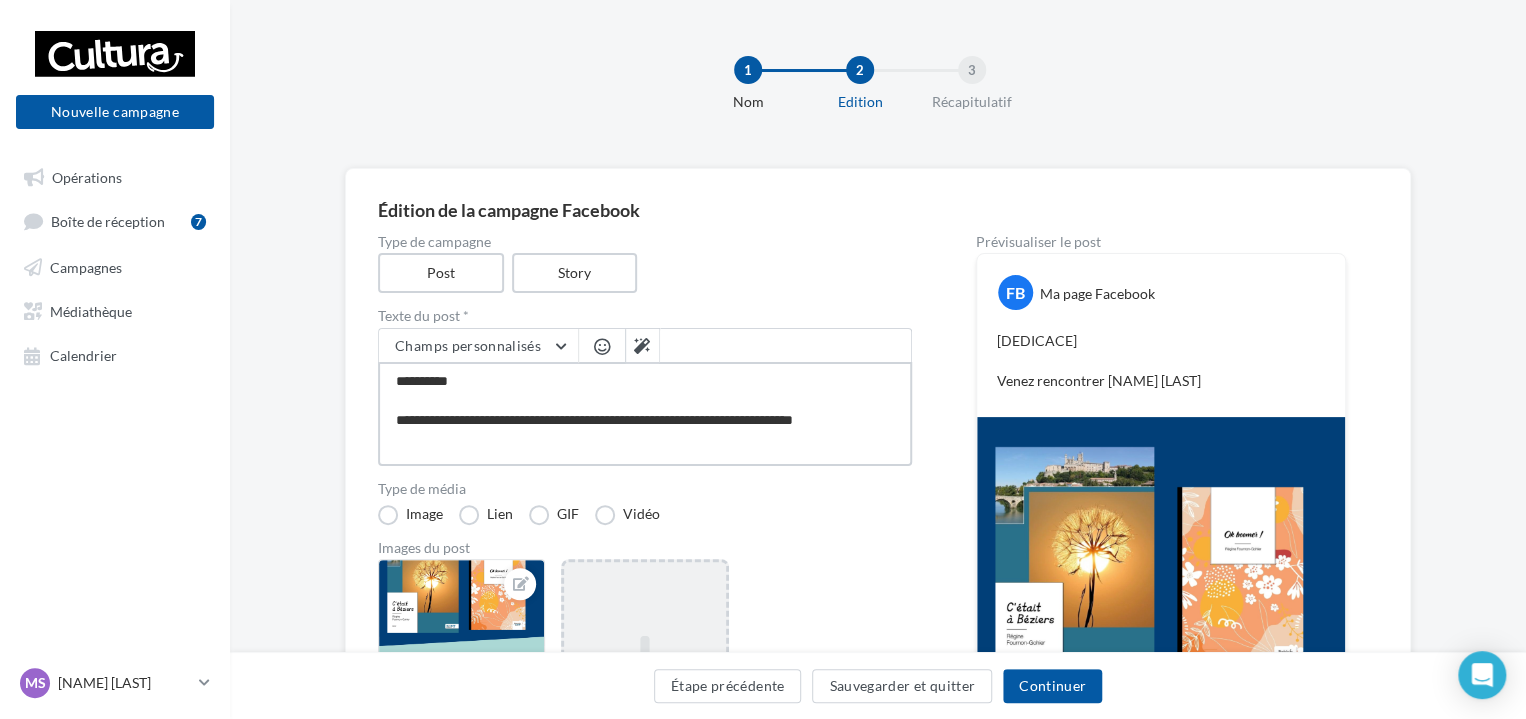 type on "**********" 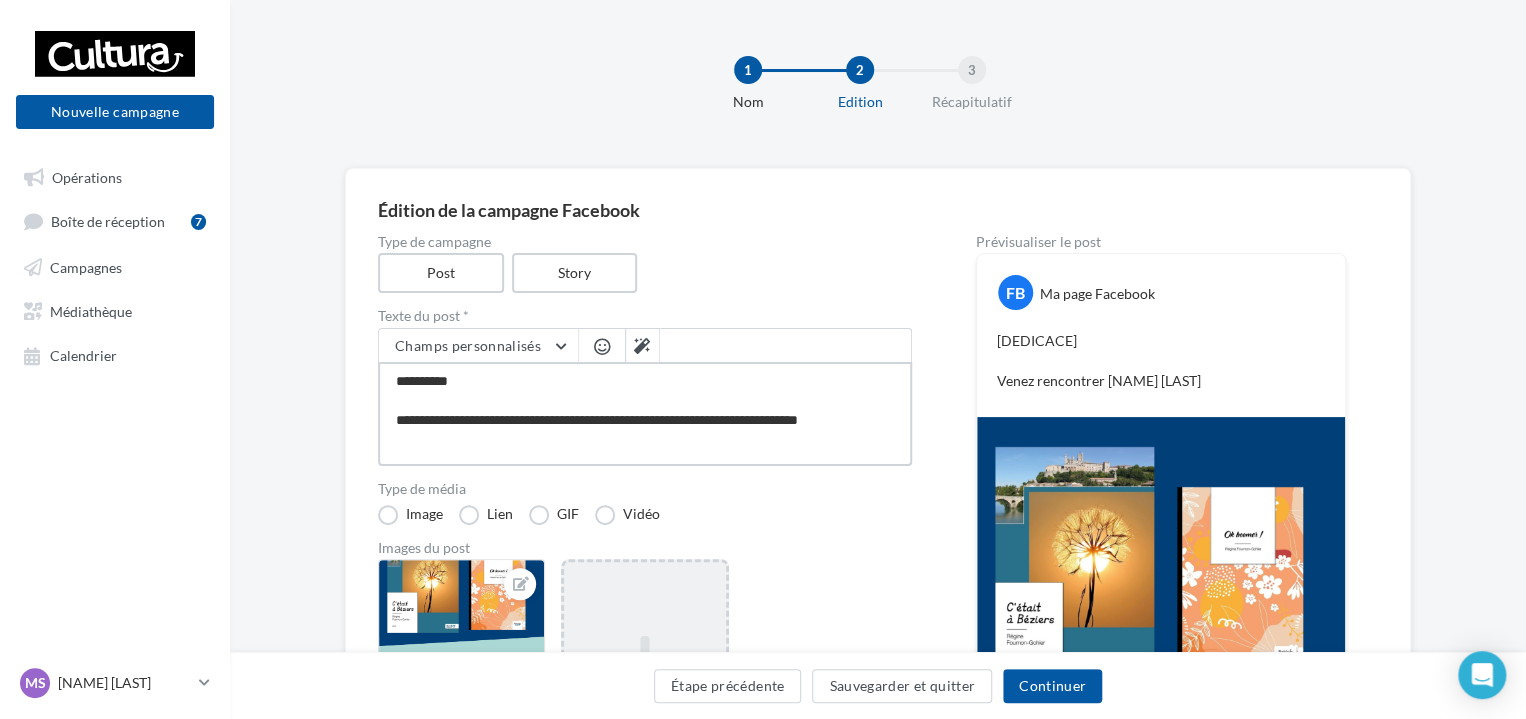 type 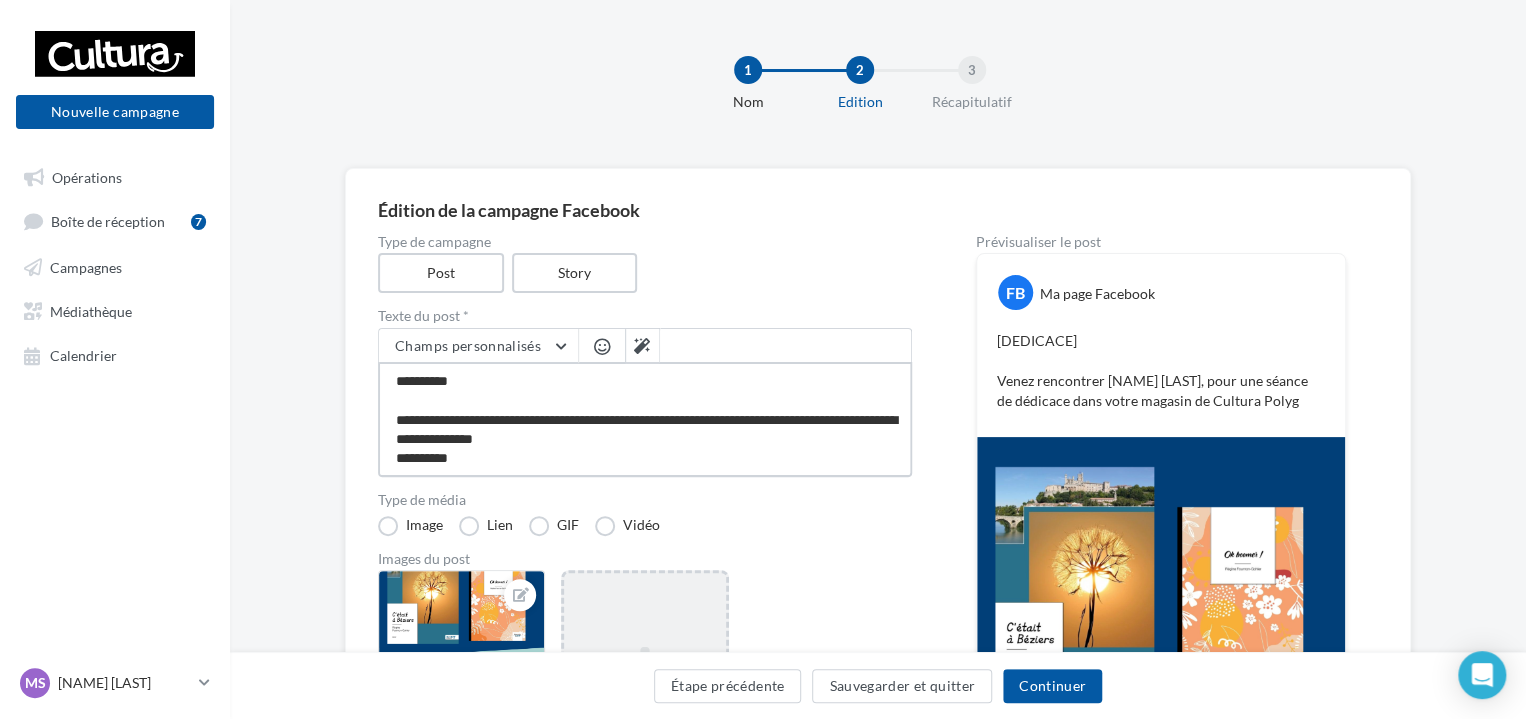 scroll, scrollTop: 371, scrollLeft: 32, axis: both 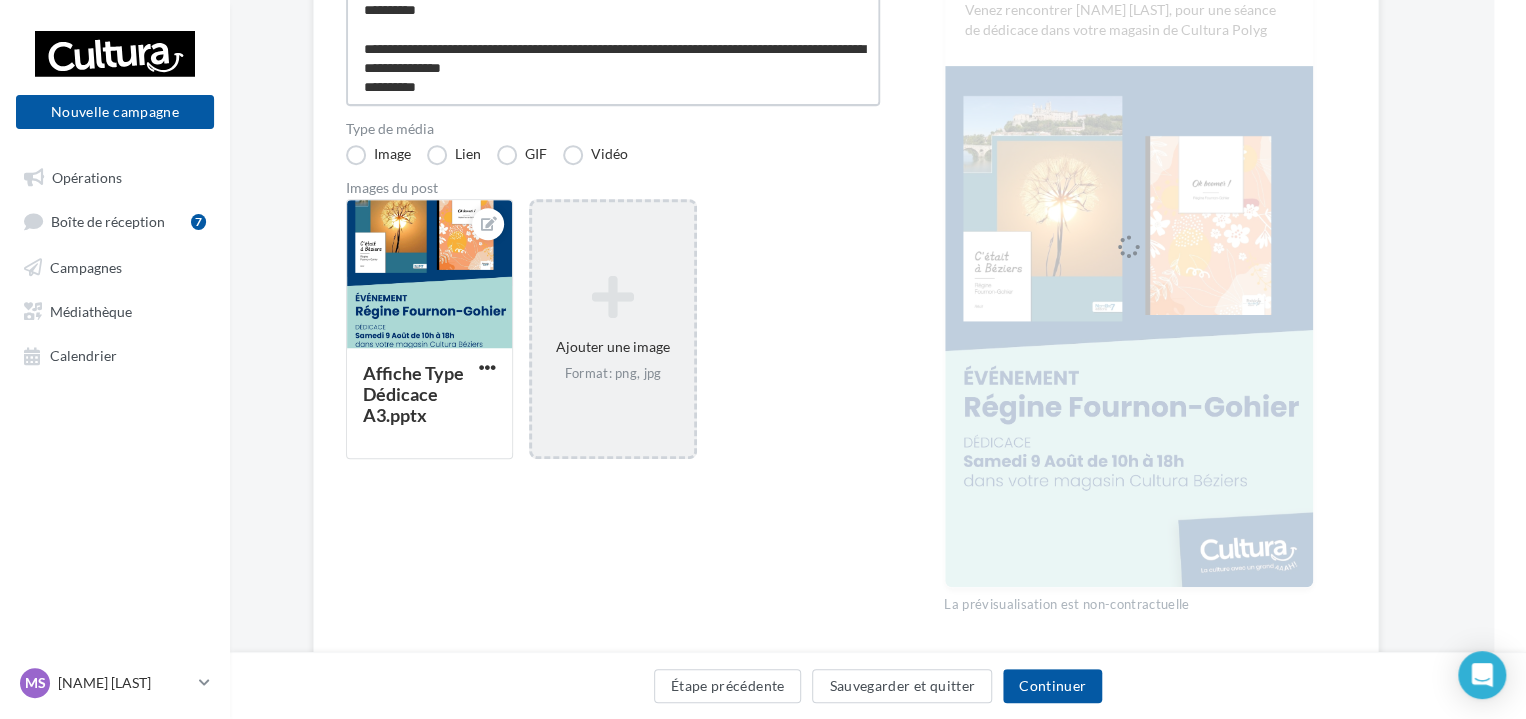click on "**********" at bounding box center (613, 48) 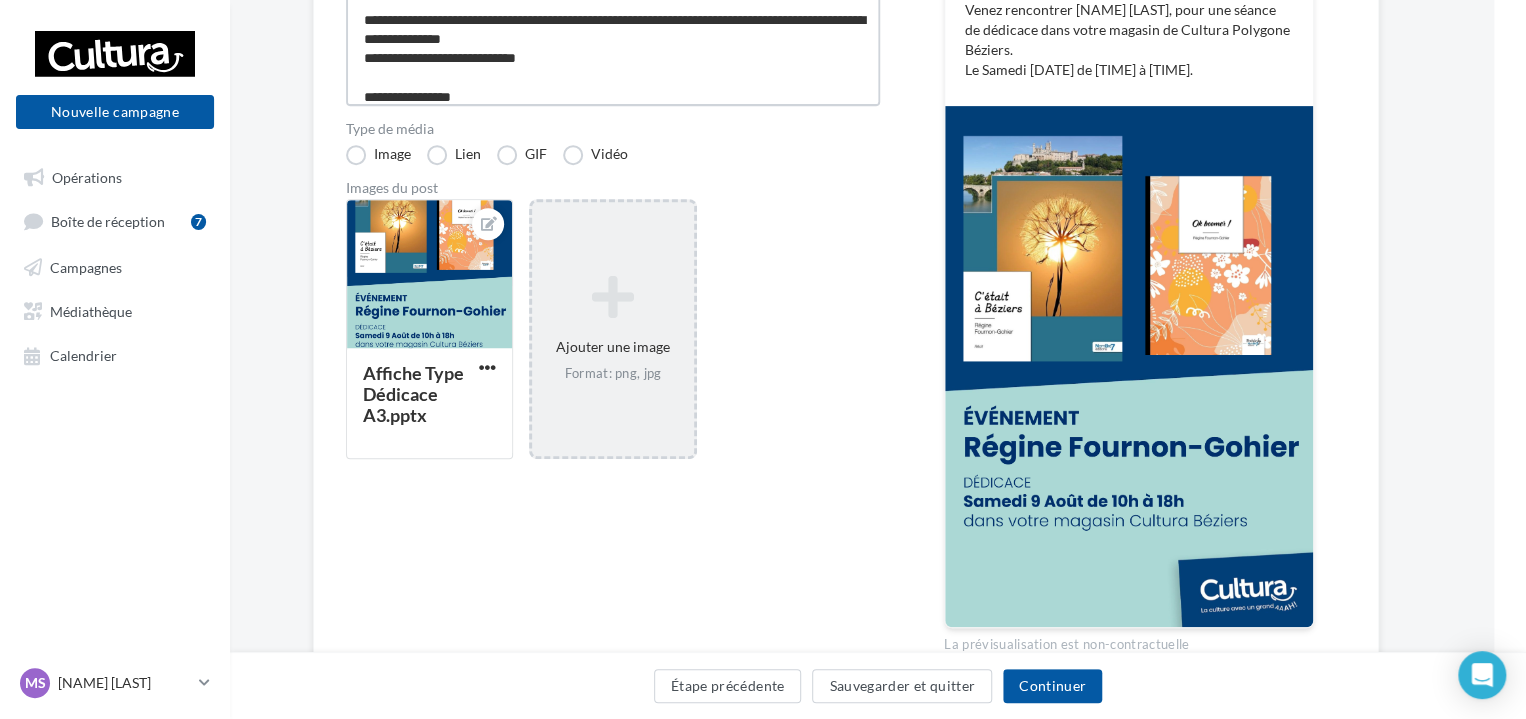 scroll, scrollTop: 0, scrollLeft: 0, axis: both 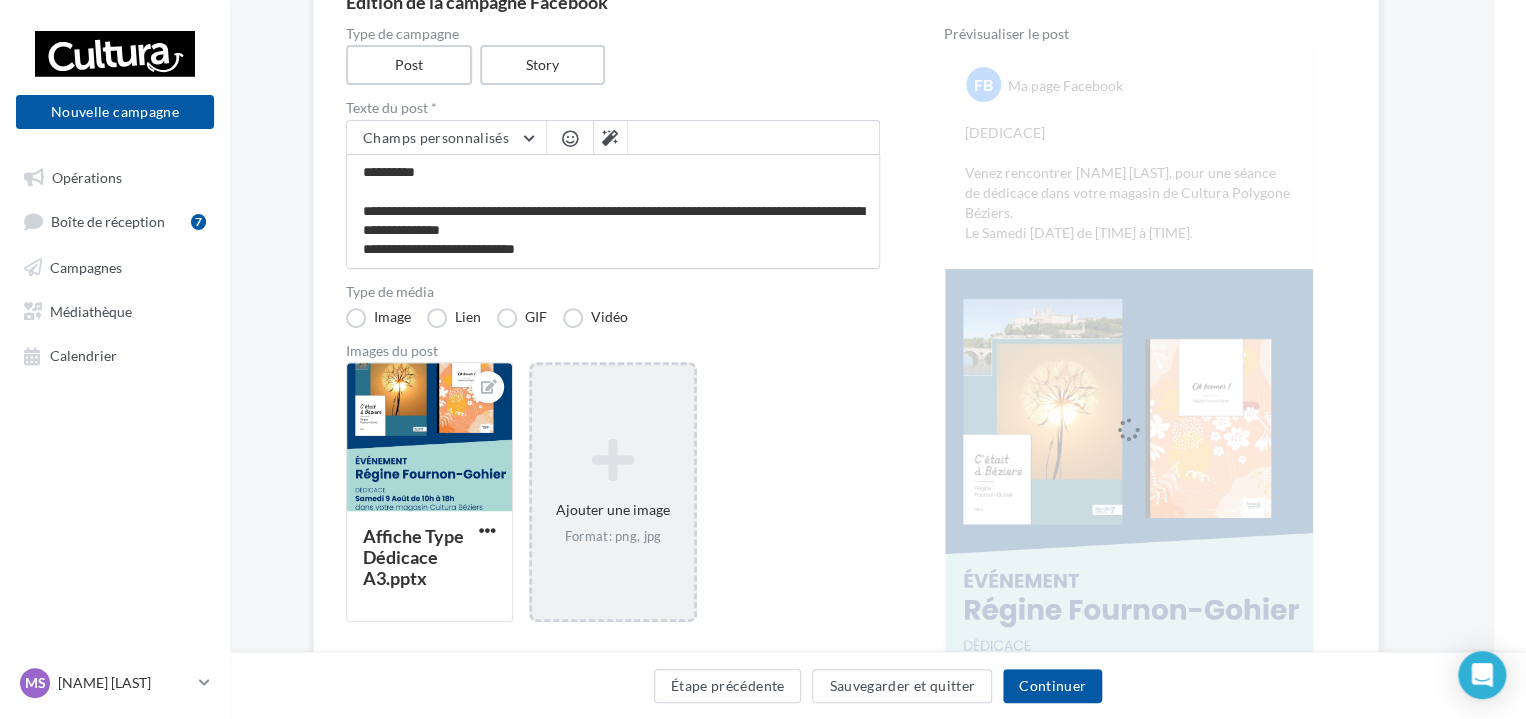 click at bounding box center [570, 140] 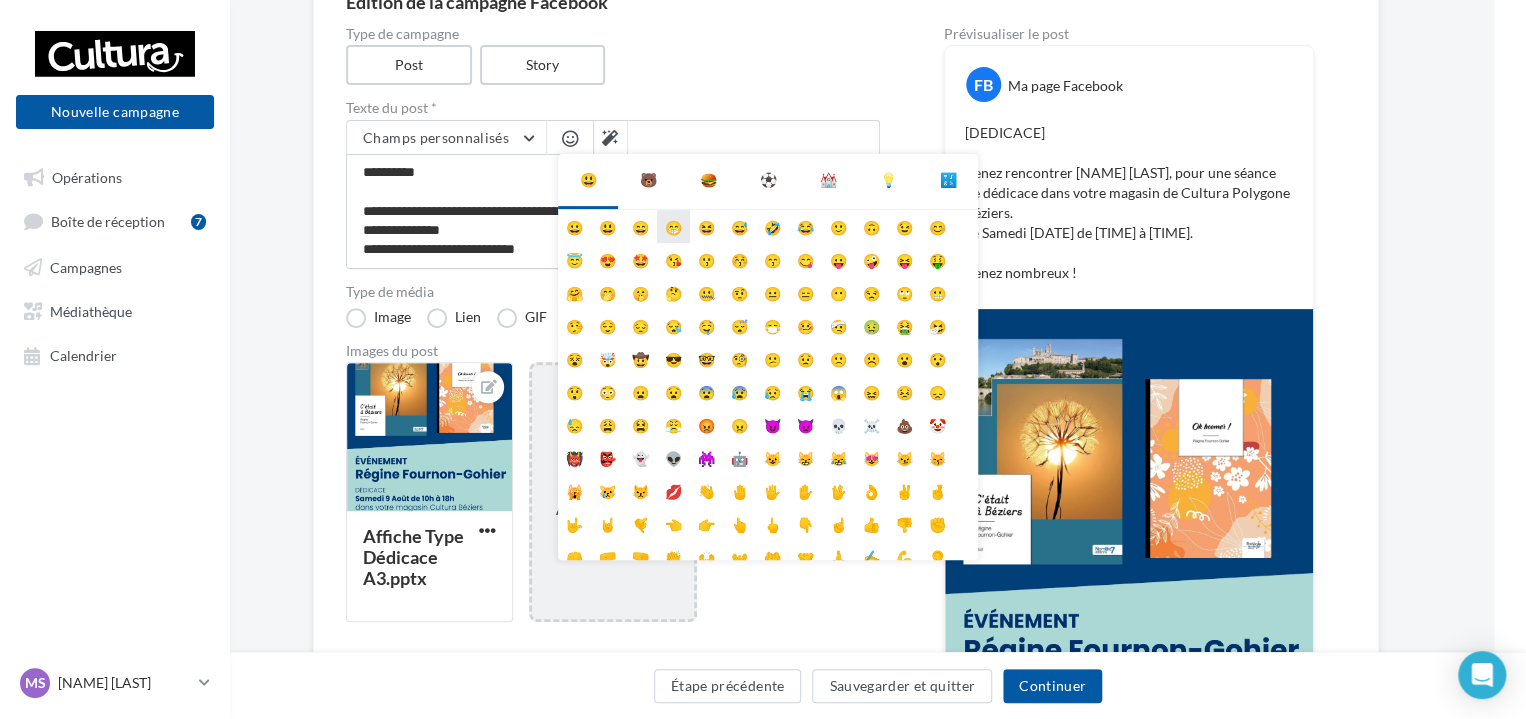 click on "😁" at bounding box center [673, 226] 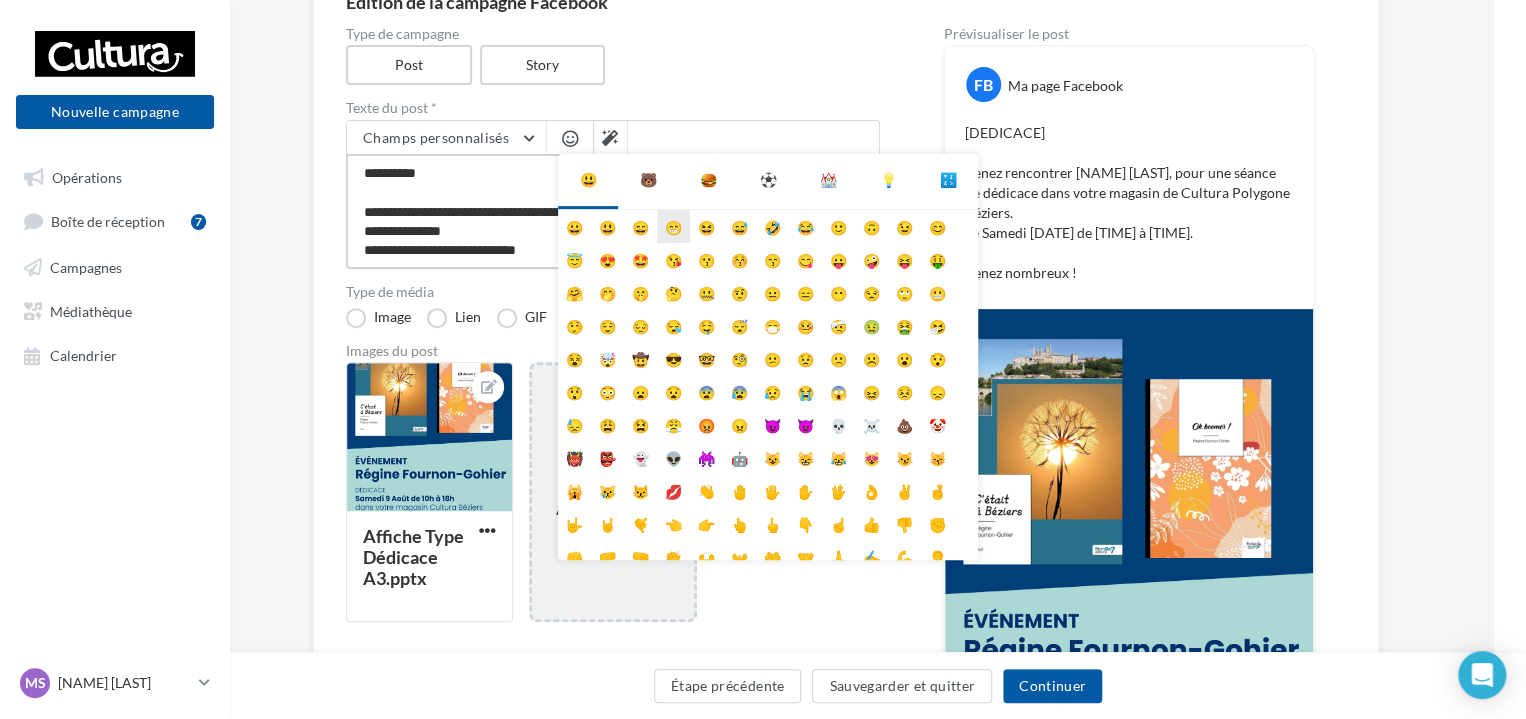 scroll, scrollTop: 38, scrollLeft: 0, axis: vertical 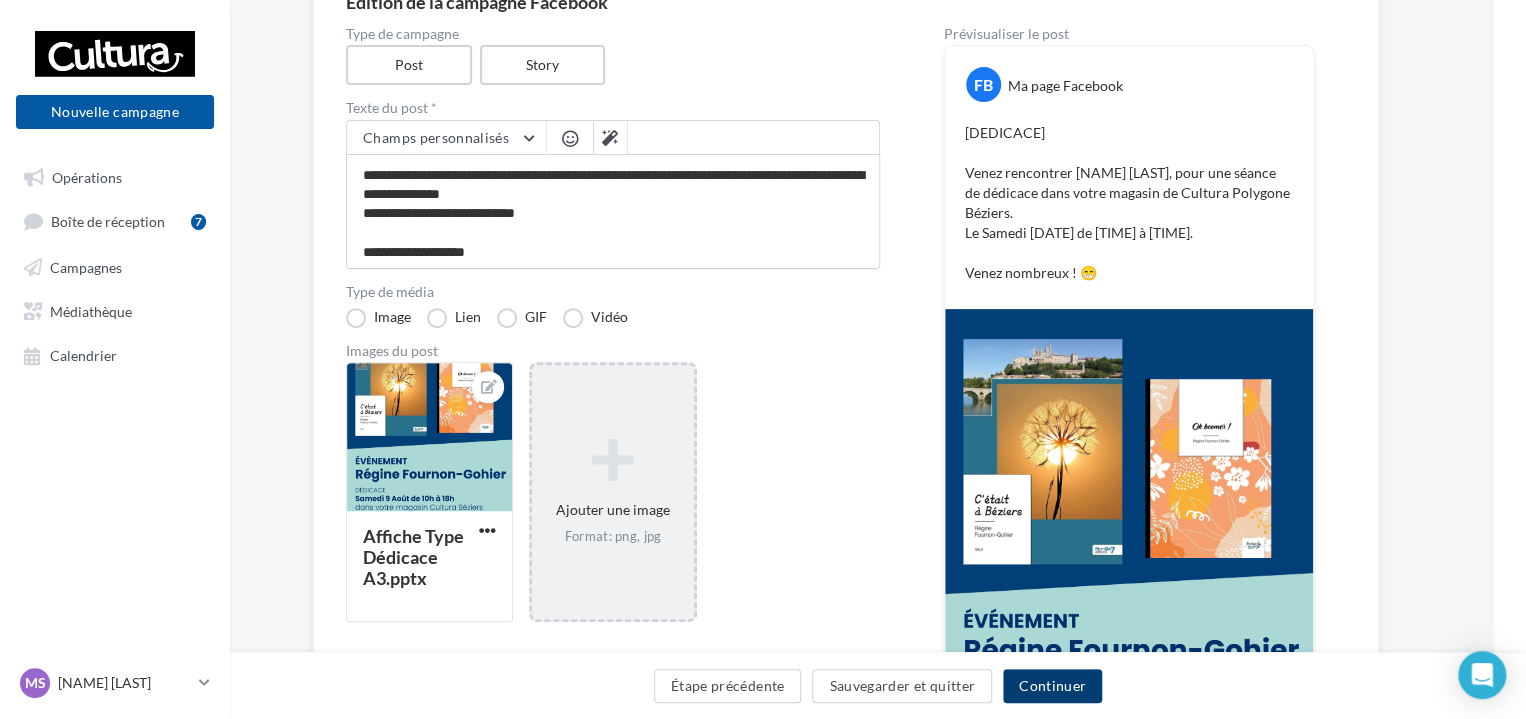 click on "Continuer" at bounding box center (1052, 686) 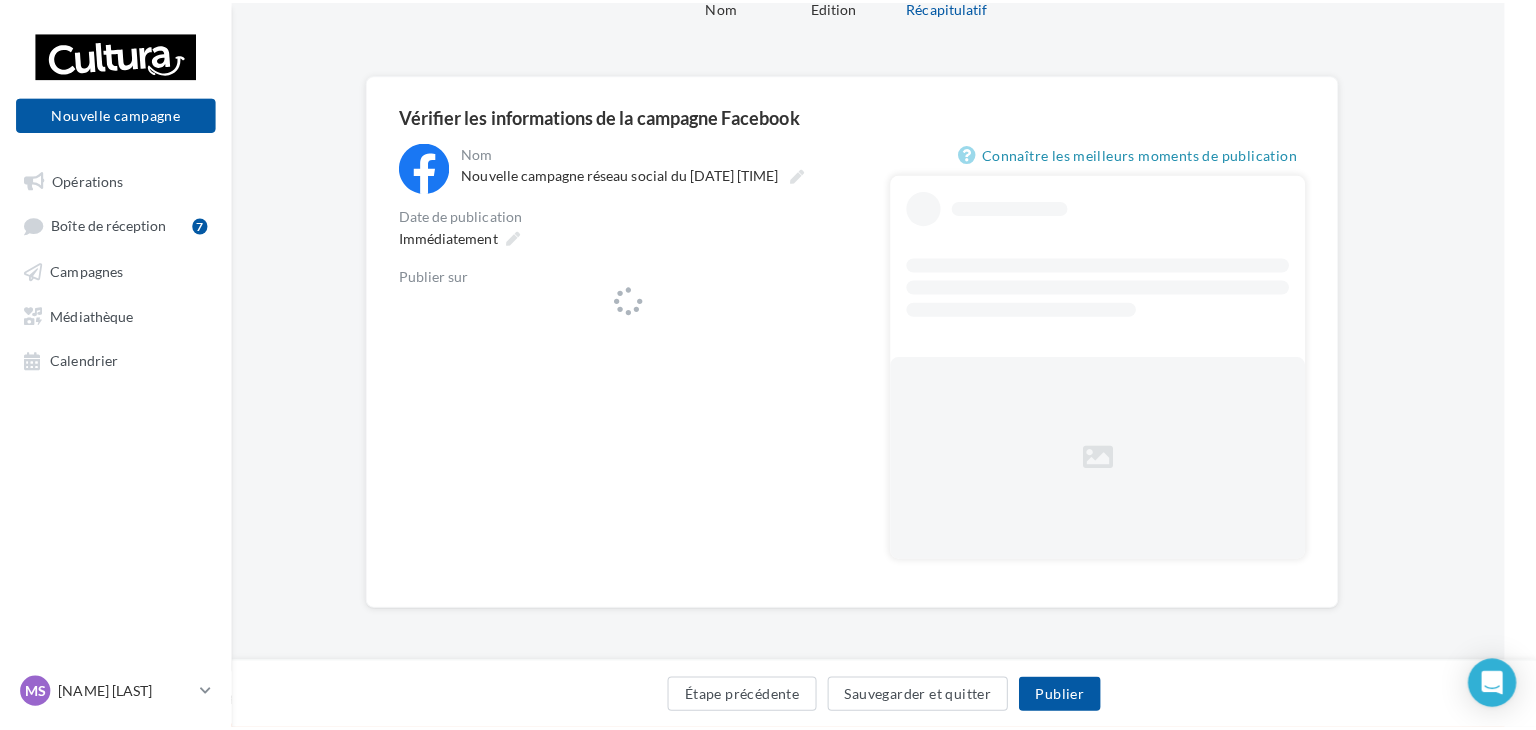 scroll, scrollTop: 0, scrollLeft: 32, axis: horizontal 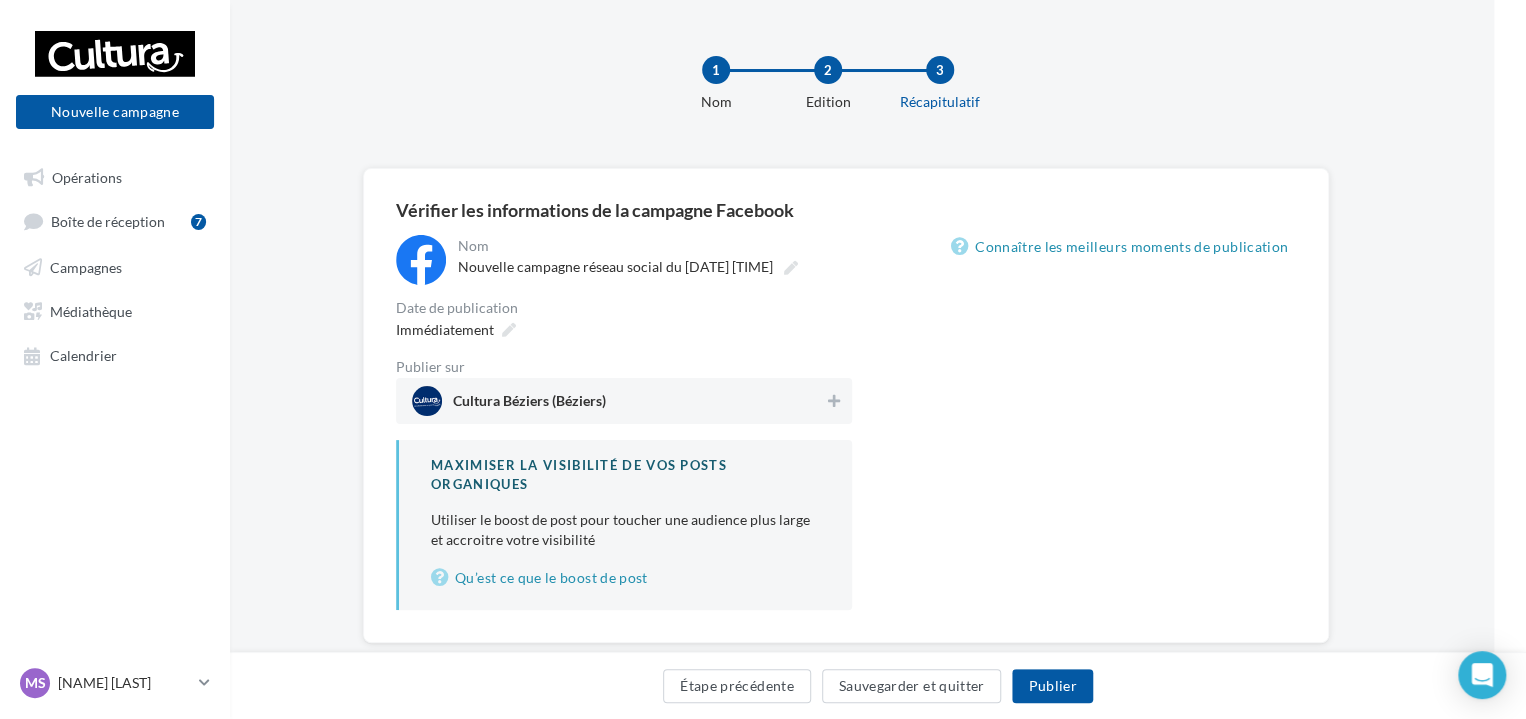 click on "Cultura Béziers (Béziers)" at bounding box center (624, 401) 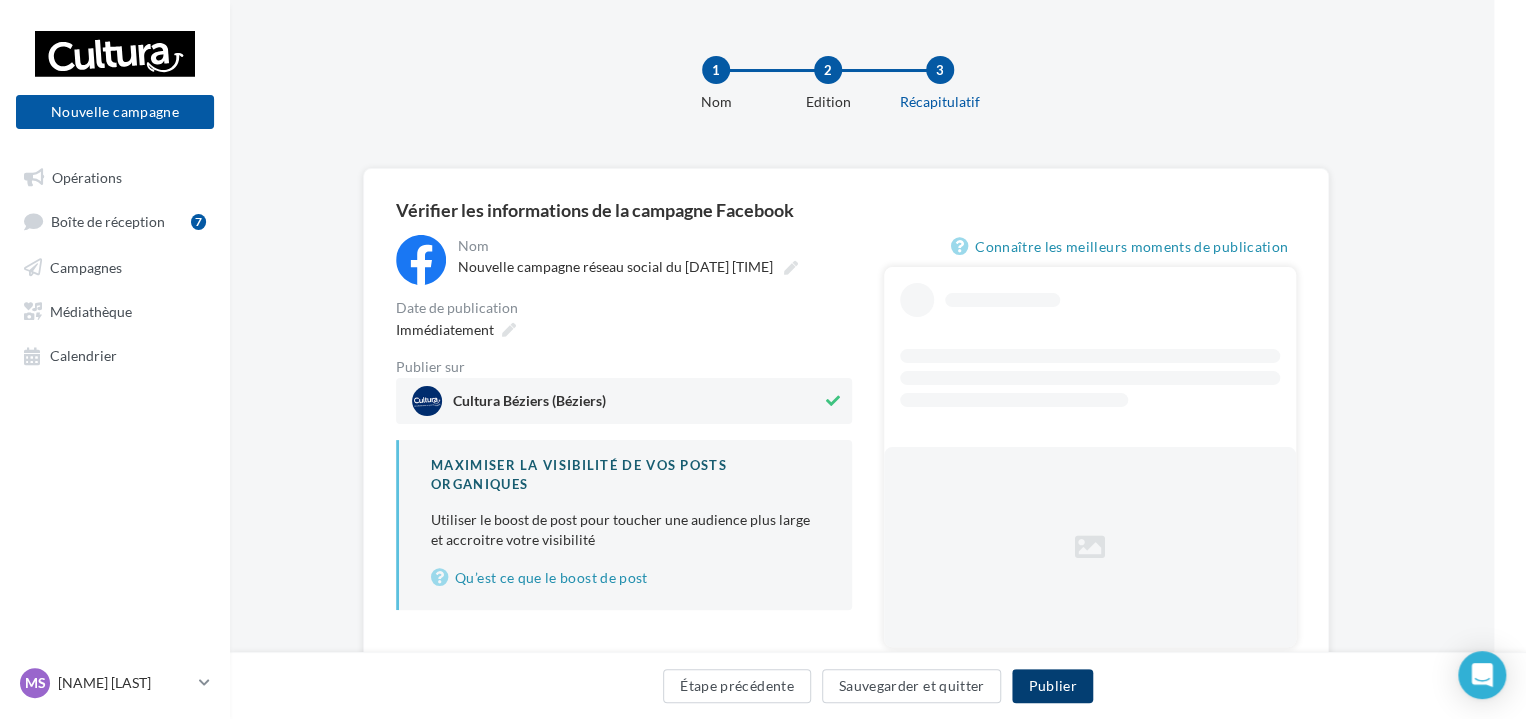 click on "Publier" at bounding box center (1052, 686) 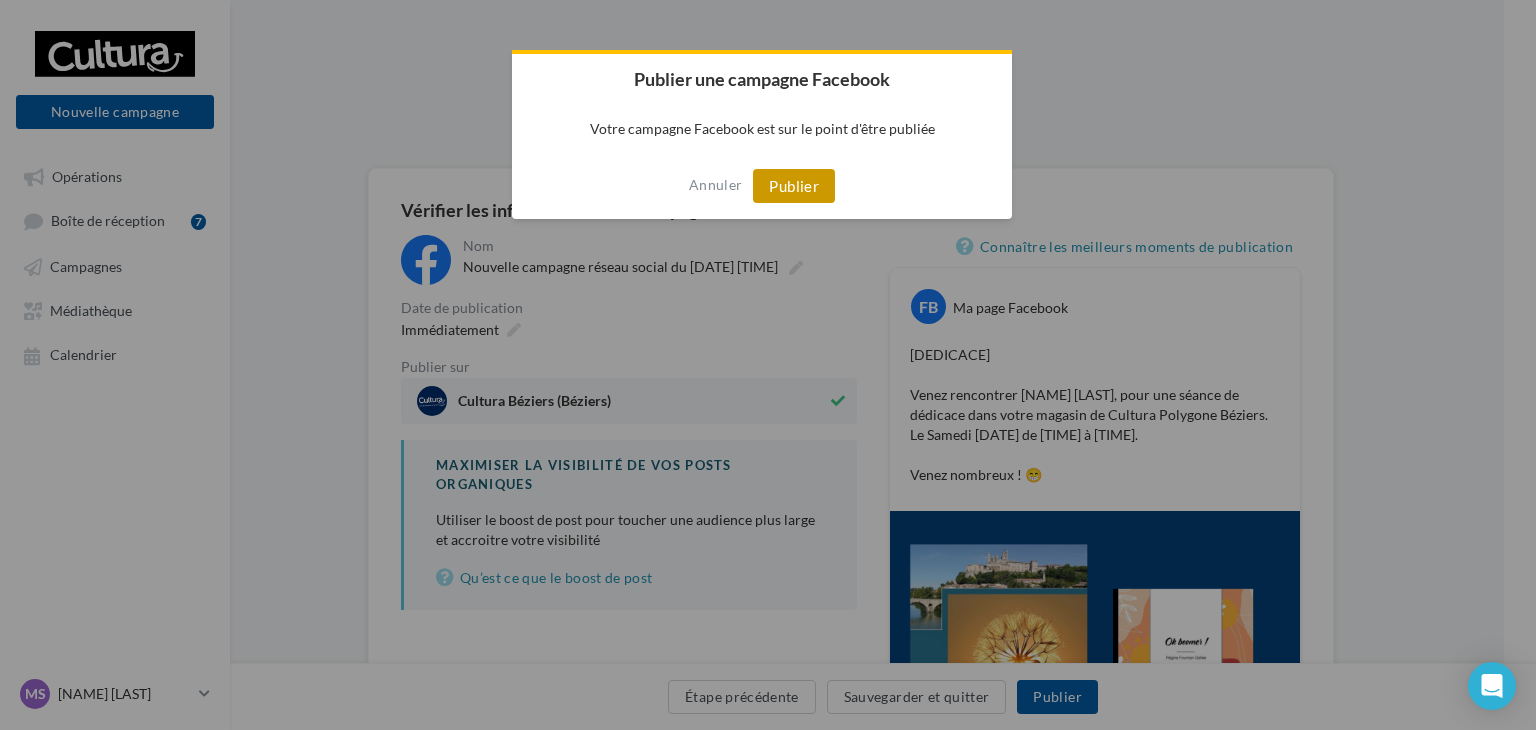 click on "Publier" at bounding box center (794, 186) 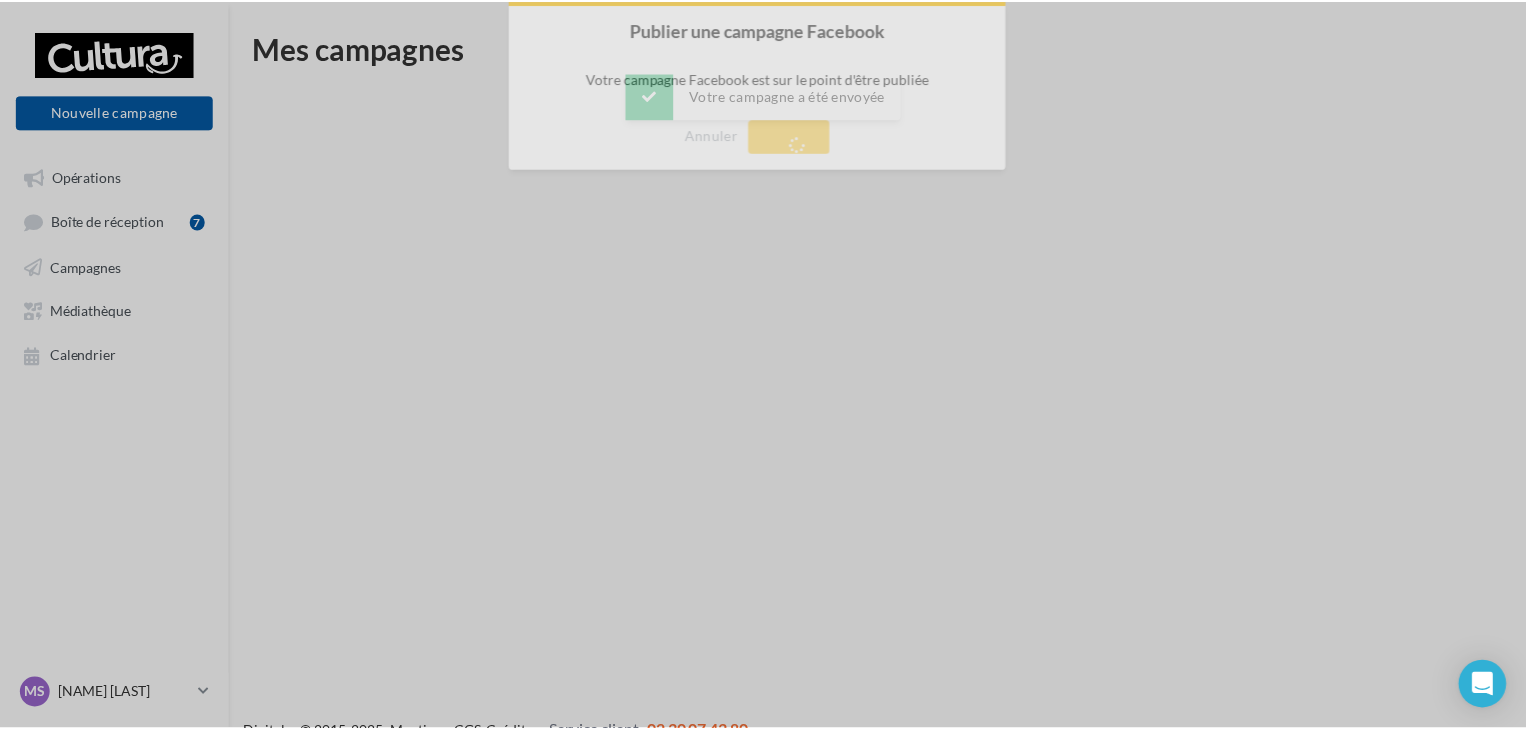 scroll, scrollTop: 0, scrollLeft: 0, axis: both 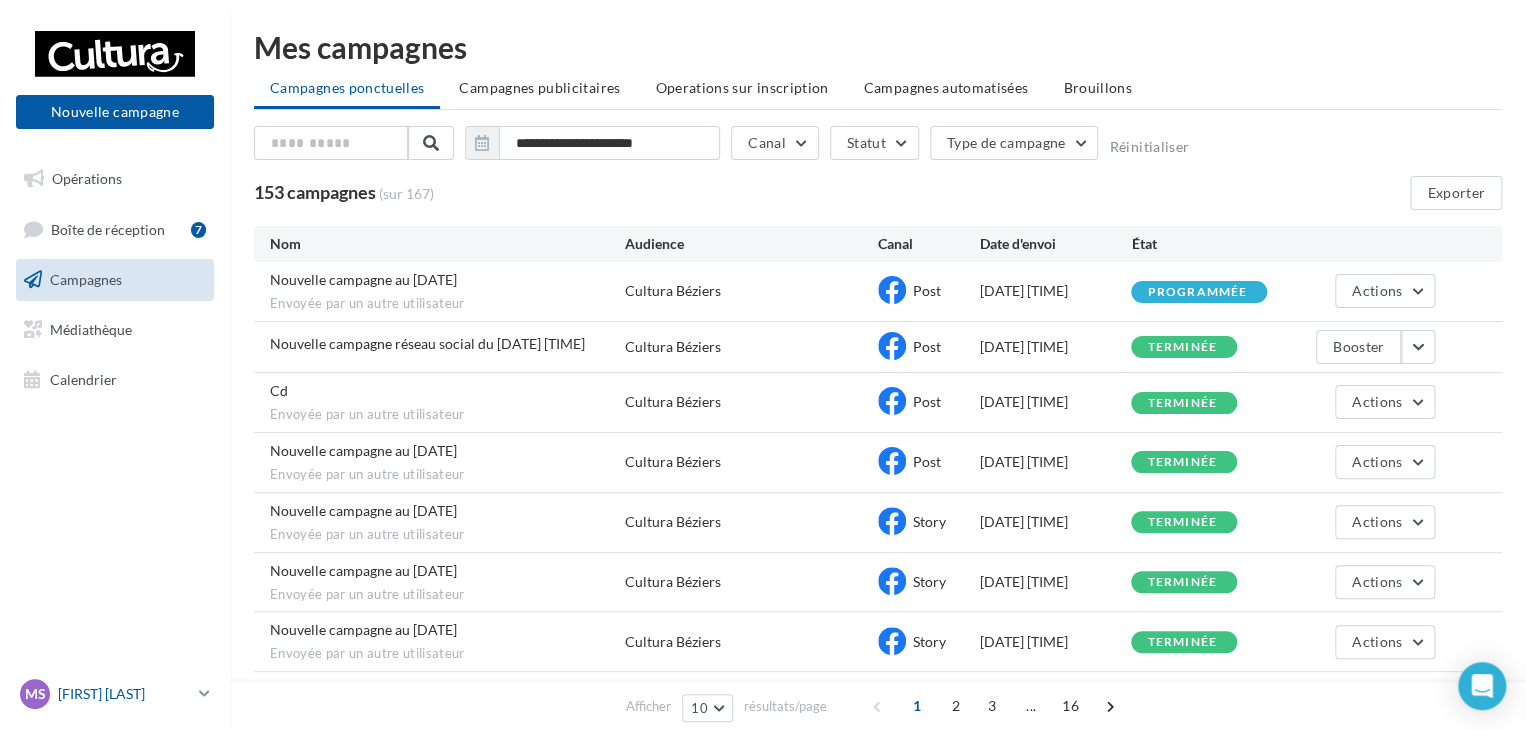 click on "[FIRST] [LAST]" at bounding box center (124, 694) 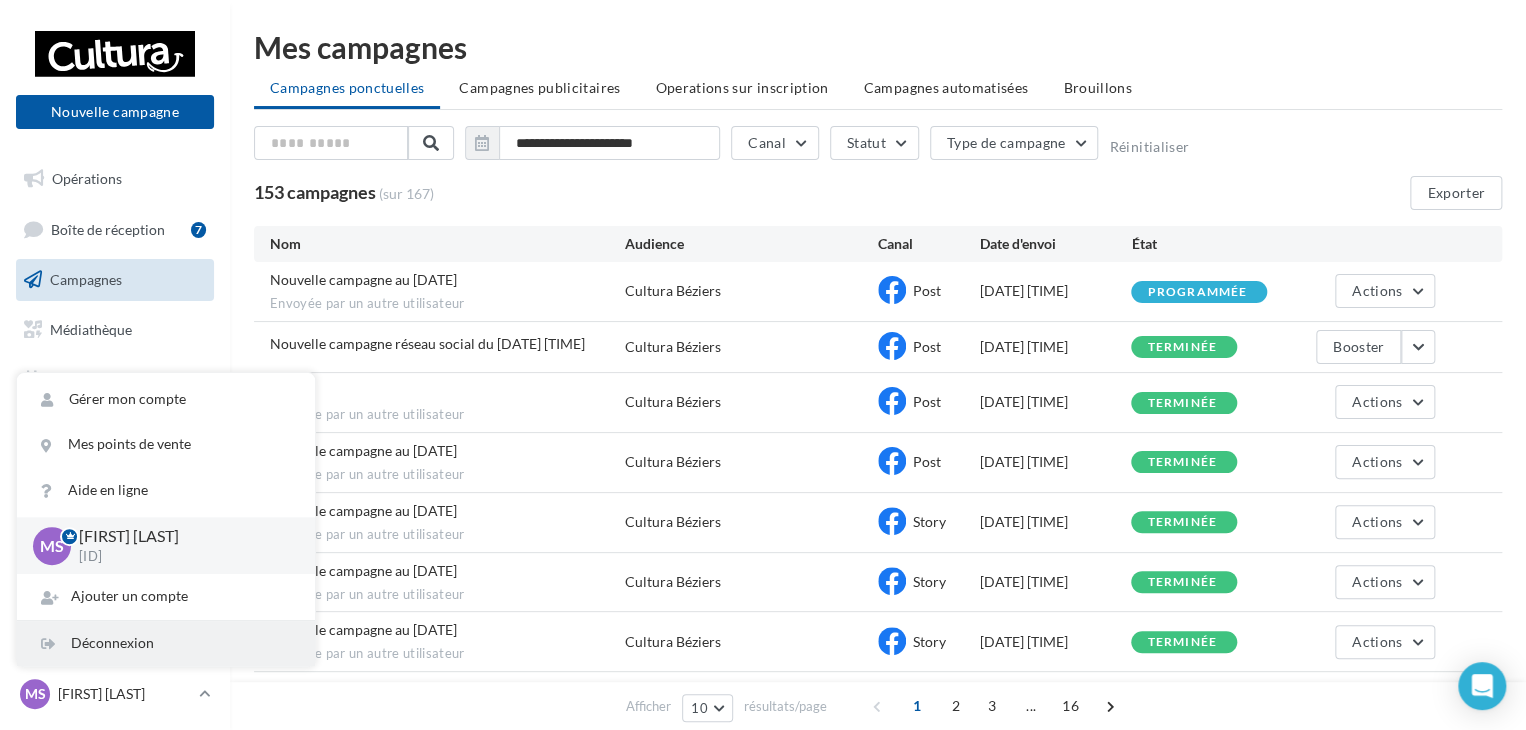click on "Déconnexion" at bounding box center [166, 643] 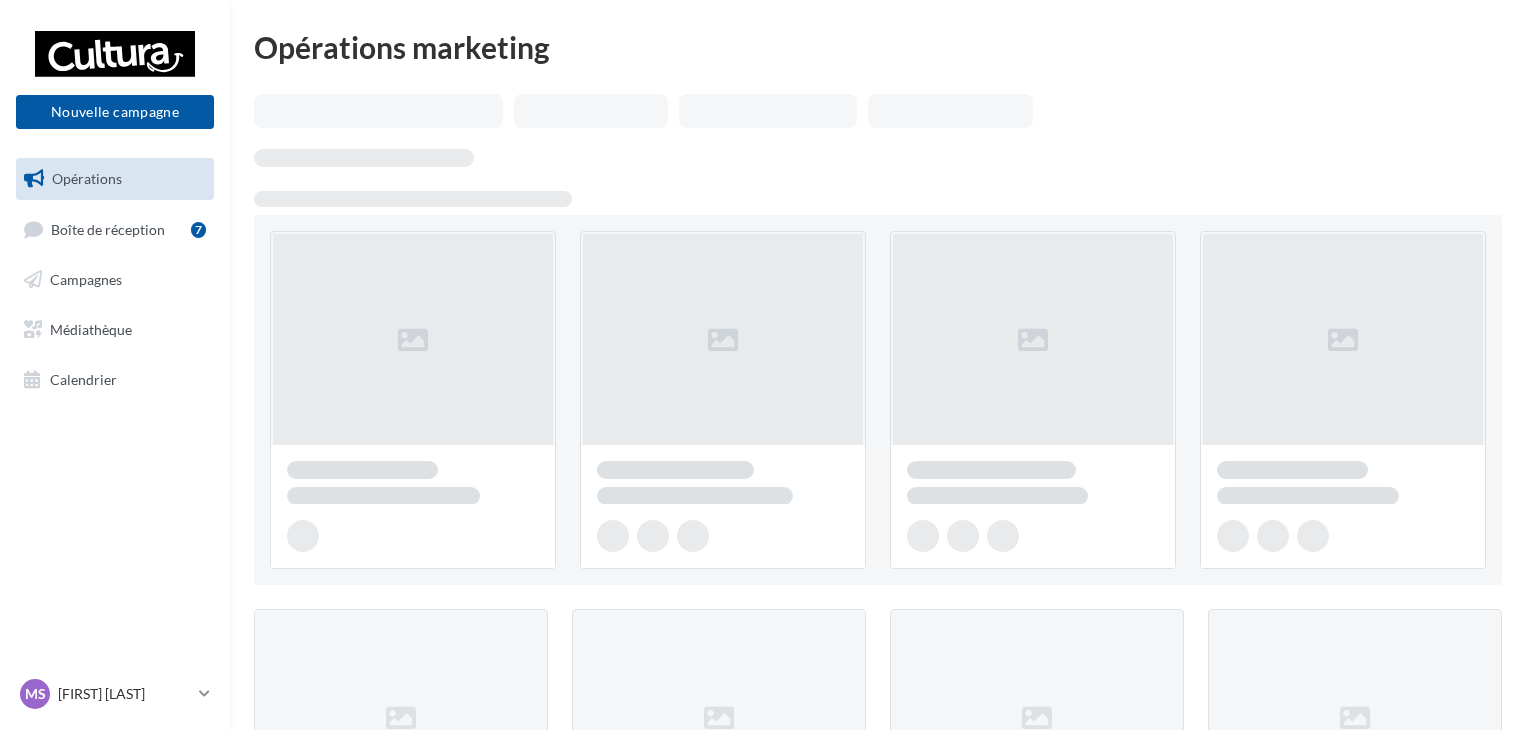 scroll, scrollTop: 0, scrollLeft: 0, axis: both 